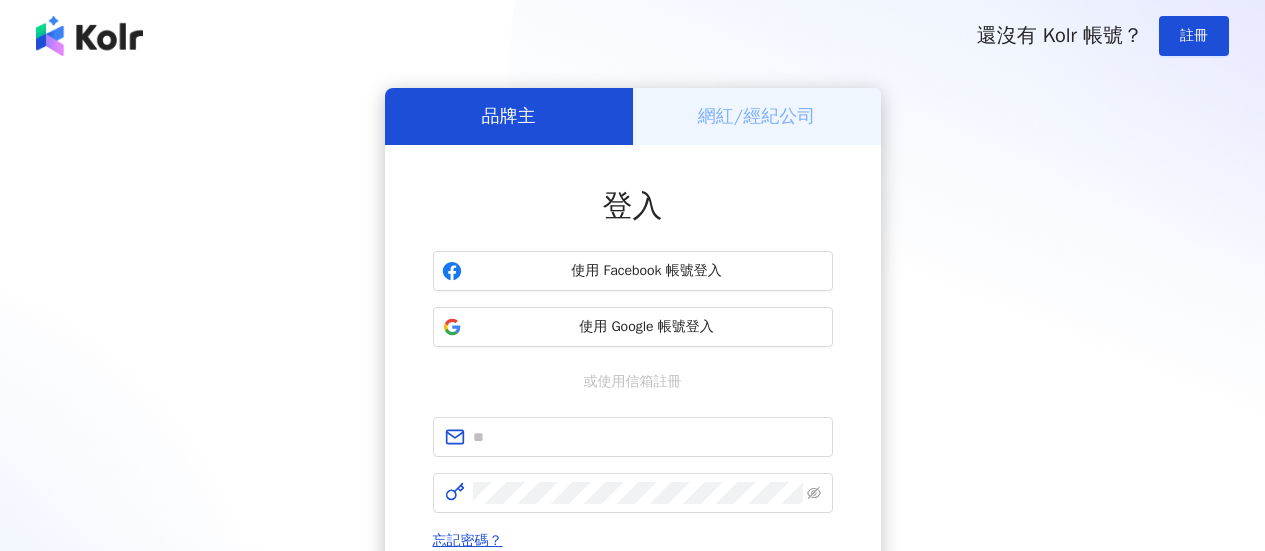 scroll, scrollTop: 0, scrollLeft: 0, axis: both 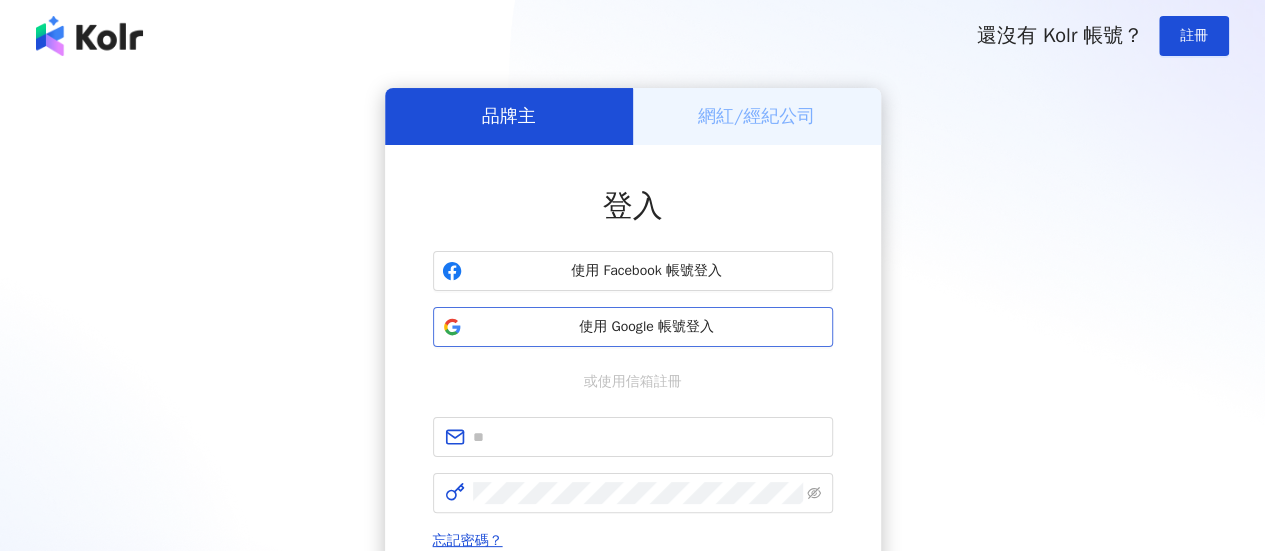 click on "使用 Google 帳號登入" at bounding box center [647, 327] 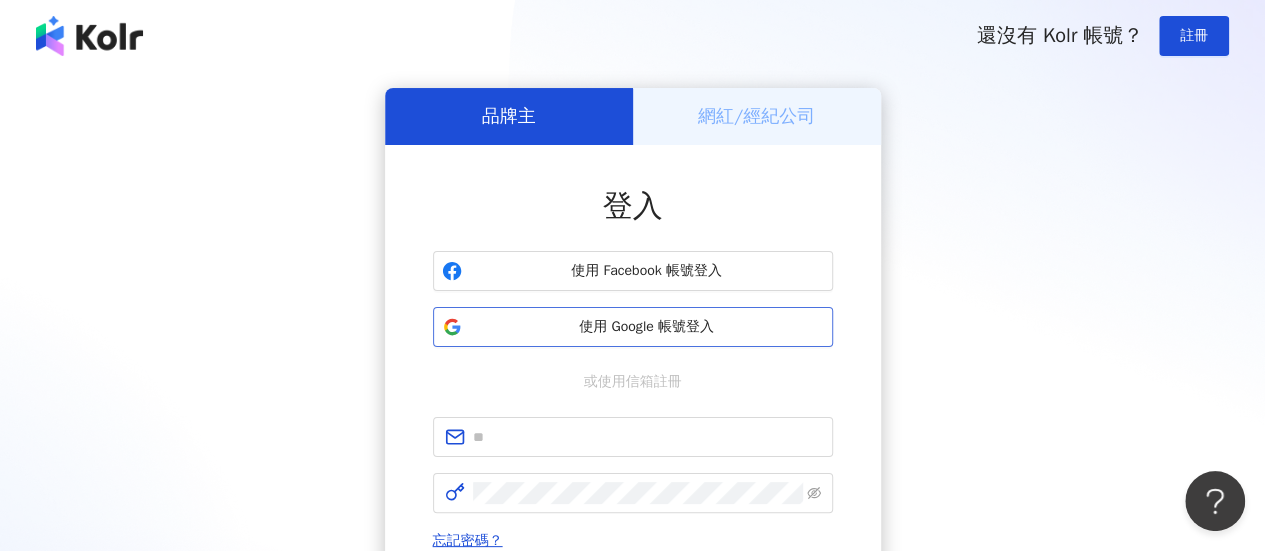 scroll, scrollTop: 0, scrollLeft: 0, axis: both 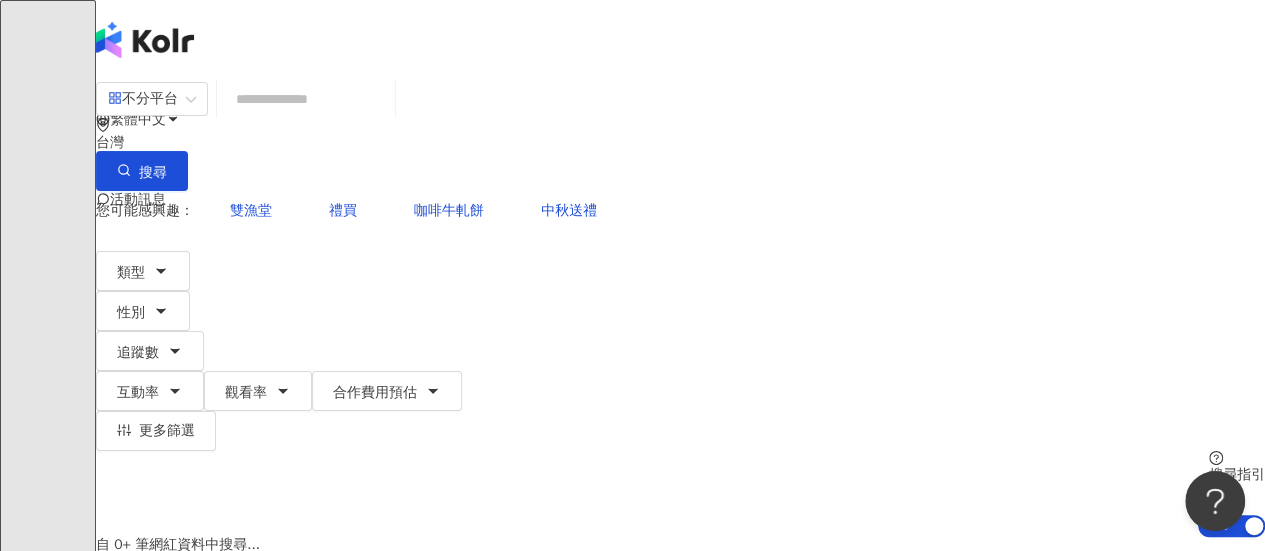 click 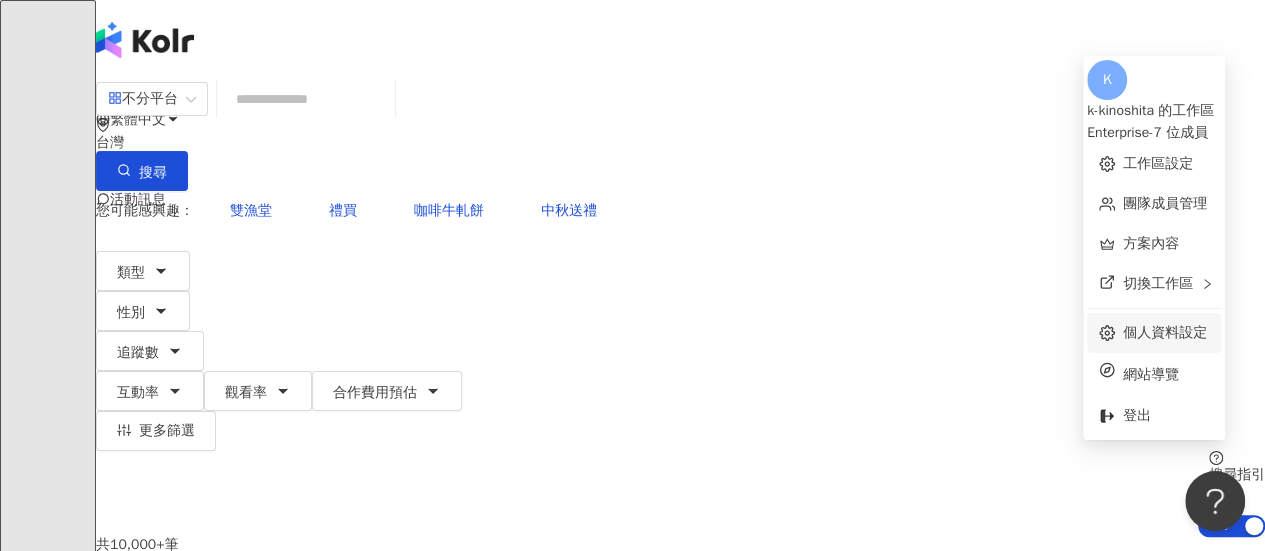 click on "個人資料設定" at bounding box center (1165, 332) 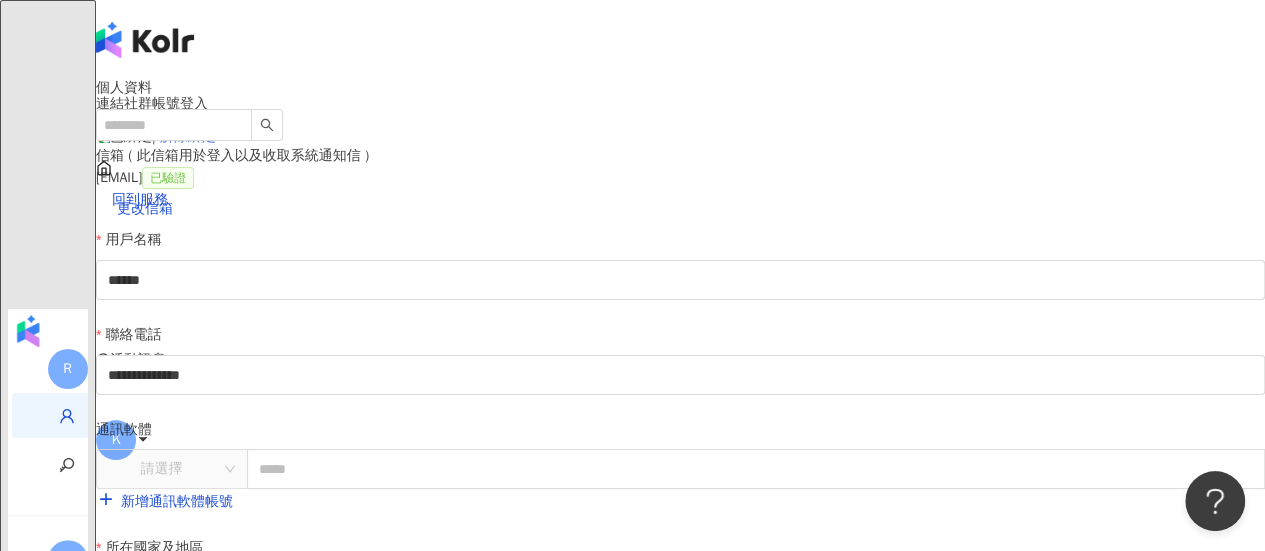 click on "解除綁定" at bounding box center (188, 136) 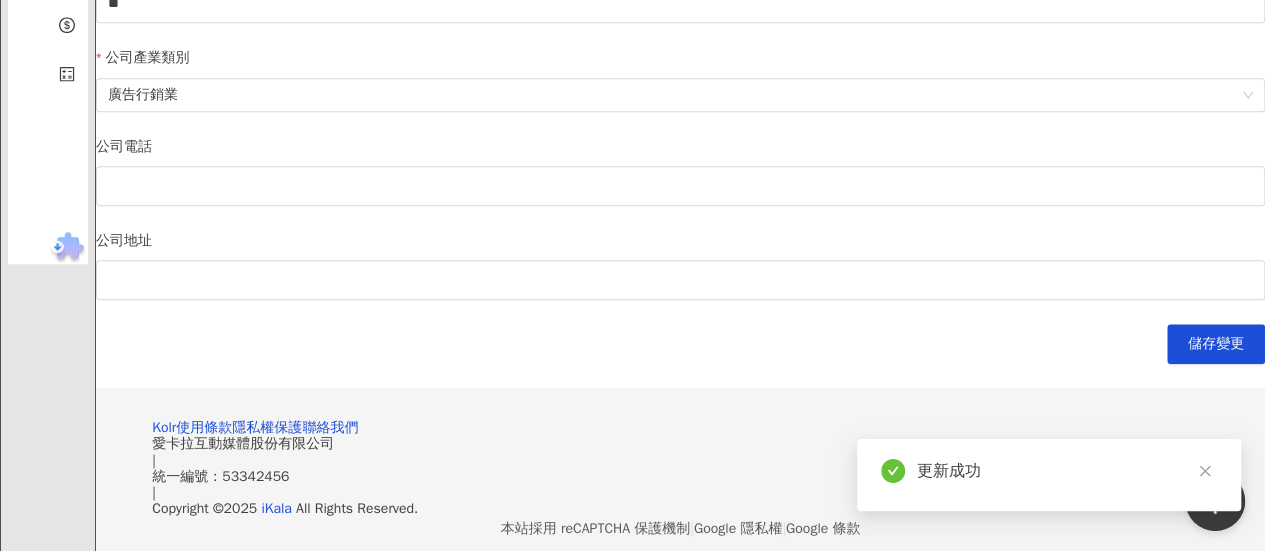 scroll, scrollTop: 900, scrollLeft: 0, axis: vertical 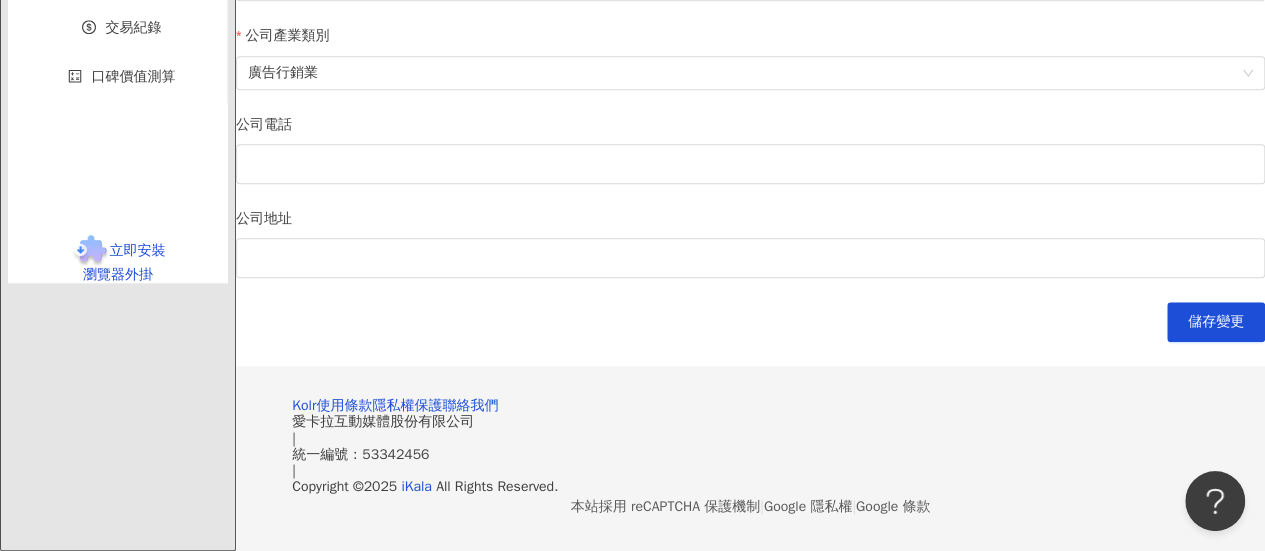 click on "修改密碼" at bounding box center (117, -343) 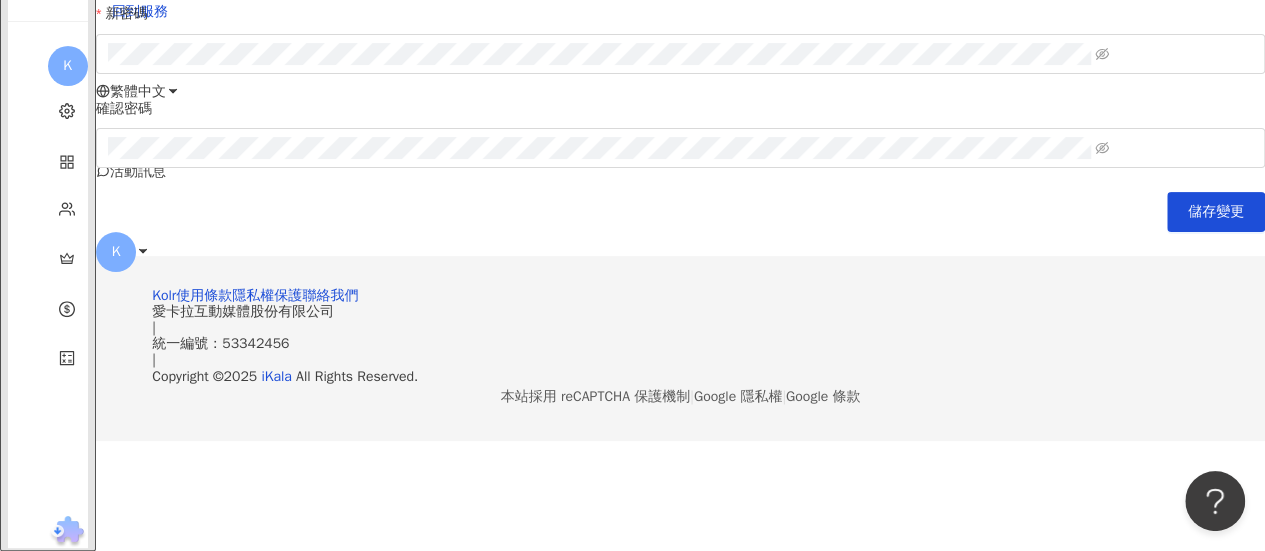 scroll, scrollTop: 0, scrollLeft: 0, axis: both 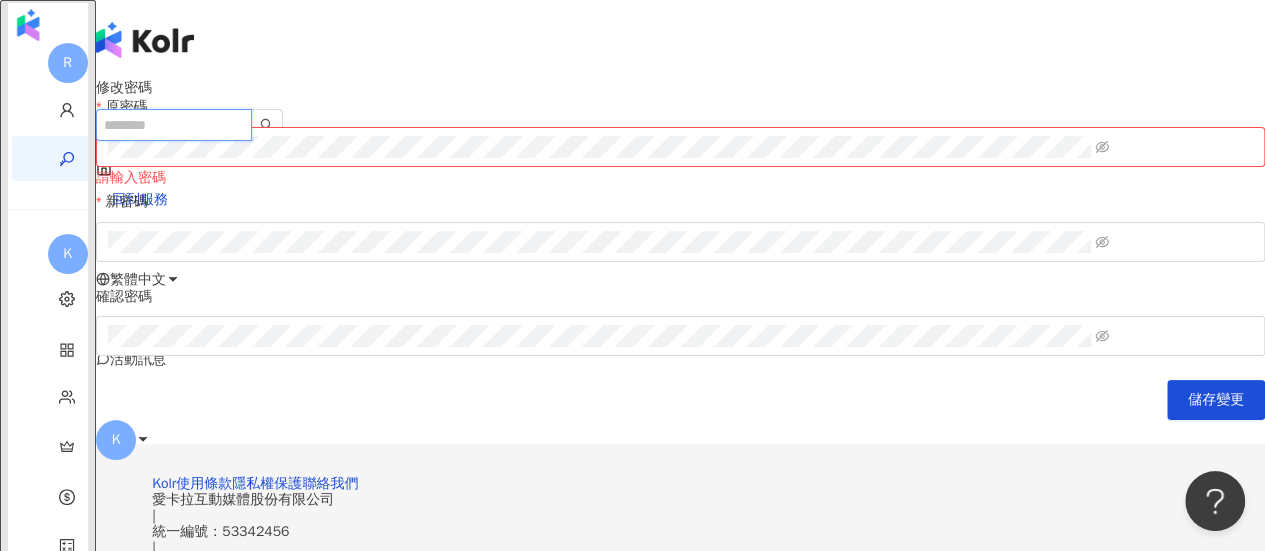 click at bounding box center [174, 125] 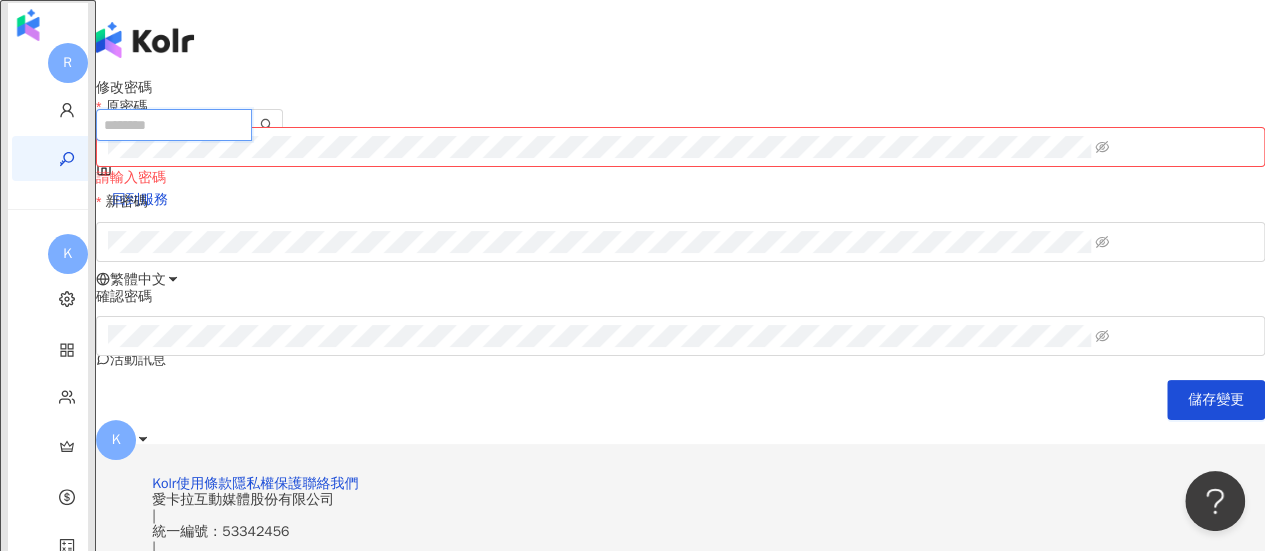 drag, startPoint x: 186, startPoint y: 34, endPoint x: 199, endPoint y: 34, distance: 13 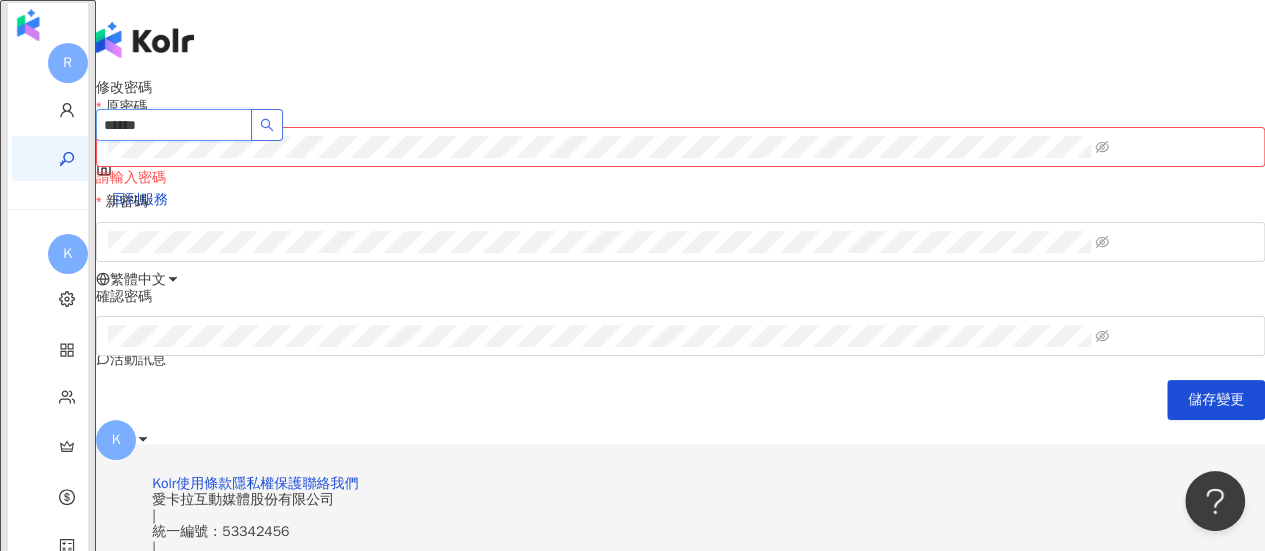 click at bounding box center [267, 125] 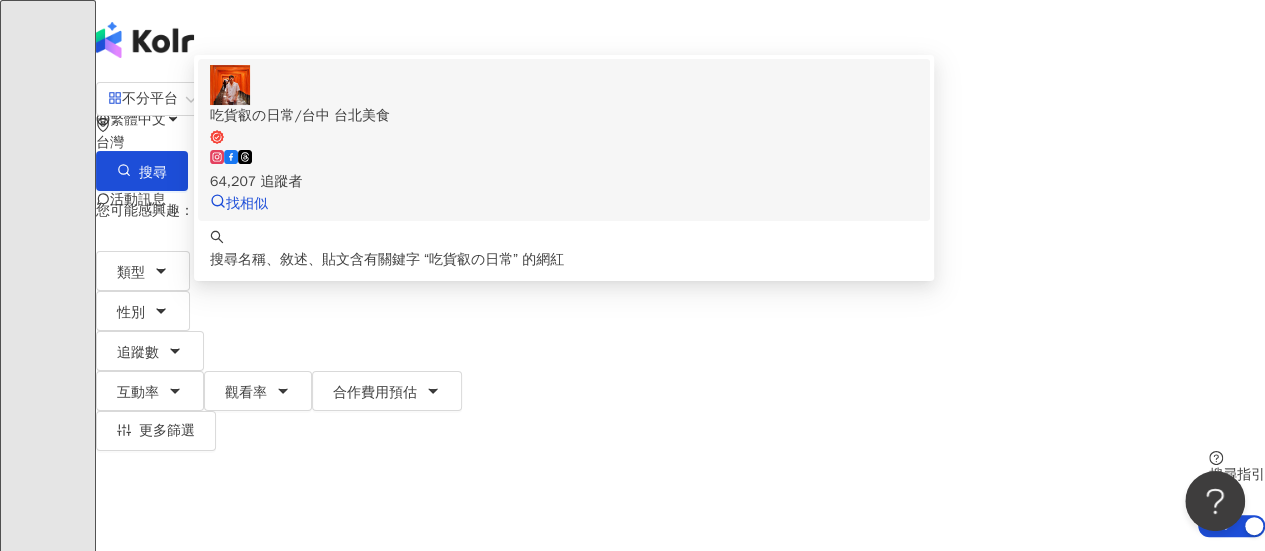 click on "吃貨叡の日常/台中 台北美食" at bounding box center [564, 116] 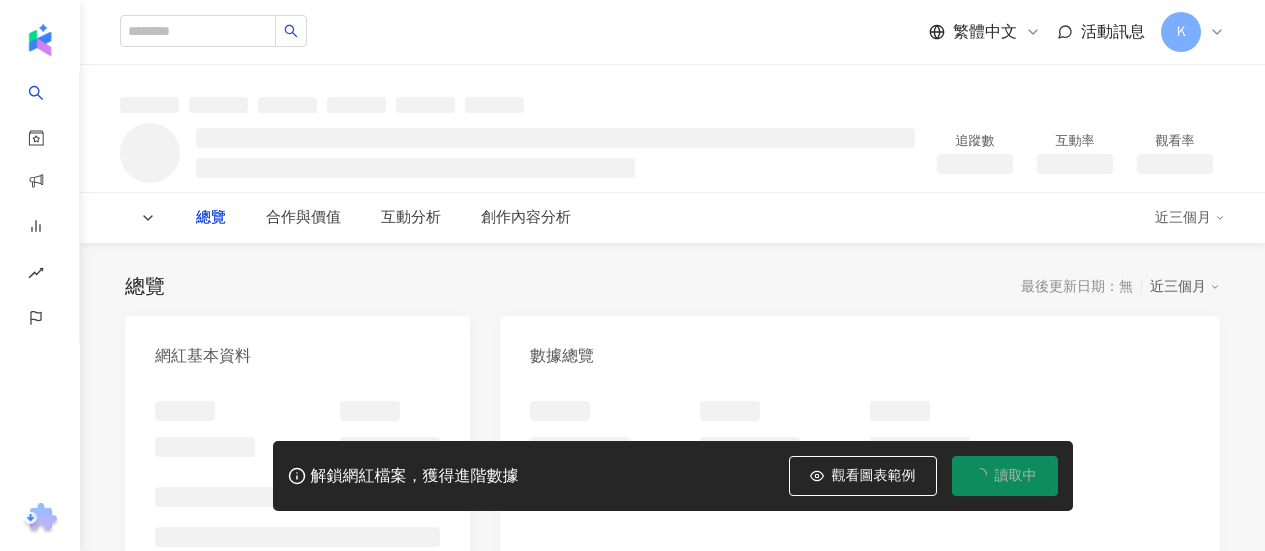 scroll, scrollTop: 0, scrollLeft: 0, axis: both 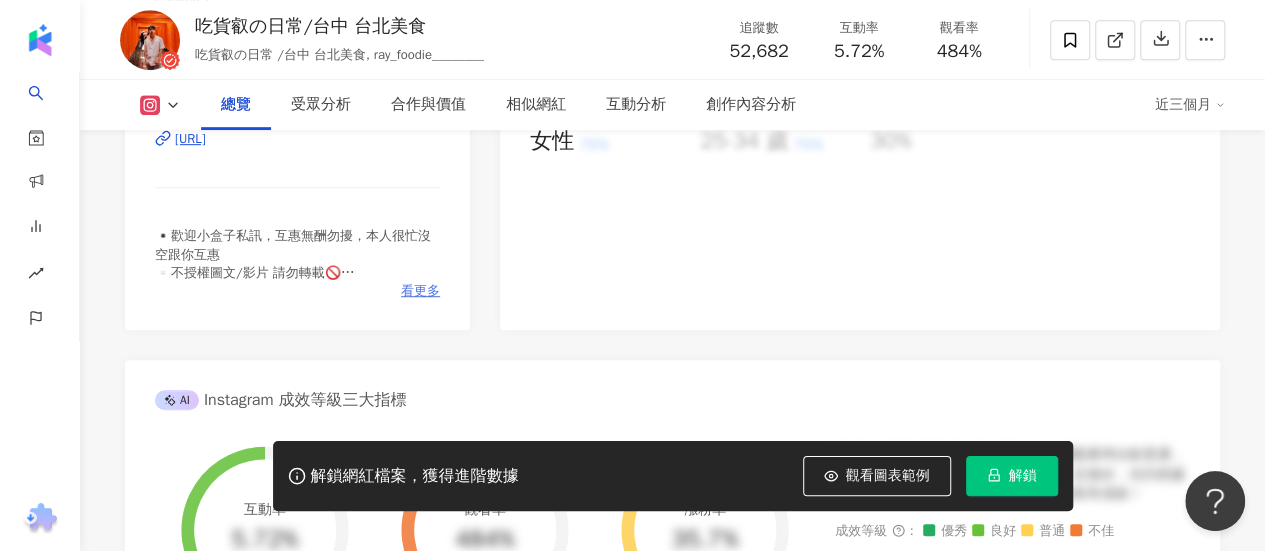 click on "看更多" at bounding box center (420, 291) 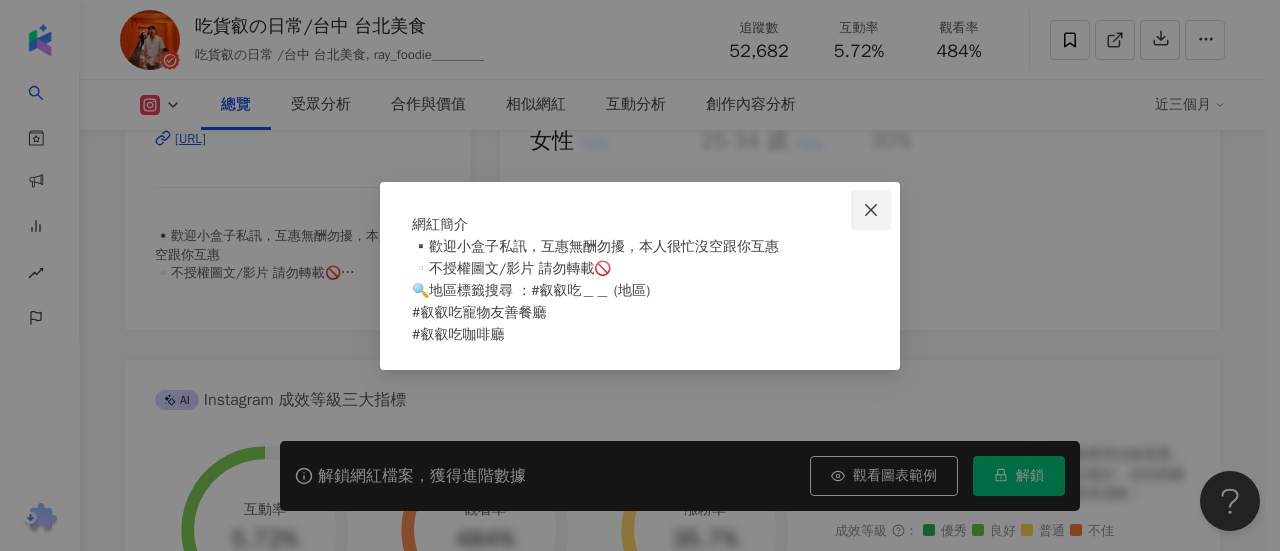 click 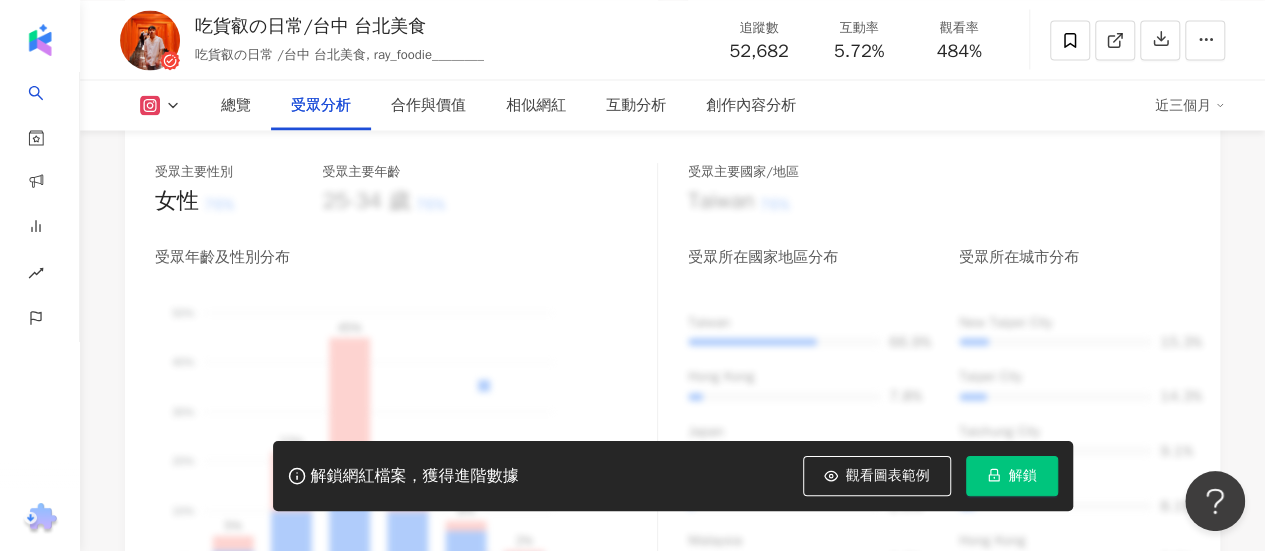 scroll, scrollTop: 1900, scrollLeft: 0, axis: vertical 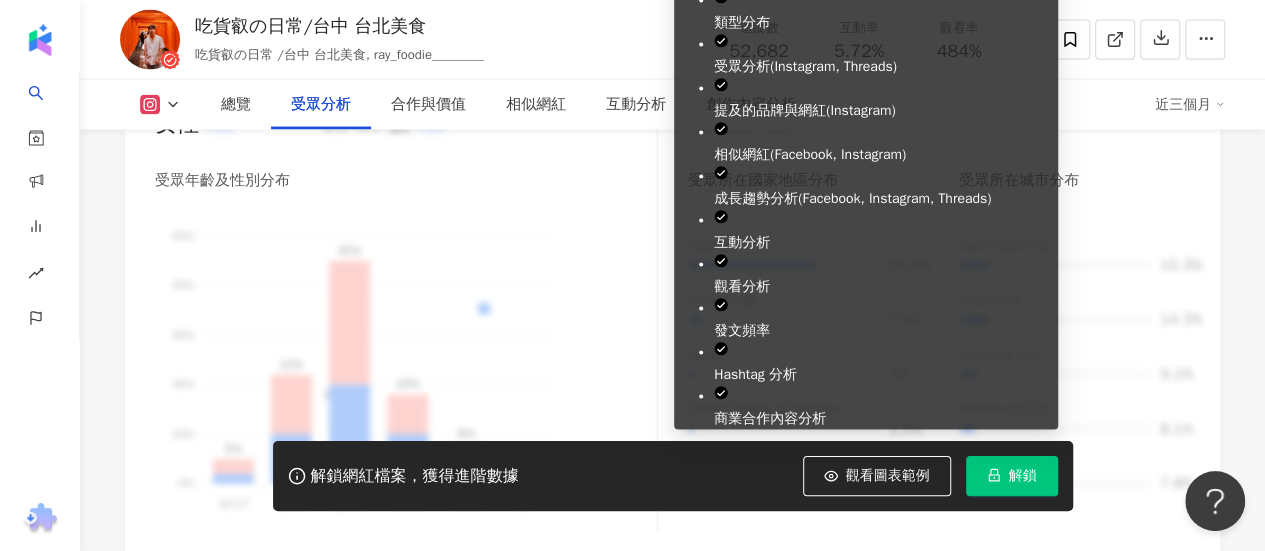 click on "解鎖" at bounding box center [1012, 476] 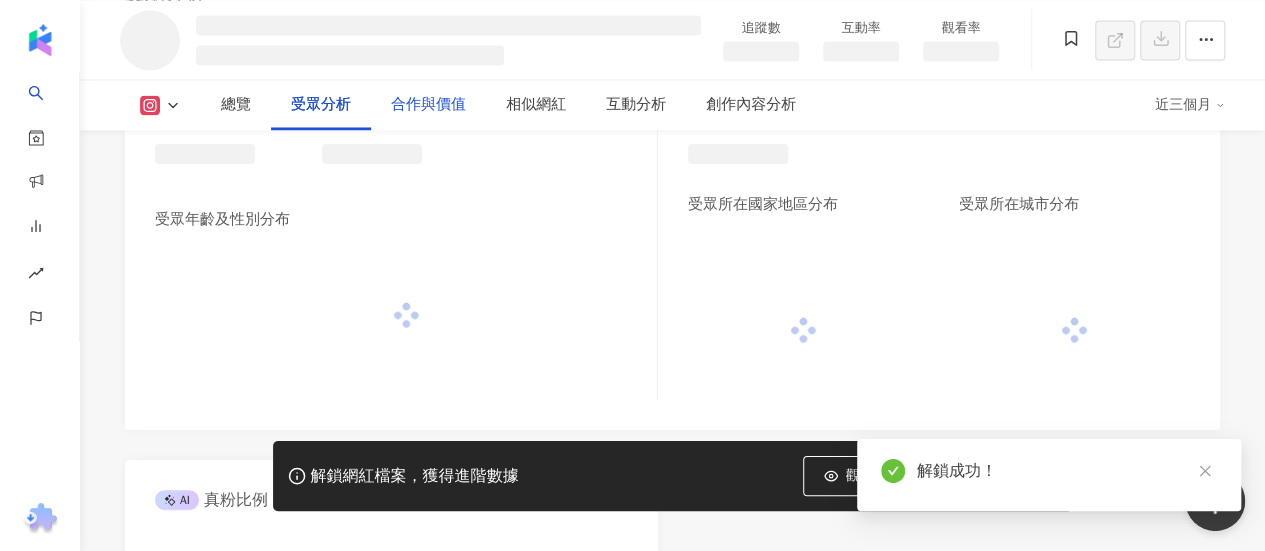 scroll, scrollTop: 1663, scrollLeft: 0, axis: vertical 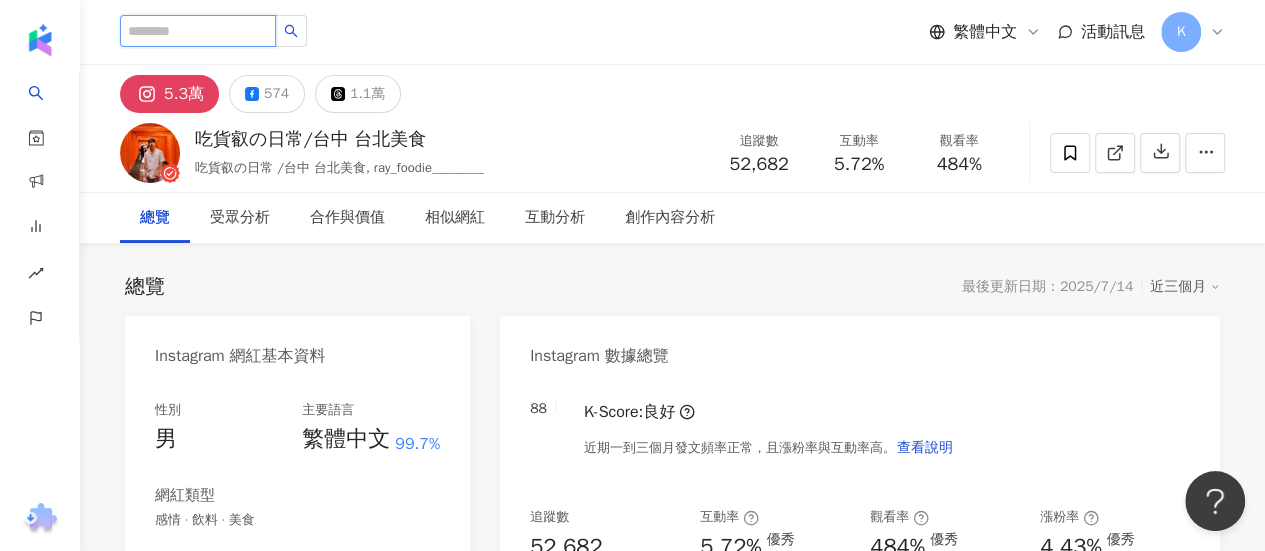 click at bounding box center (198, 31) 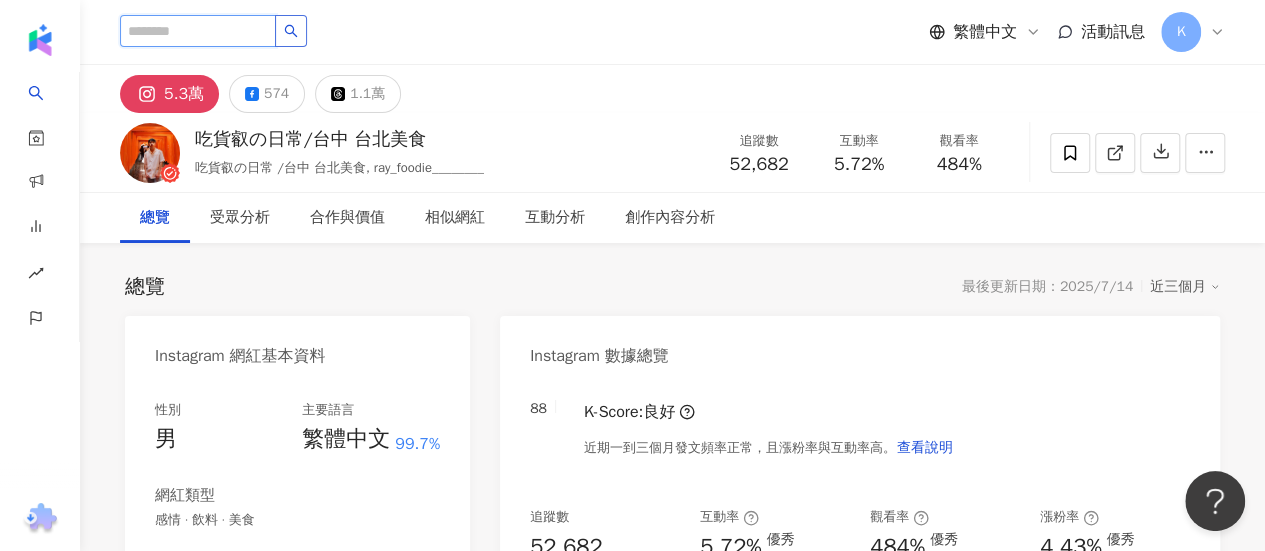 paste on "**********" 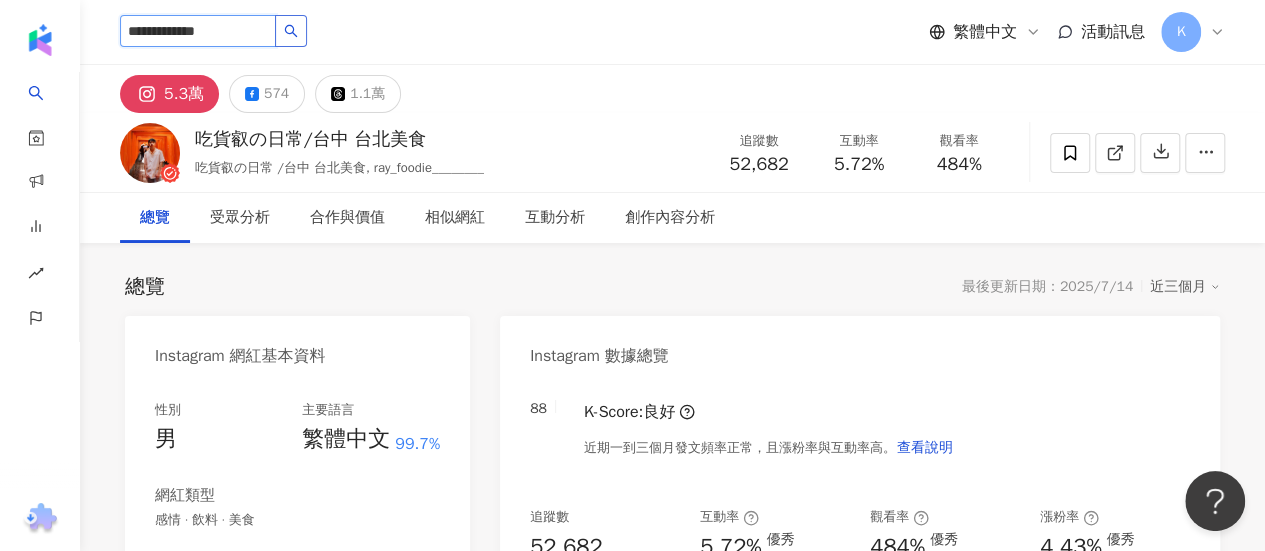 click 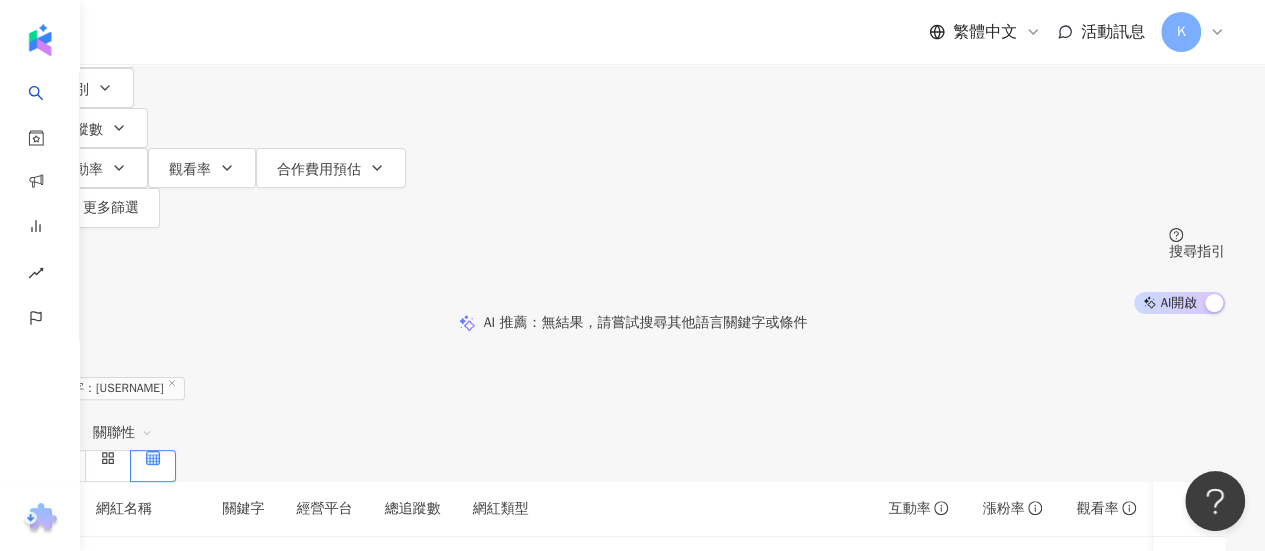 scroll, scrollTop: 200, scrollLeft: 0, axis: vertical 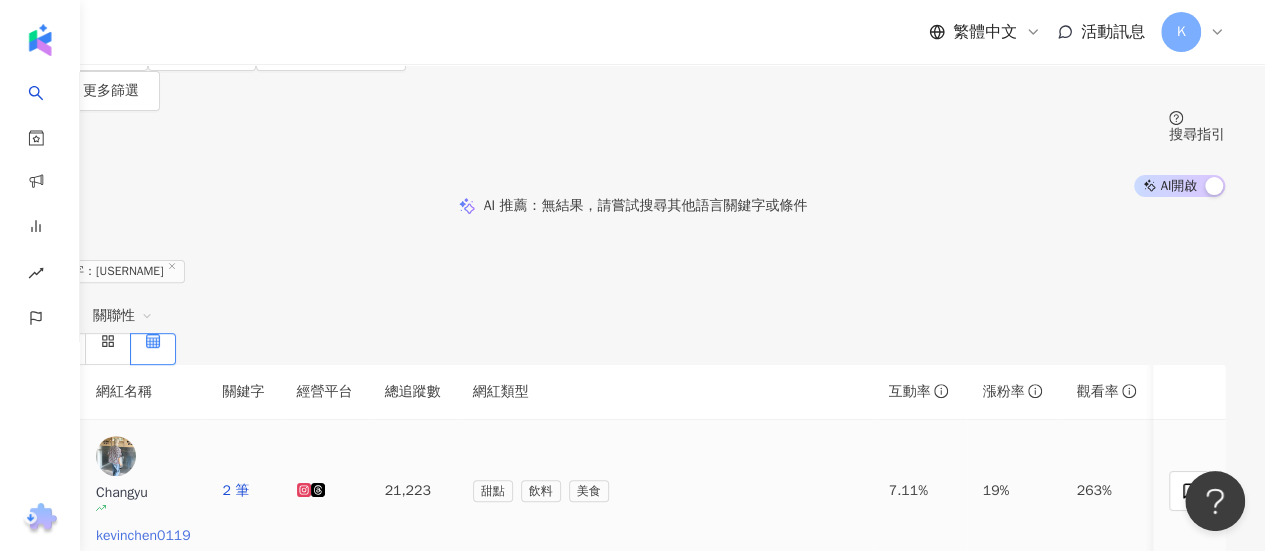 click on "kevinchen0119" at bounding box center [143, 535] 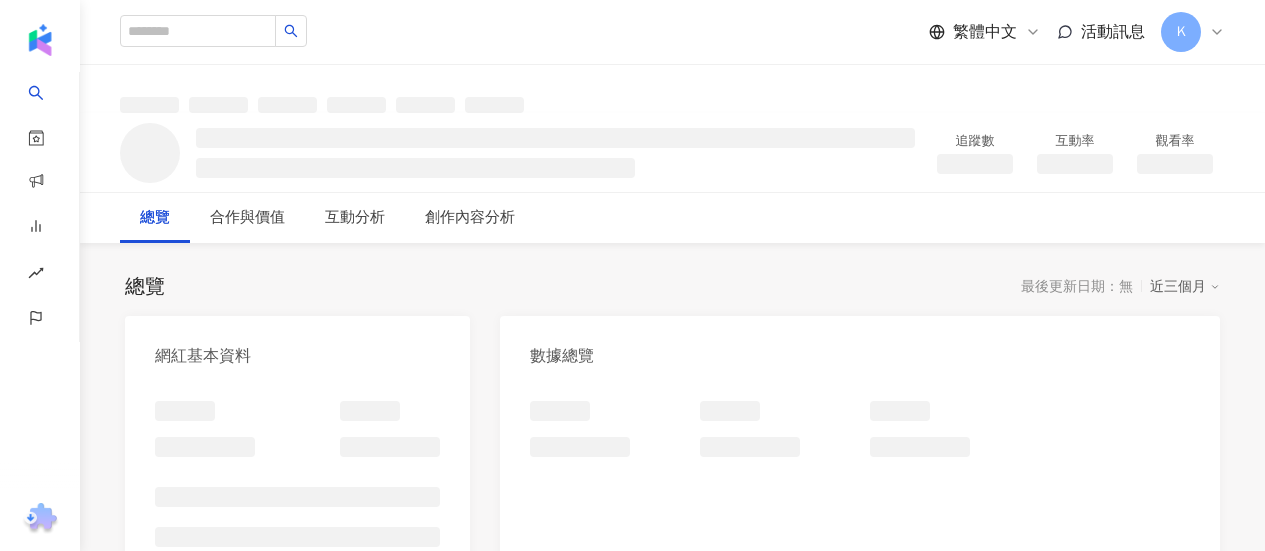 scroll, scrollTop: 0, scrollLeft: 0, axis: both 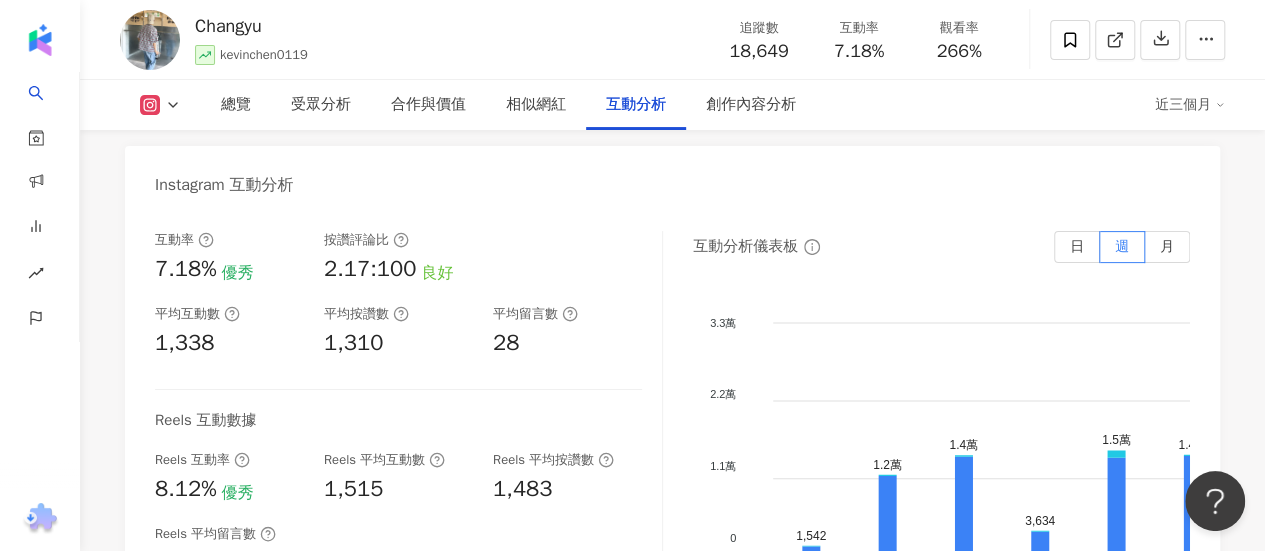 drag, startPoint x: 758, startPoint y: 227, endPoint x: 525, endPoint y: -157, distance: 449.16034 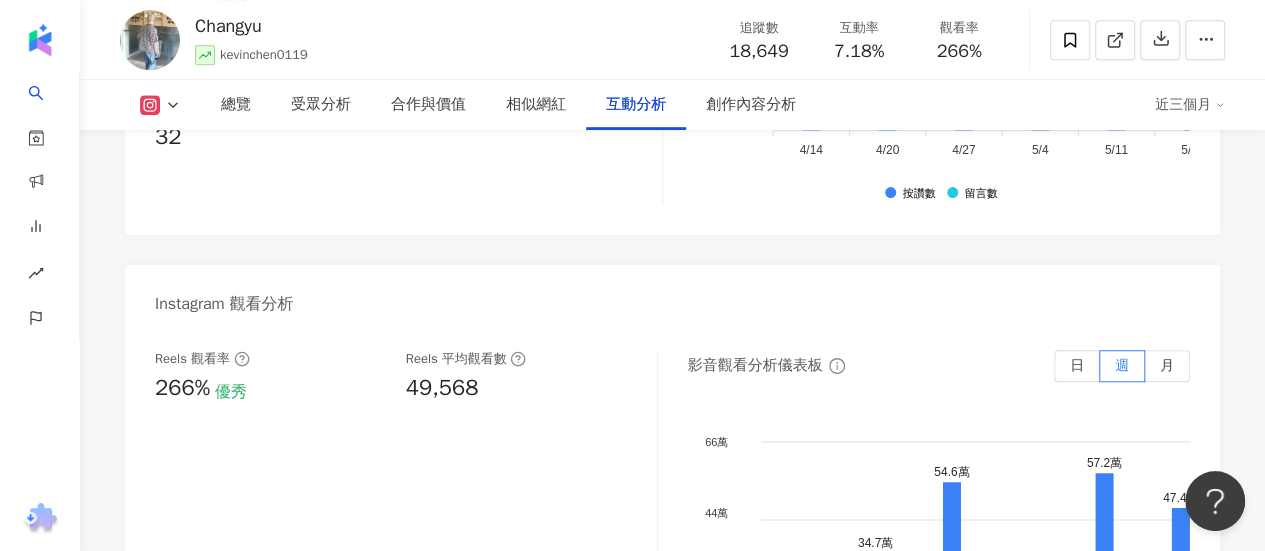 scroll, scrollTop: 4500, scrollLeft: 0, axis: vertical 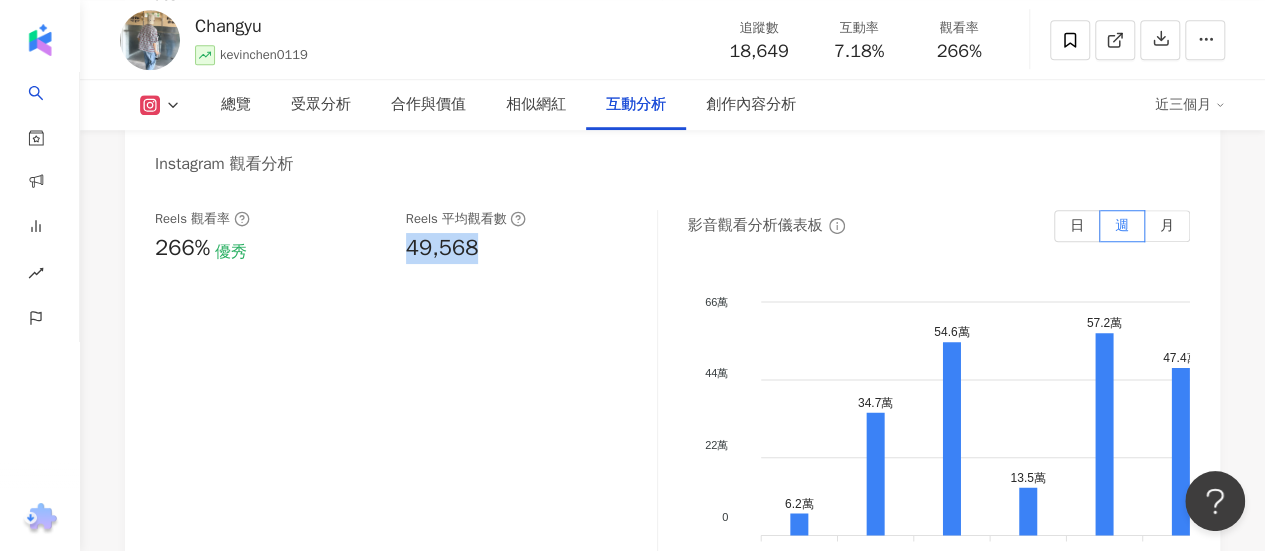 drag, startPoint x: 496, startPoint y: 252, endPoint x: 397, endPoint y: 251, distance: 99.00505 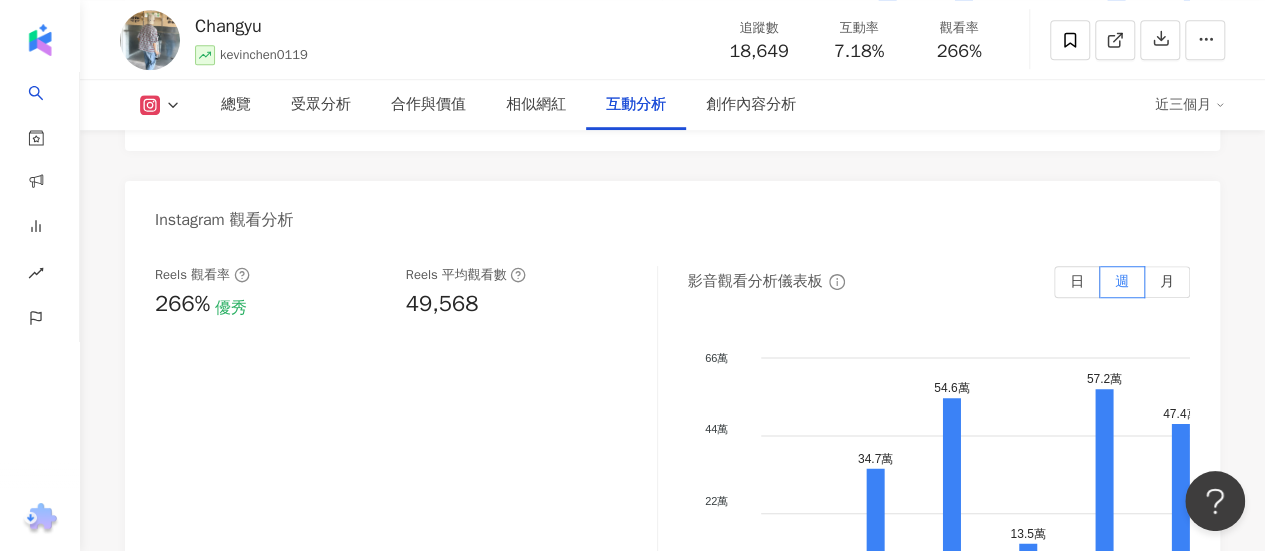 scroll, scrollTop: 4400, scrollLeft: 0, axis: vertical 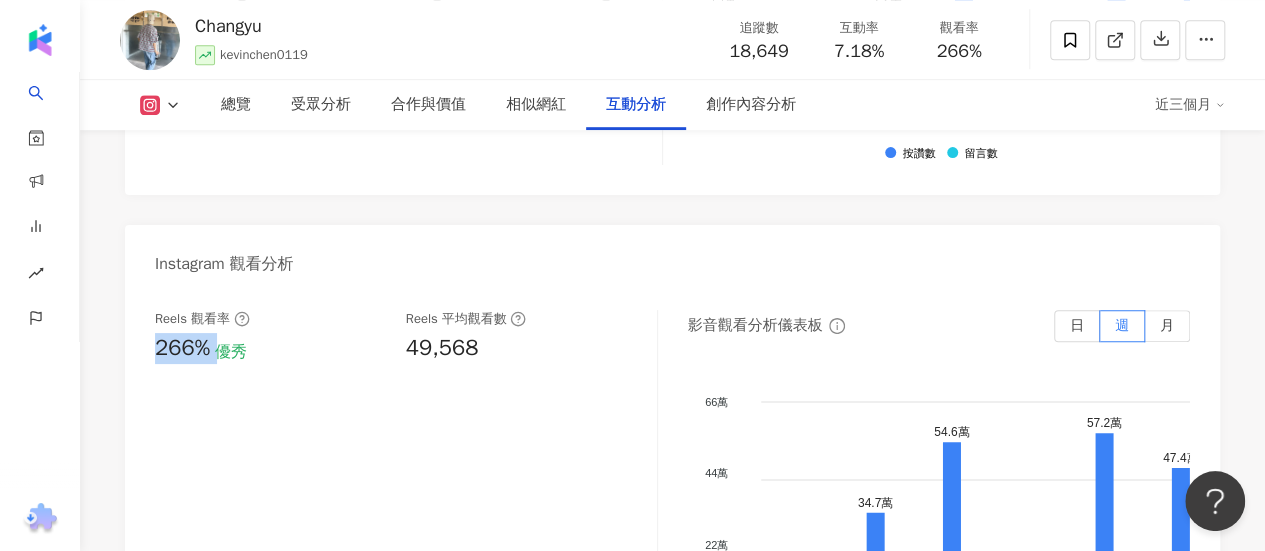 drag, startPoint x: 221, startPoint y: 363, endPoint x: 153, endPoint y: 355, distance: 68.46897 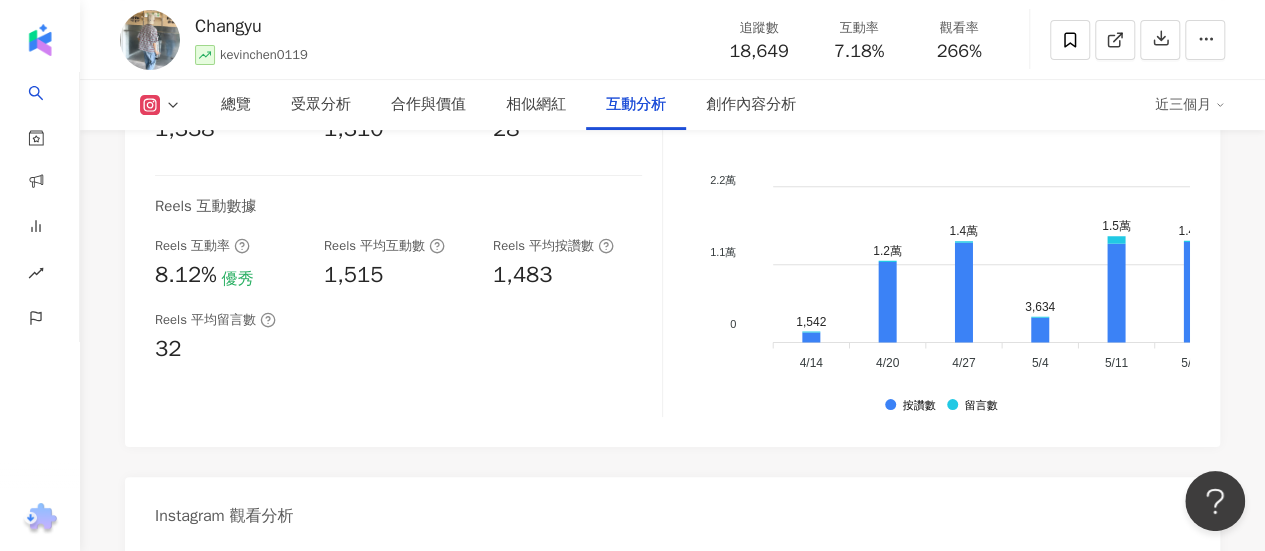 scroll, scrollTop: 4300, scrollLeft: 0, axis: vertical 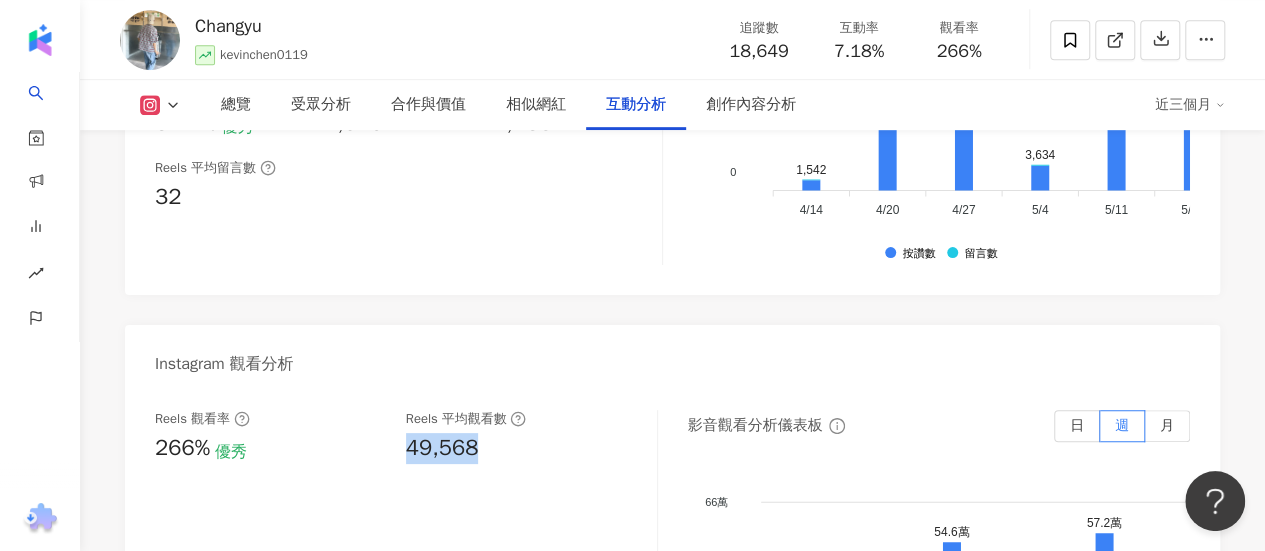 drag, startPoint x: 504, startPoint y: 443, endPoint x: 401, endPoint y: 443, distance: 103 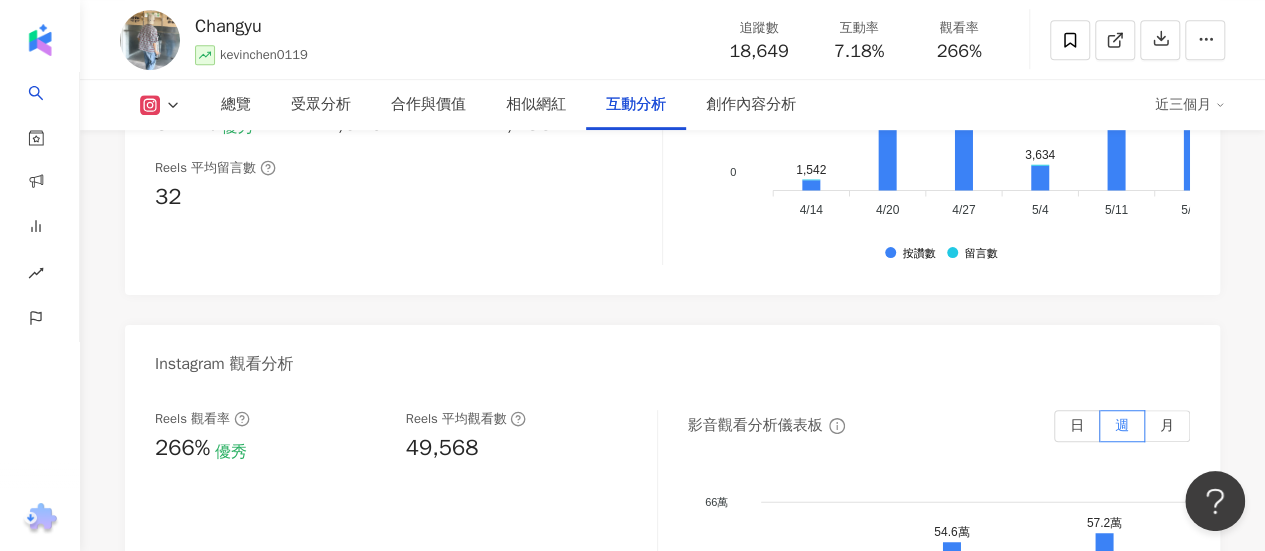 click on "Reels 觀看率   266% 優秀 Reels 平均觀看數   49,568 影音觀看分析儀表板 日 週 月 66萬 66萬 44萬 44萬 22萬 22萬 0 0 6.2萬 34.7萬 54.6萬 13.5萬 57.2萬 47.4萬 24.6萬 43.7萬 27.1萬 34.3萬 44.7萬 7.4萬 3.2萬 4/14 4/14 6.2萬 34.7萬 54.6萬 13.5萬 57.2萬 47.4萬 24.6萬 43.7萬 27.1萬 34.3萬 44.7萬 7.4萬 3.2萬 4/14 4/14 4/20 4/20 4/27 4/27 5/4 5/4 5/11 5/11 5/18 5/18 5/25 5/25 6/1 6/1 6/8 6/8 6/15 6/15 6/22 6/22 6/29 6/29 7/6 7/6 7/13 7/13 2025/04/14 ~ 2025/04/19  (  6 篇  ) *點擊柱狀圖可查看相關貼文 全部影音 :  6.2萬 Reels :   62,250   Reels" at bounding box center (672, 615) 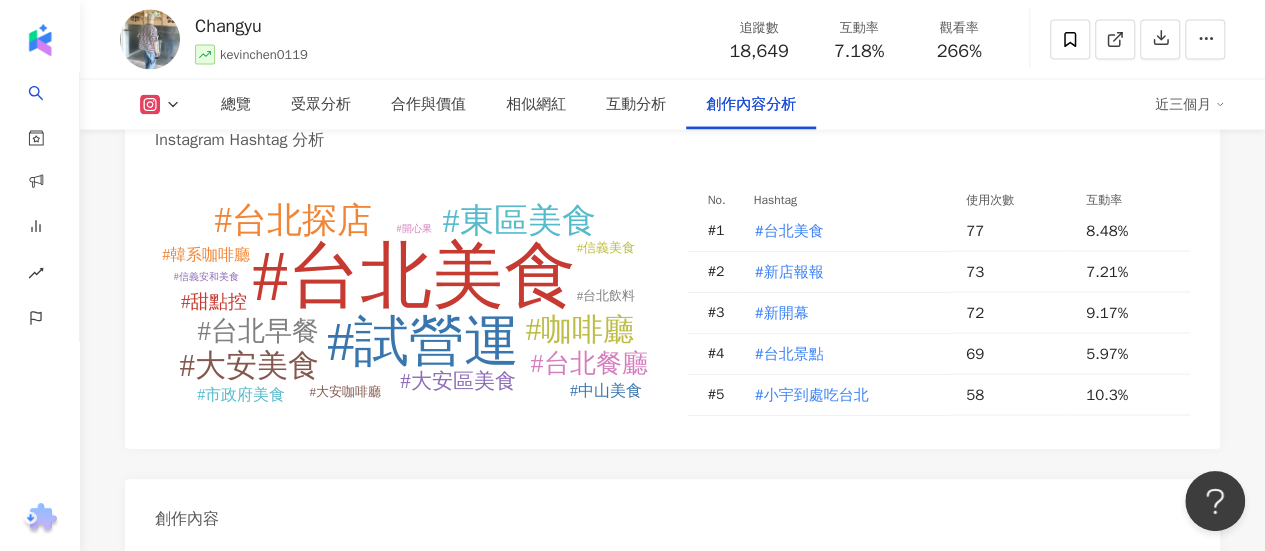 scroll, scrollTop: 5700, scrollLeft: 0, axis: vertical 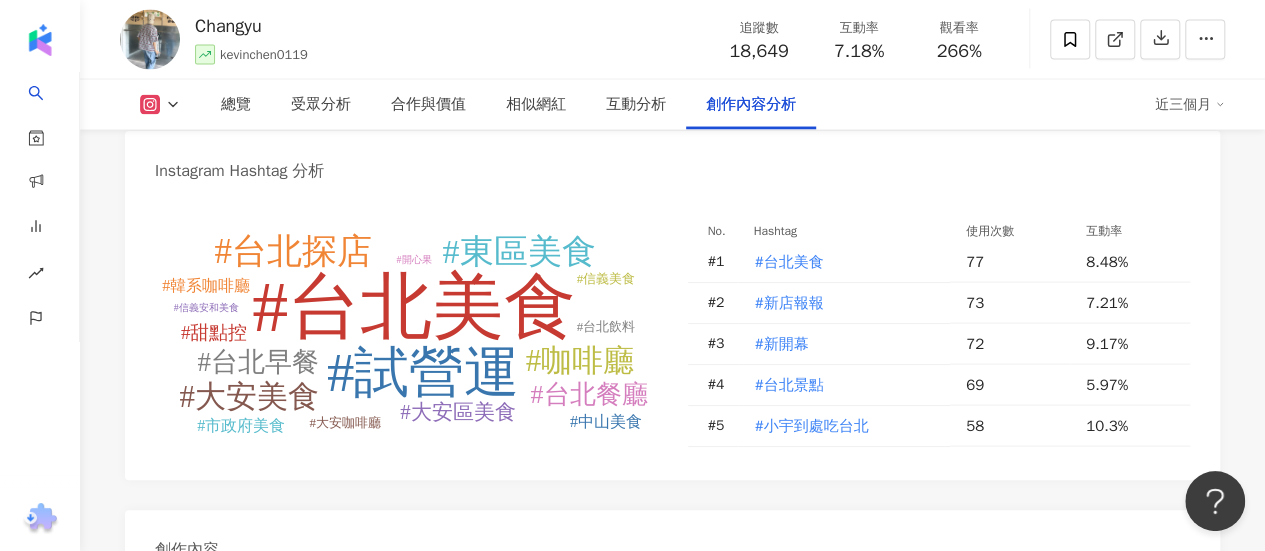 click on "Instagram Hashtag 分析" at bounding box center (672, 163) 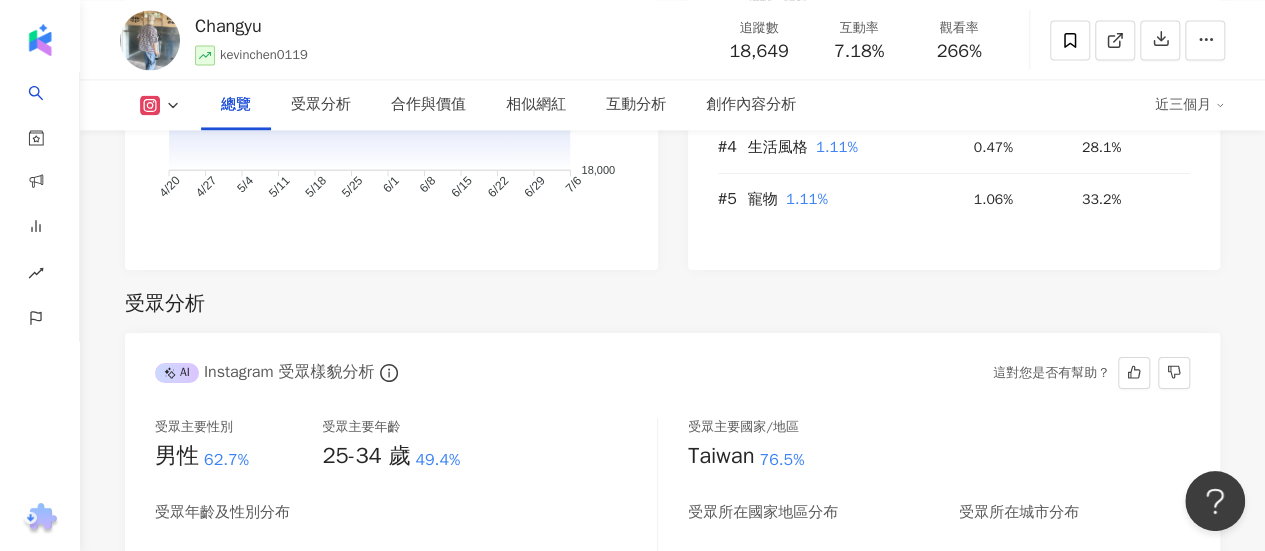 scroll, scrollTop: 1600, scrollLeft: 0, axis: vertical 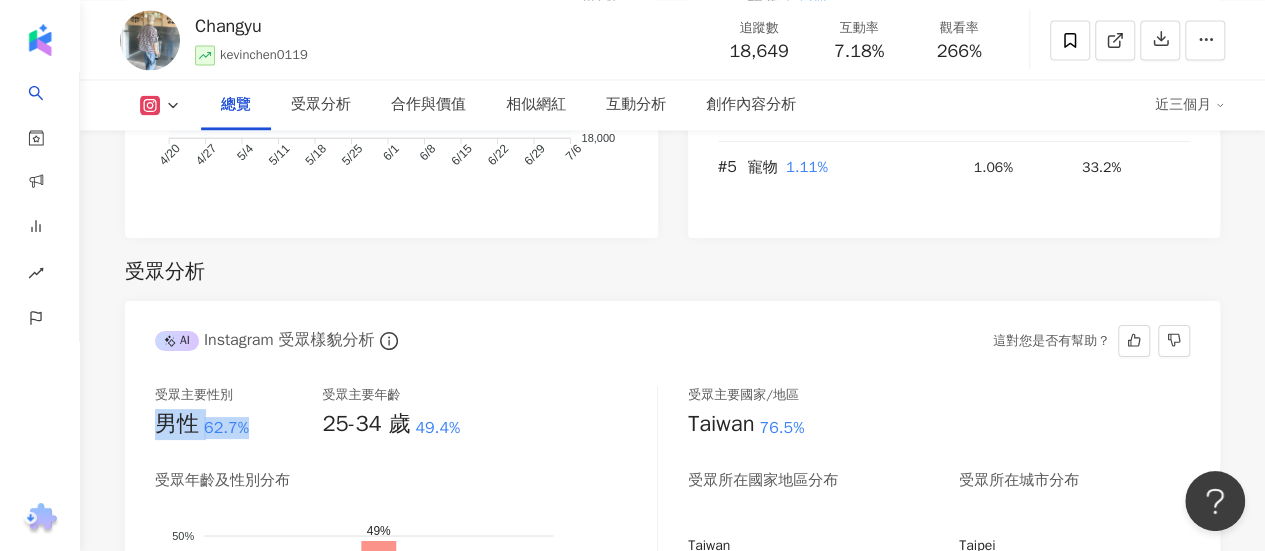 drag, startPoint x: 271, startPoint y: 428, endPoint x: 155, endPoint y: 431, distance: 116.03879 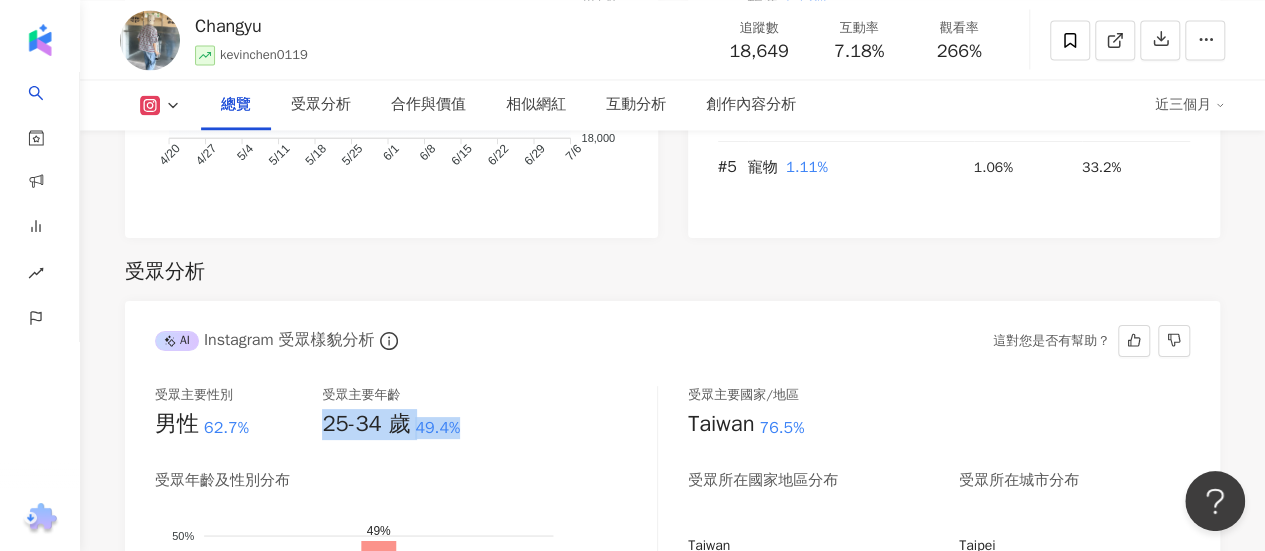drag, startPoint x: 326, startPoint y: 429, endPoint x: 459, endPoint y: 417, distance: 133.54025 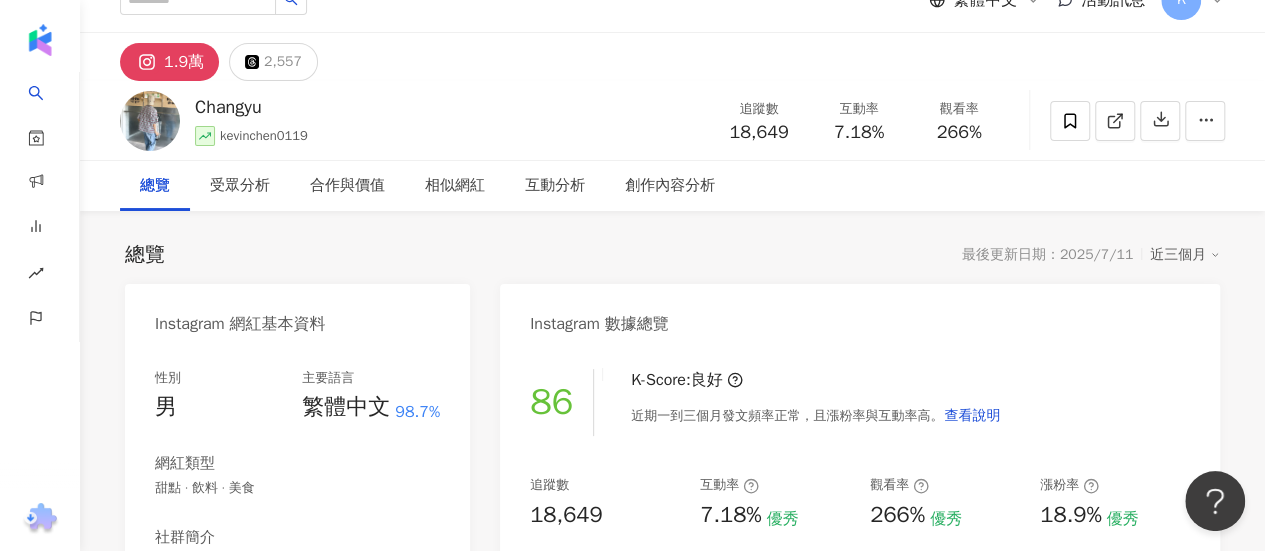 scroll, scrollTop: 0, scrollLeft: 0, axis: both 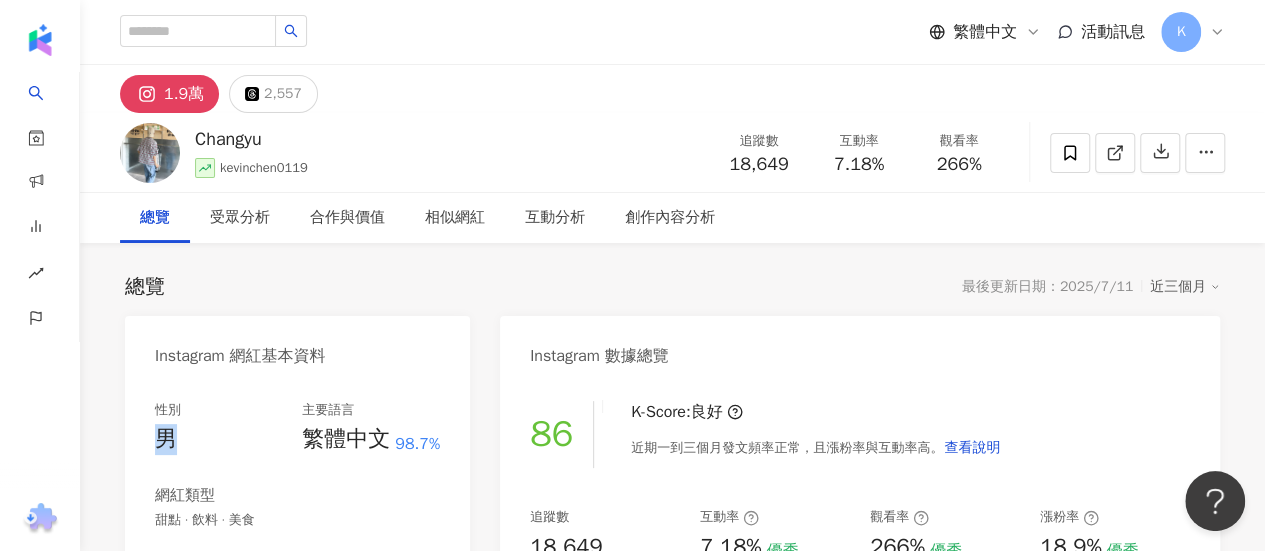 drag, startPoint x: 171, startPoint y: 434, endPoint x: 158, endPoint y: 434, distance: 13 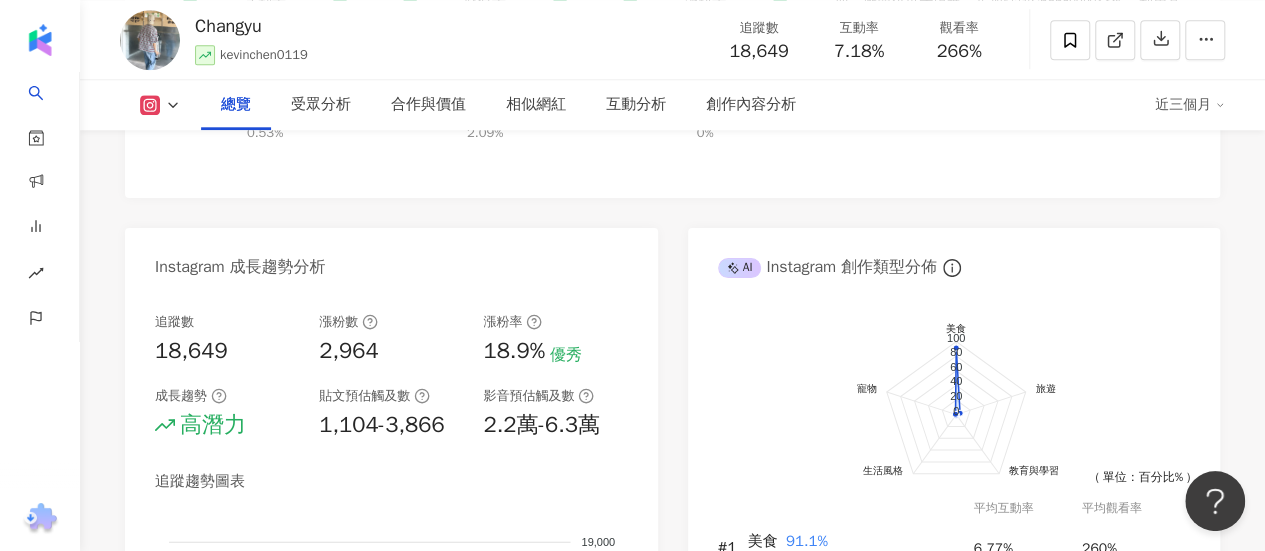 scroll, scrollTop: 1100, scrollLeft: 0, axis: vertical 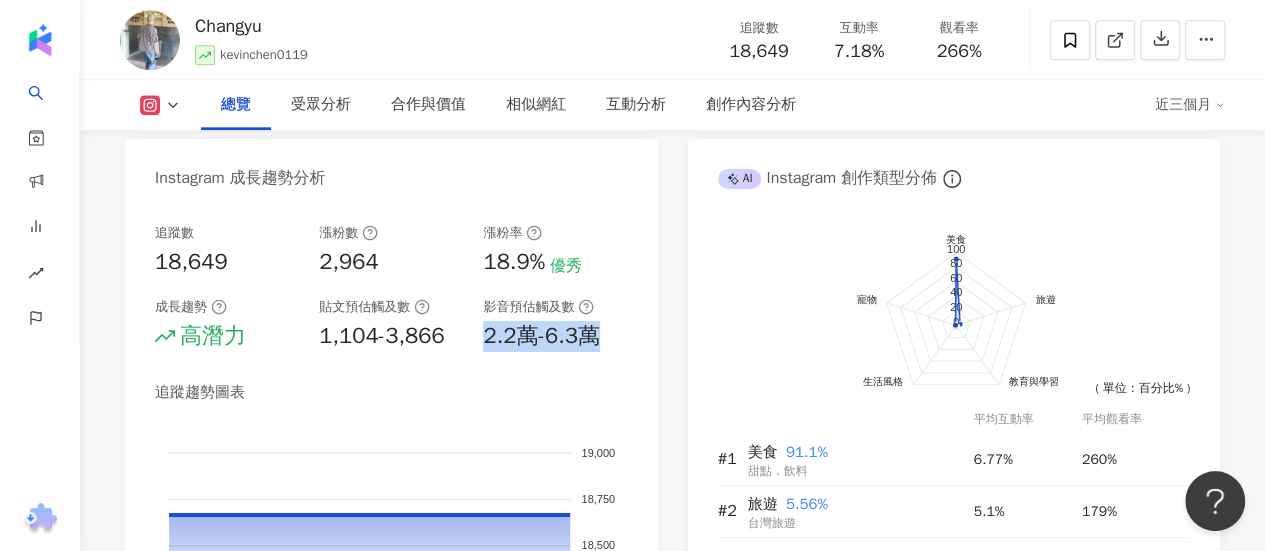 drag, startPoint x: 483, startPoint y: 341, endPoint x: 632, endPoint y: 341, distance: 149 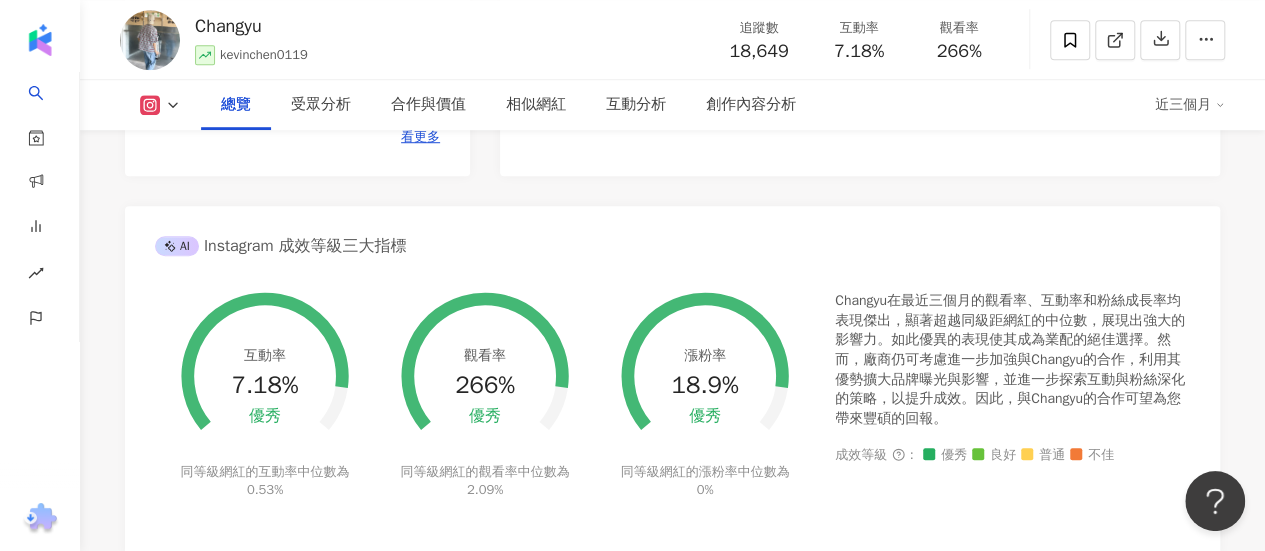 scroll, scrollTop: 600, scrollLeft: 0, axis: vertical 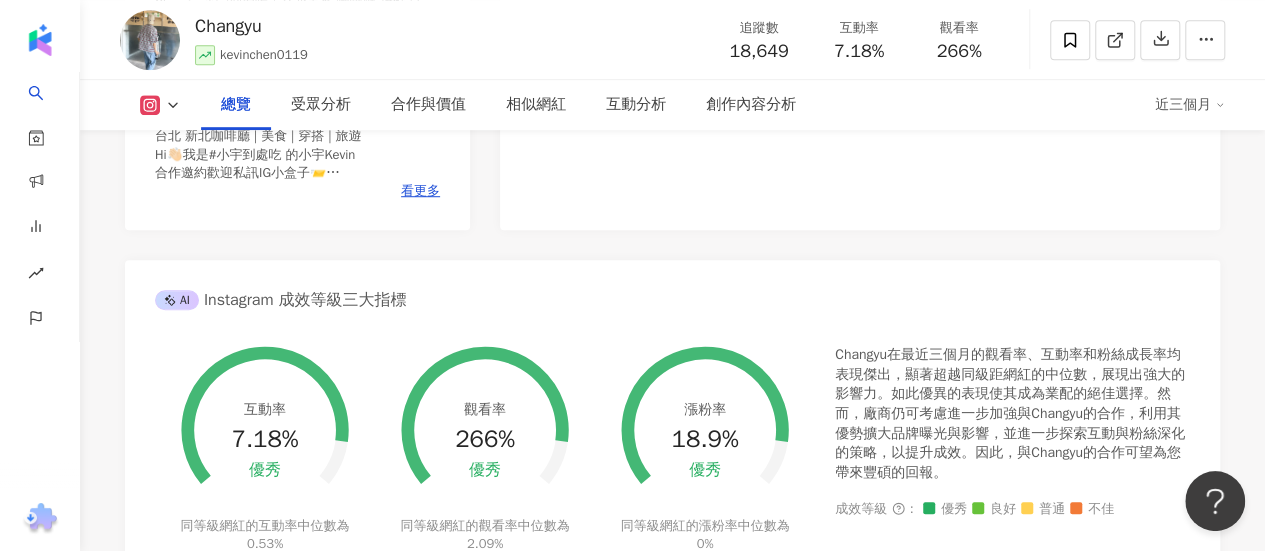 click on "AI Instagram 成效等級三大指標" at bounding box center (672, 292) 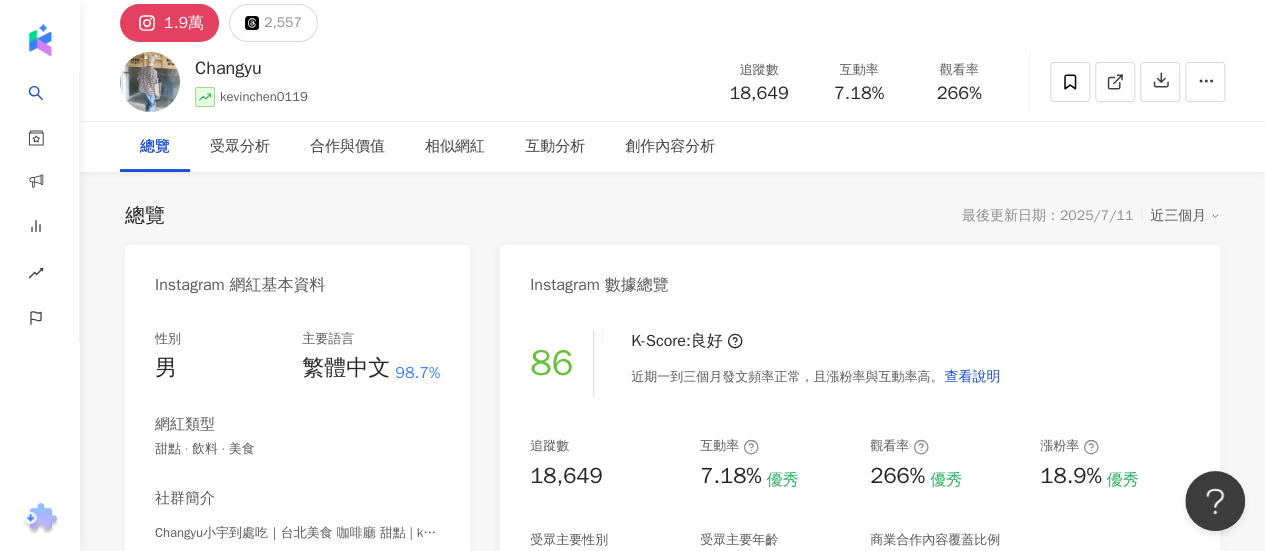 scroll, scrollTop: 0, scrollLeft: 0, axis: both 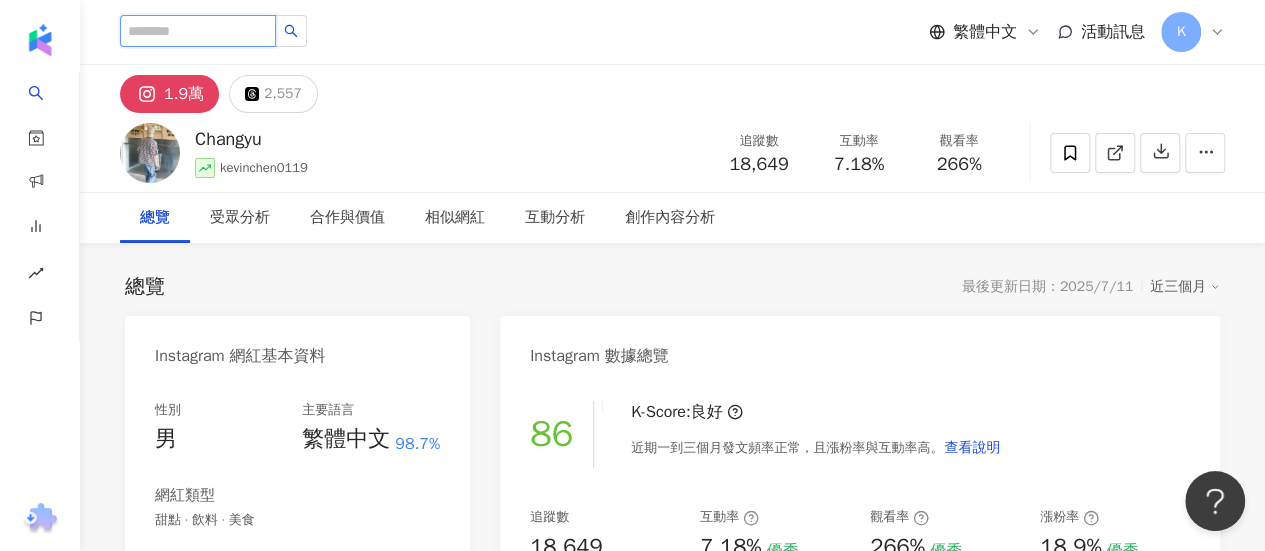 click at bounding box center (198, 31) 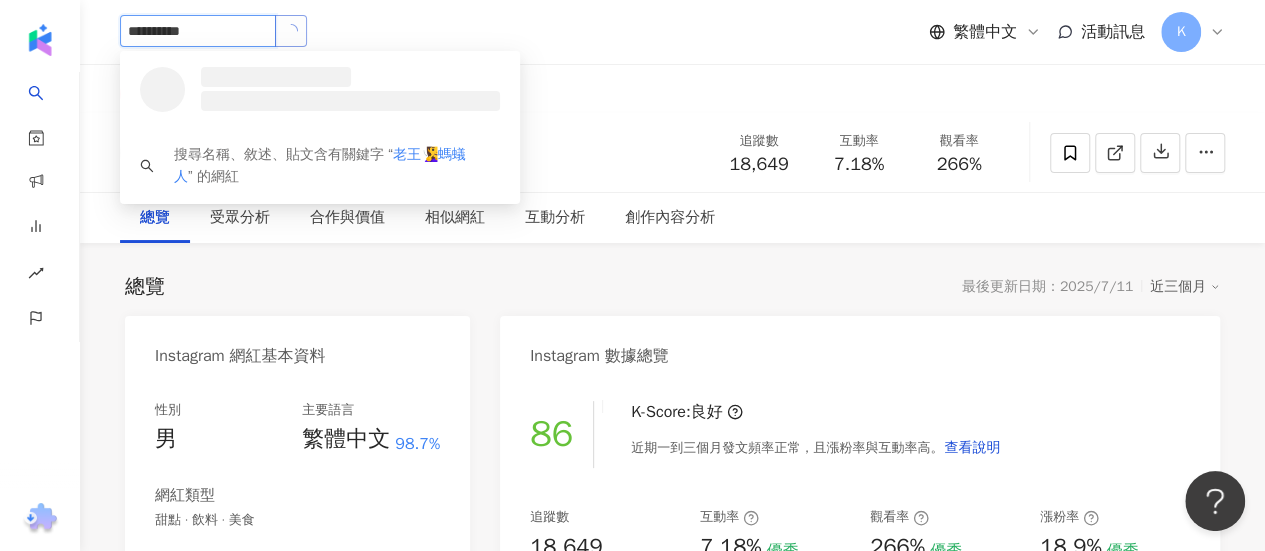 click 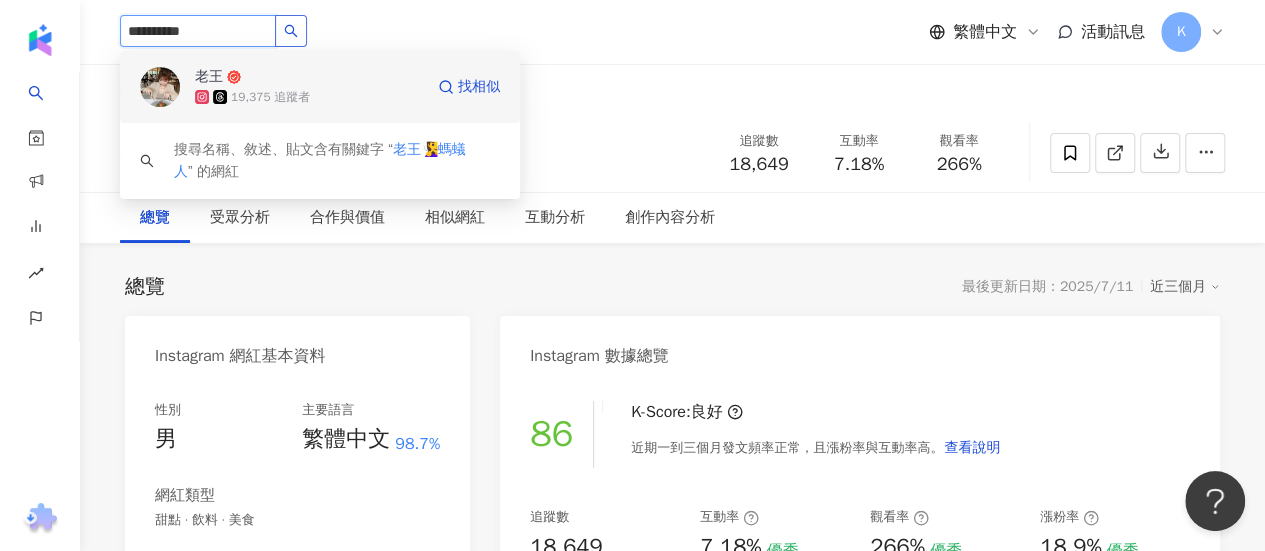 click on "19,375   追蹤者" at bounding box center (309, 97) 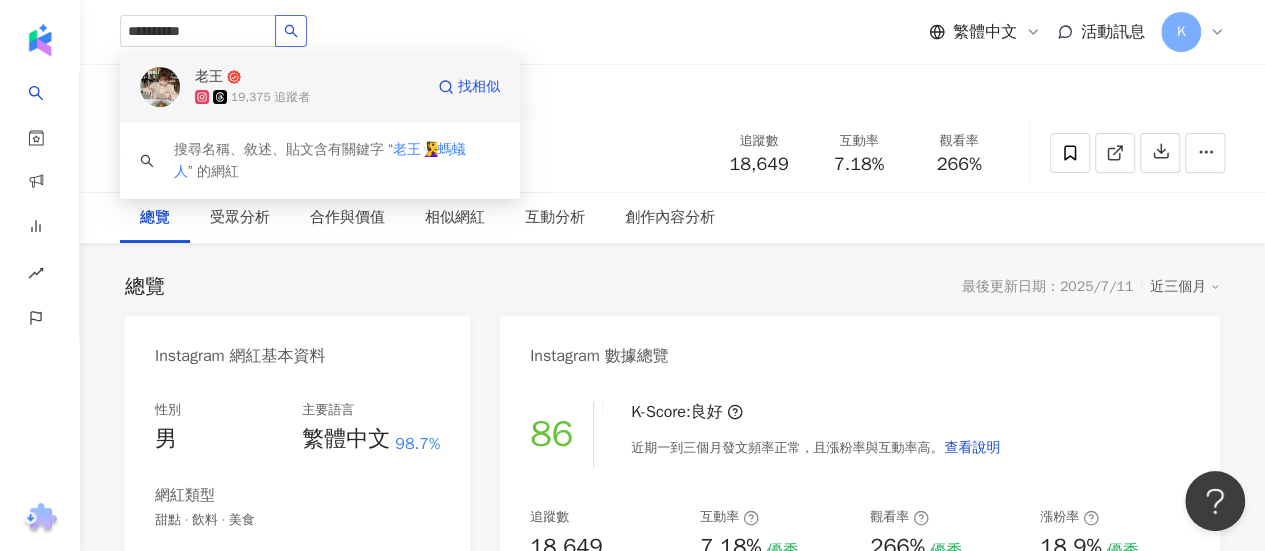 type 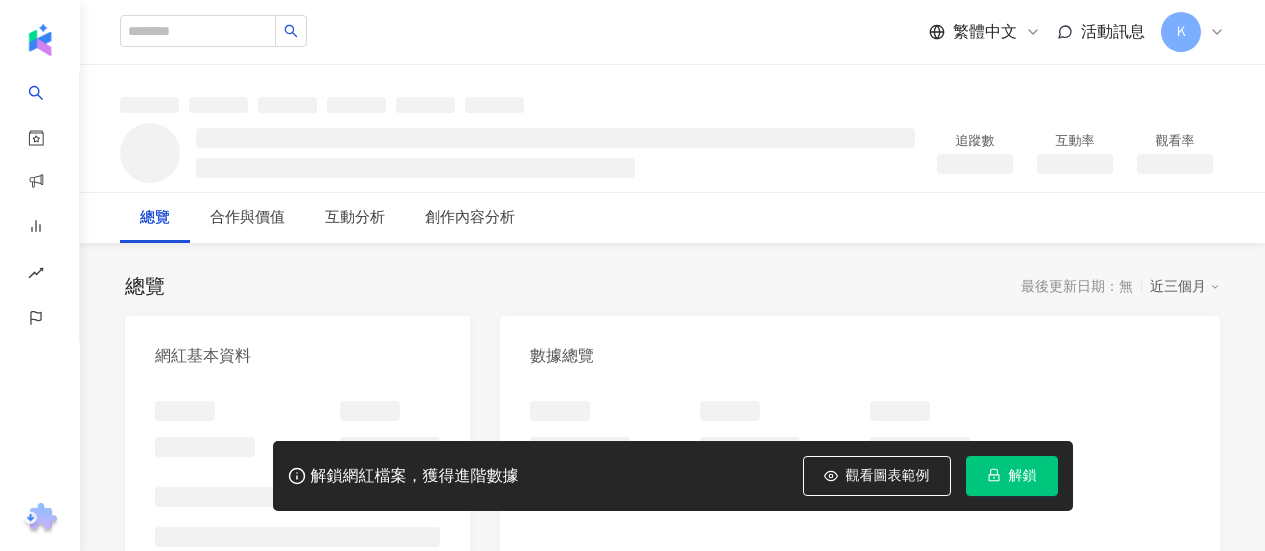 scroll, scrollTop: 0, scrollLeft: 0, axis: both 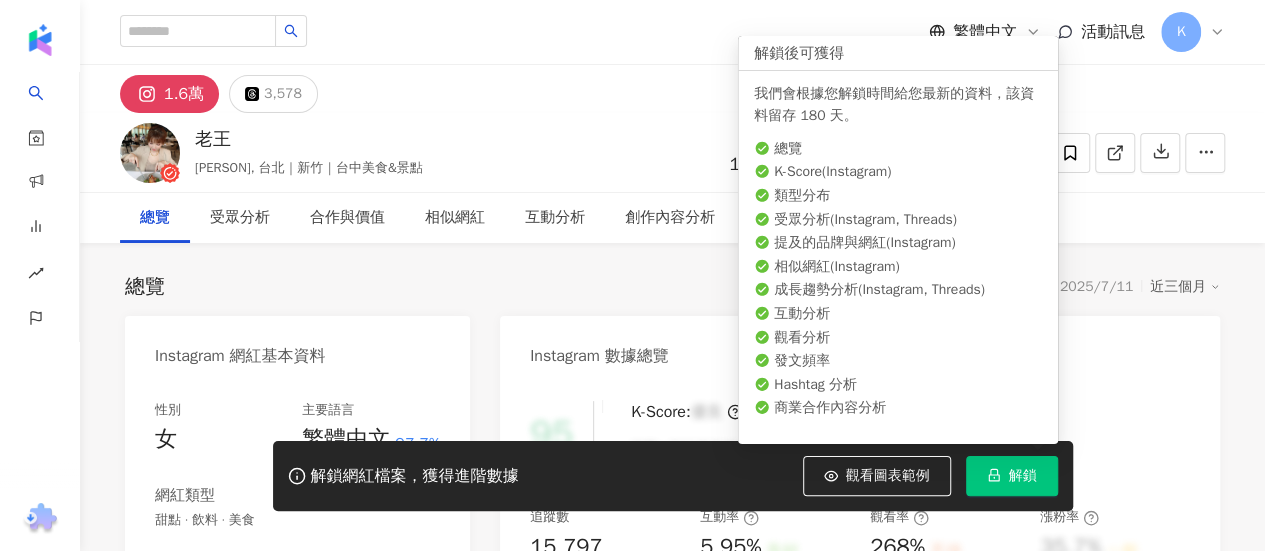 click on "解鎖" at bounding box center [1012, 476] 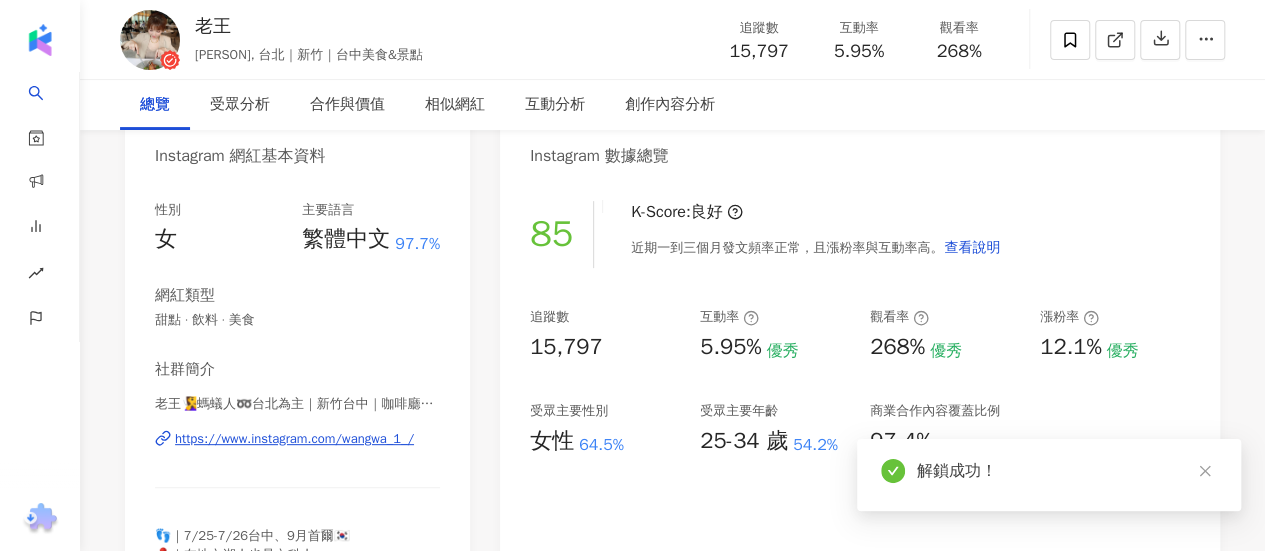 scroll, scrollTop: 0, scrollLeft: 0, axis: both 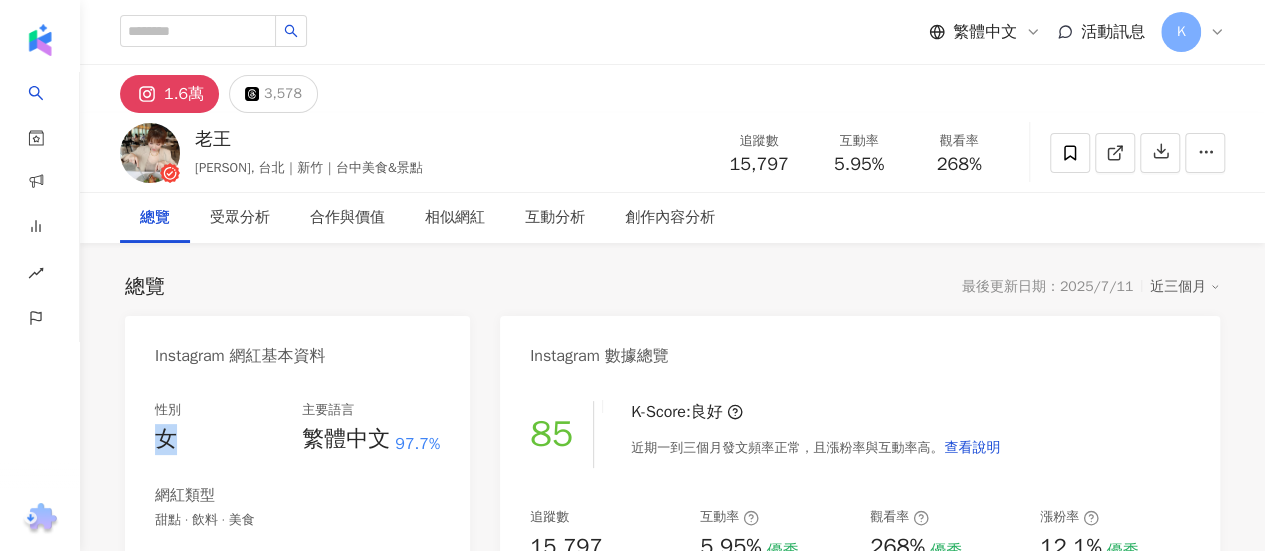 drag, startPoint x: 186, startPoint y: 445, endPoint x: 158, endPoint y: 443, distance: 28.071337 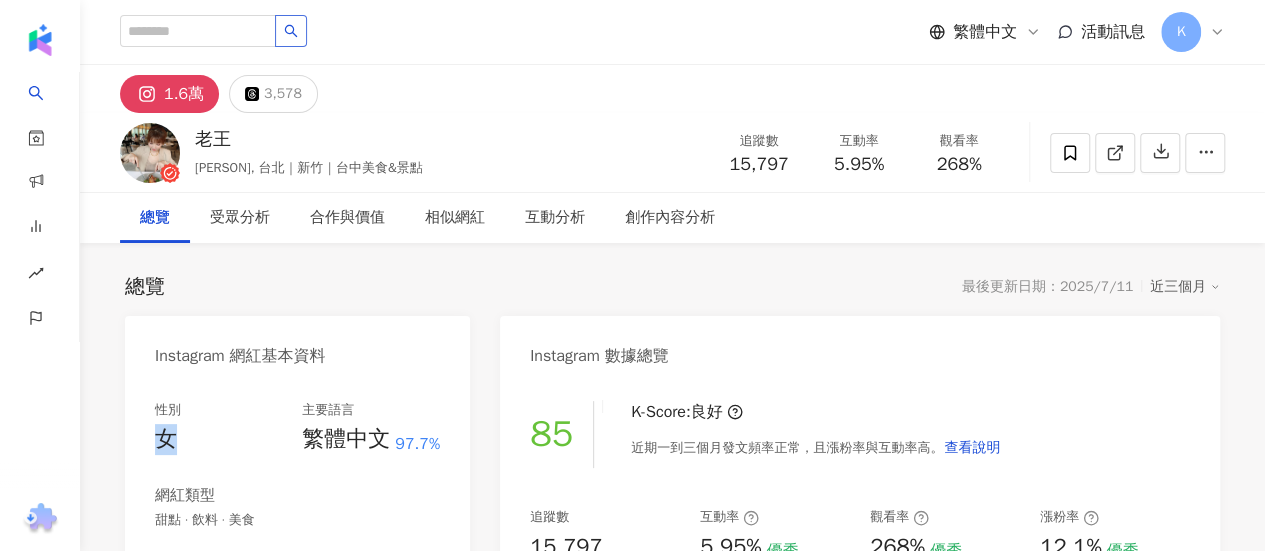 copy on "女" 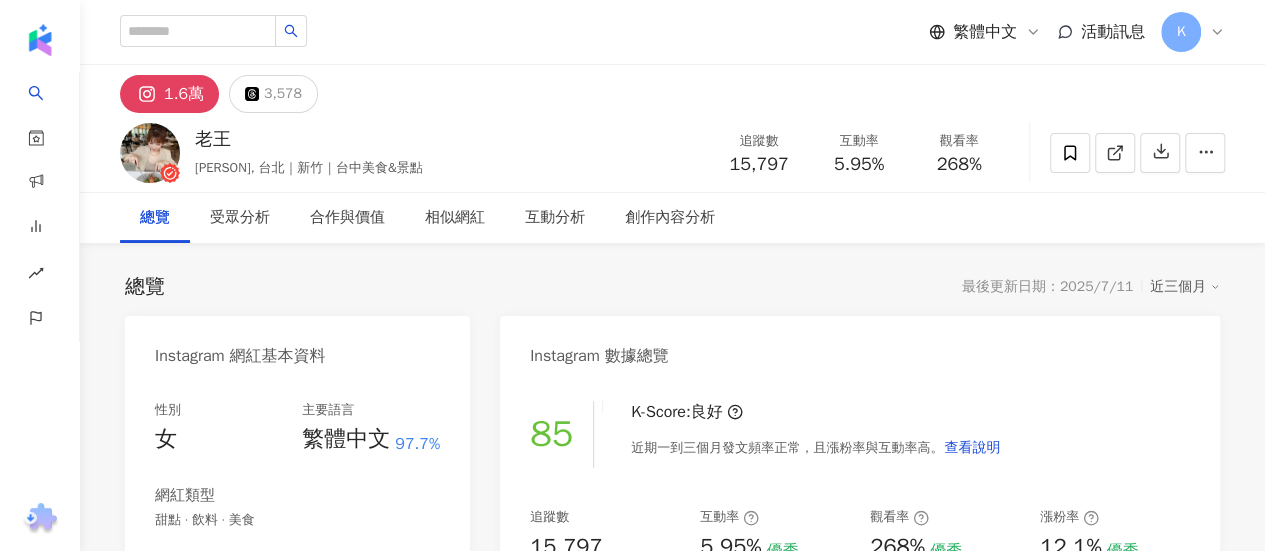 click on "Instagram 網紅基本資料" at bounding box center [240, 356] 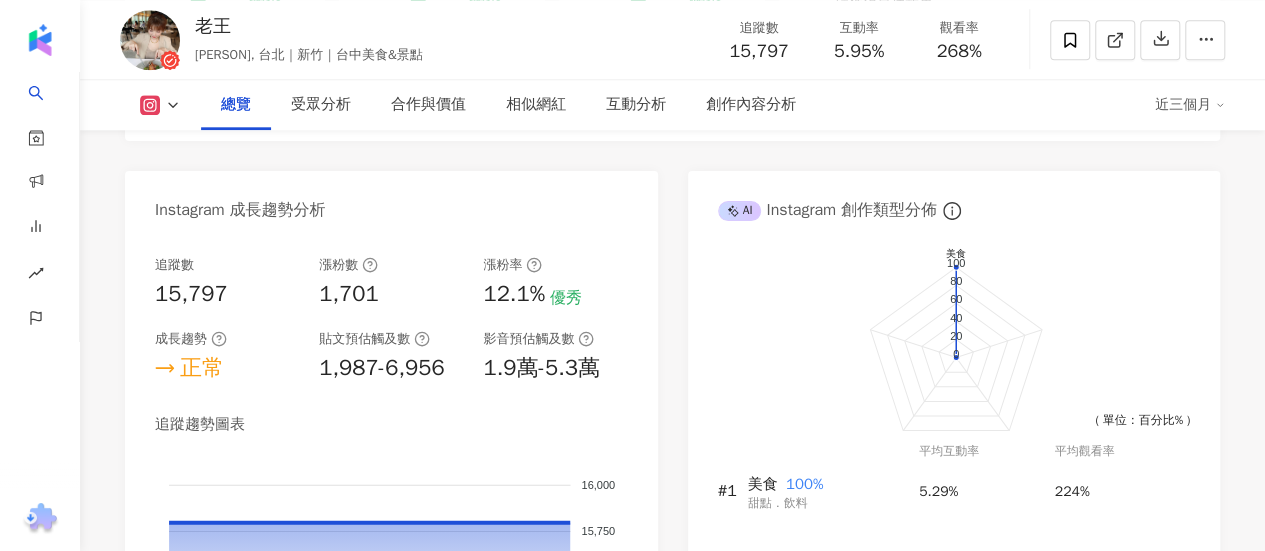 scroll, scrollTop: 1100, scrollLeft: 0, axis: vertical 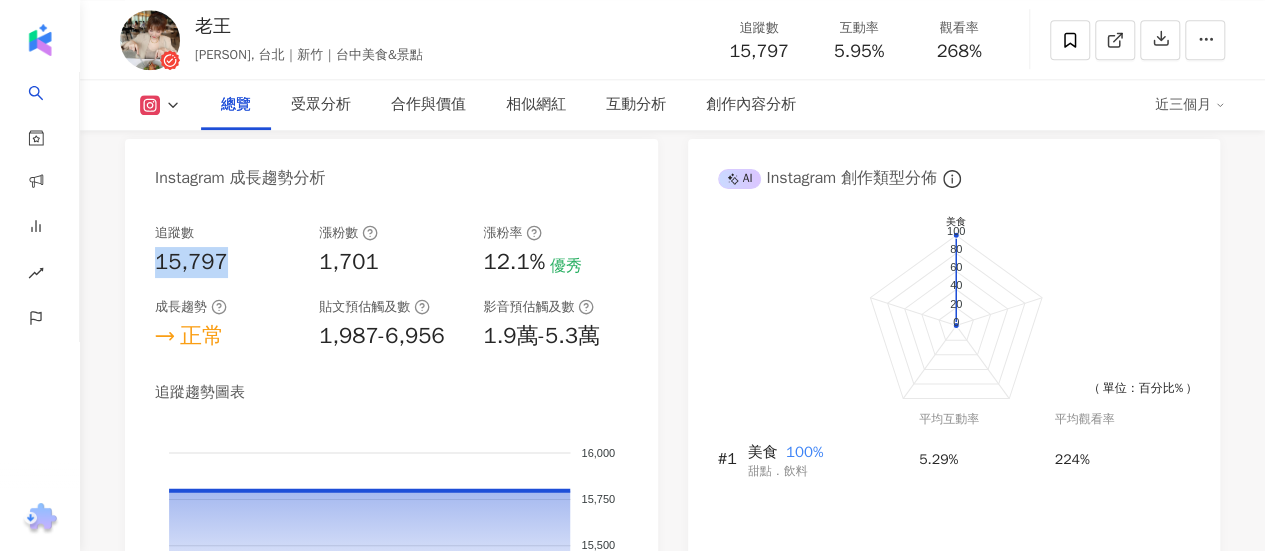drag, startPoint x: 154, startPoint y: 266, endPoint x: 244, endPoint y: 266, distance: 90 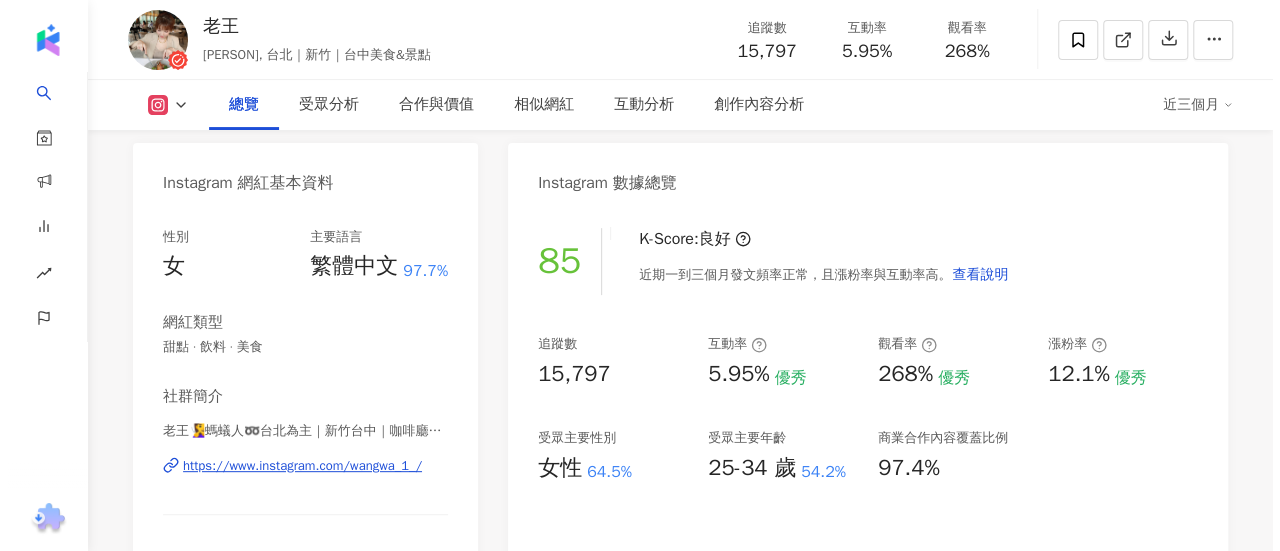 scroll, scrollTop: 0, scrollLeft: 0, axis: both 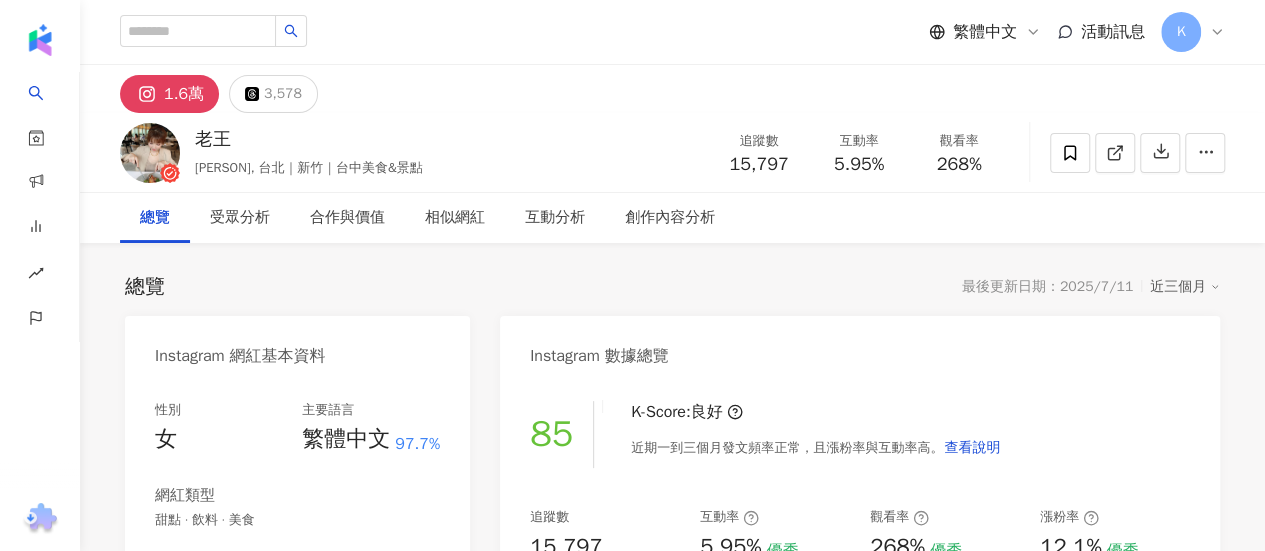 click 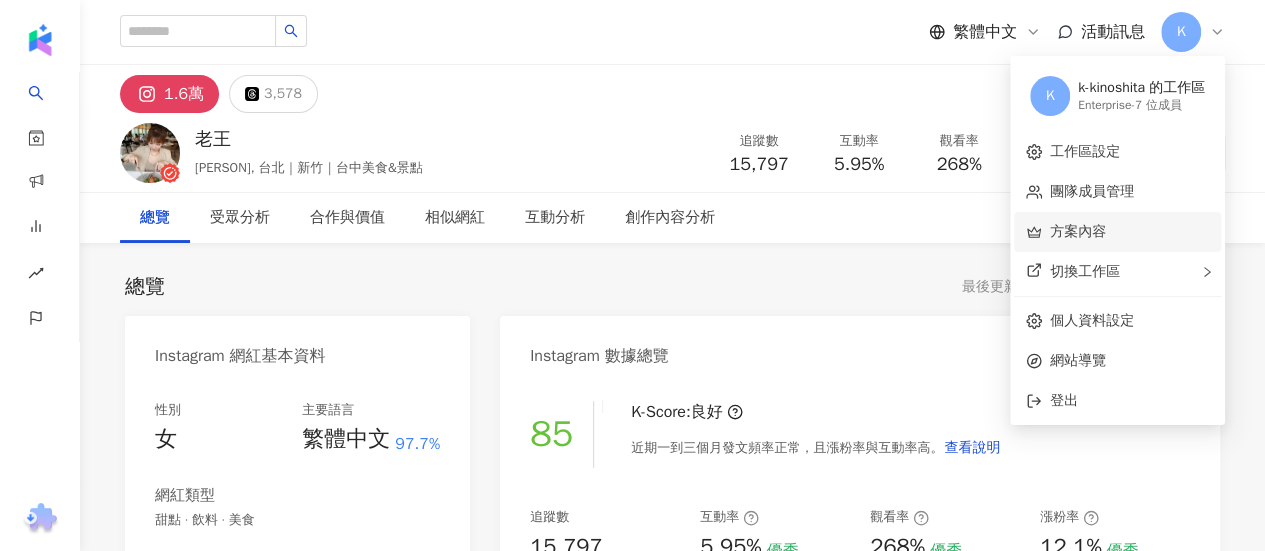 click on "方案內容" at bounding box center (1078, 231) 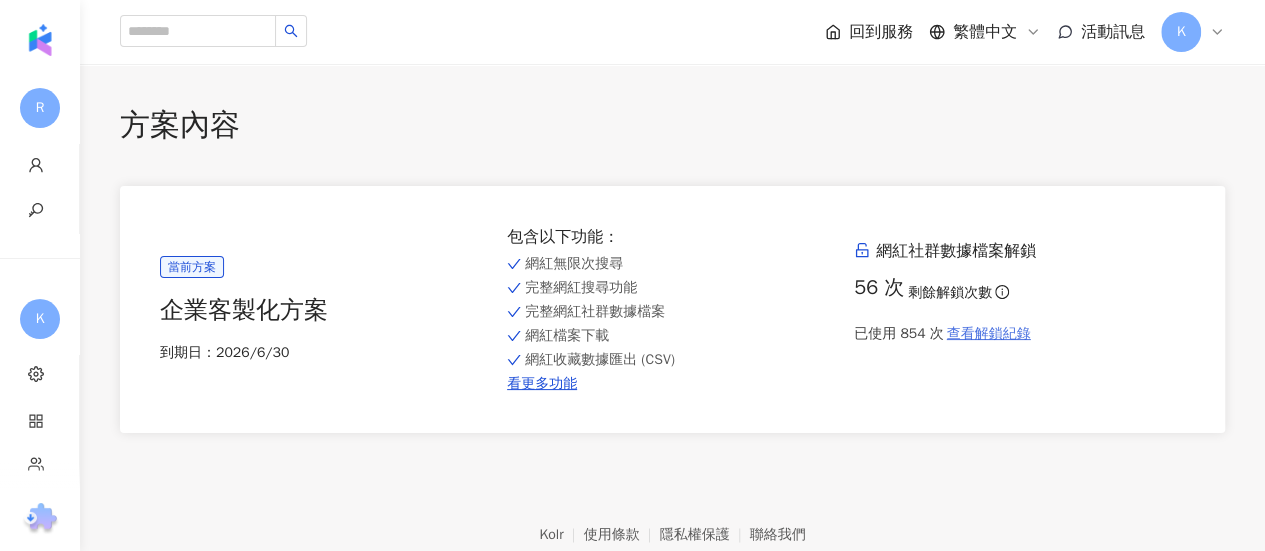 click on "查看解鎖紀錄" at bounding box center (989, 334) 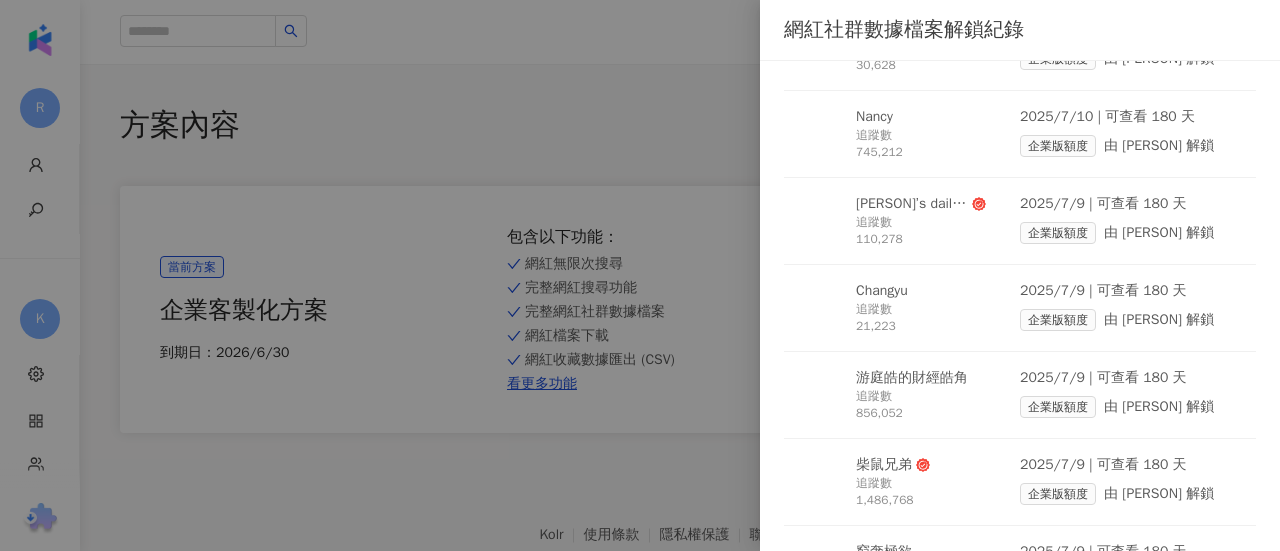 scroll, scrollTop: 500, scrollLeft: 0, axis: vertical 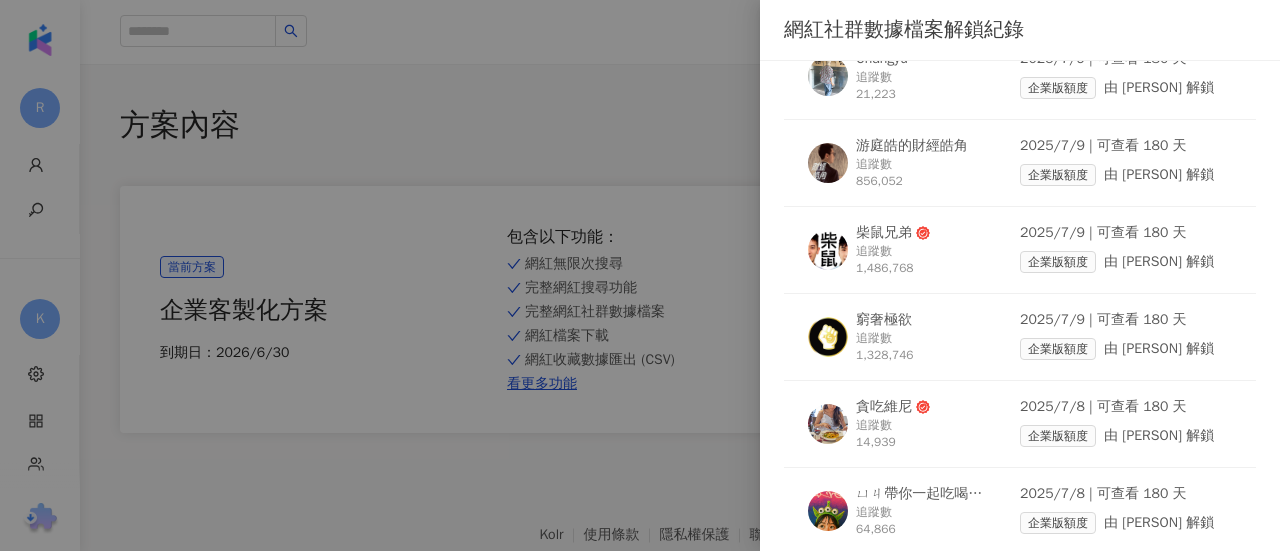 click at bounding box center [640, 275] 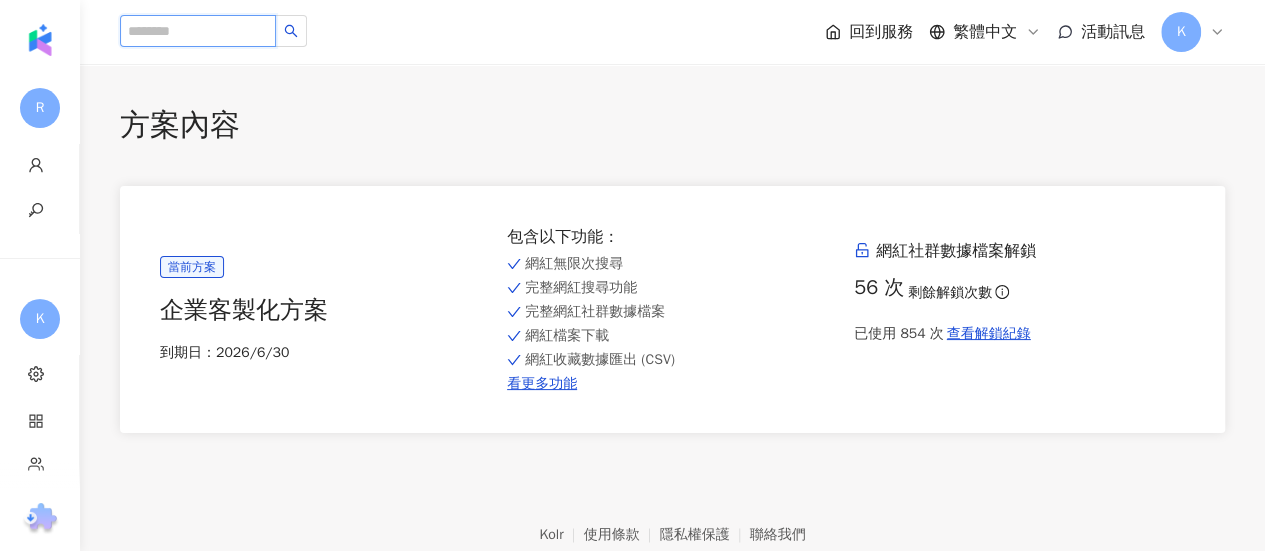 click at bounding box center (198, 31) 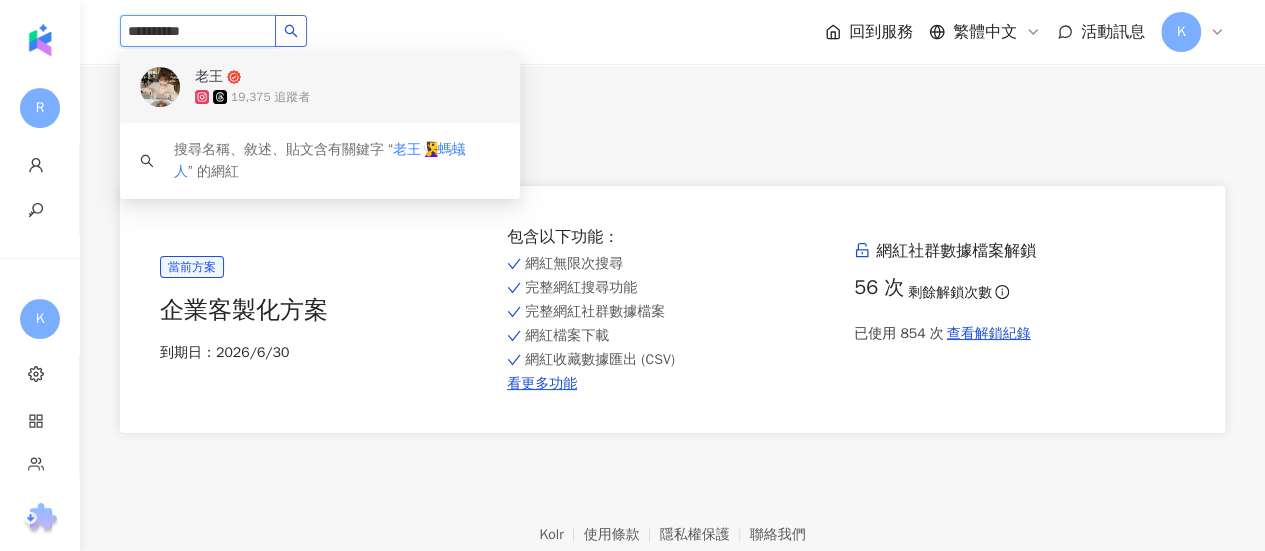 click 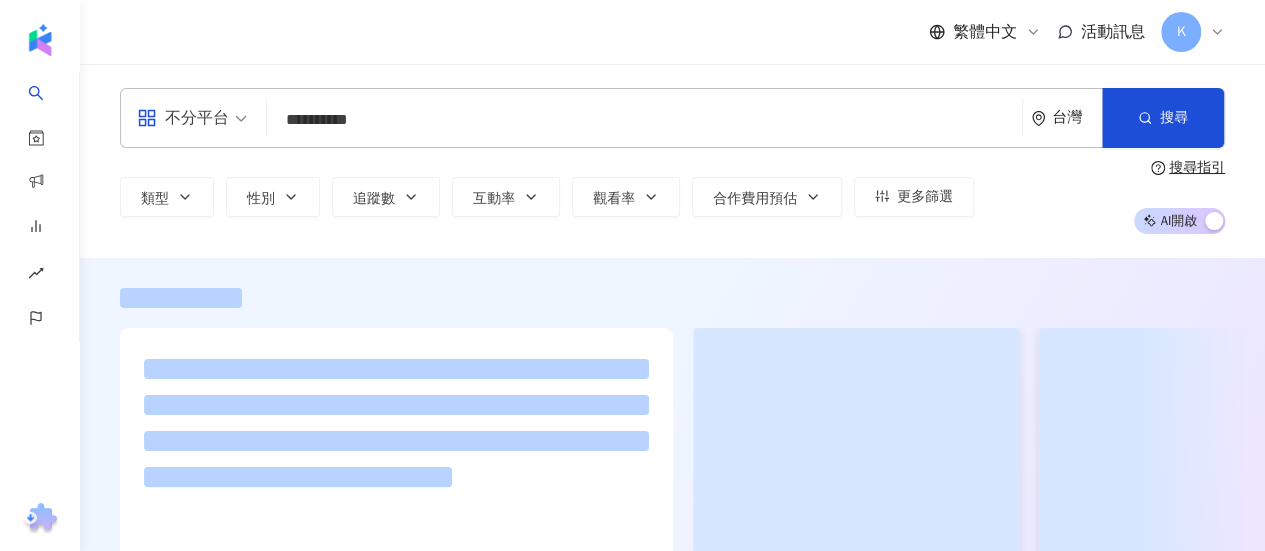 click on "**********" at bounding box center [644, 120] 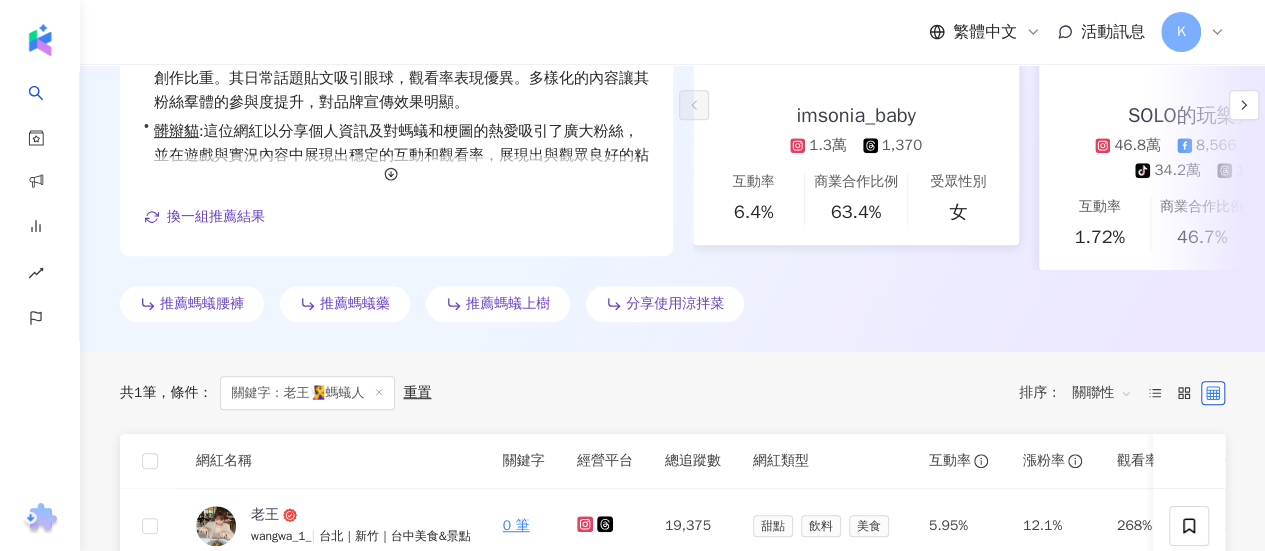 scroll, scrollTop: 434, scrollLeft: 0, axis: vertical 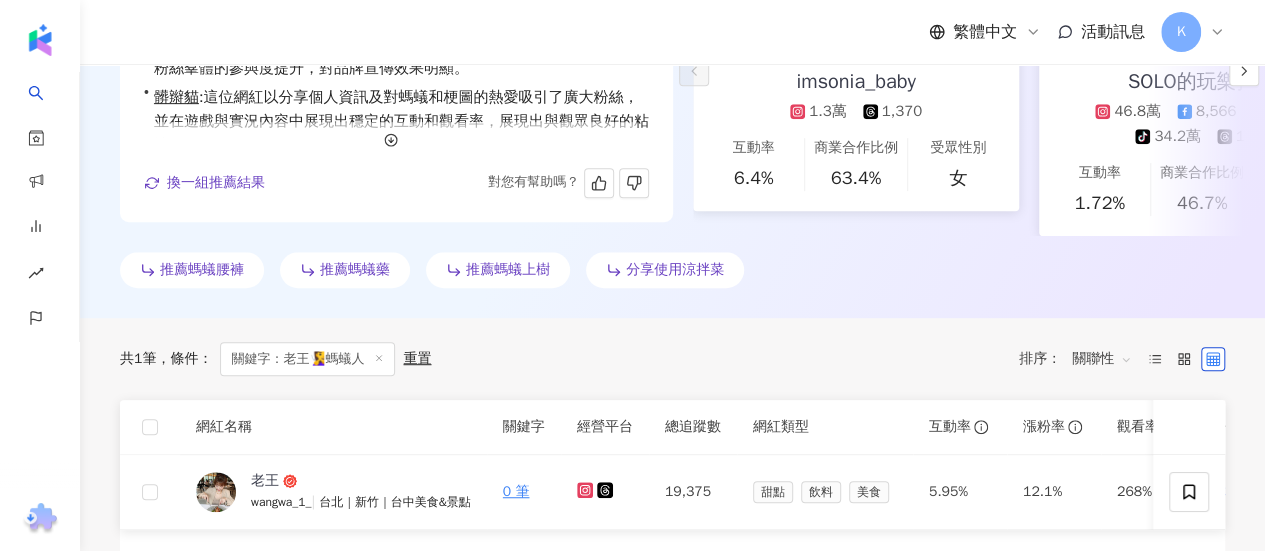 click at bounding box center [390, 134] 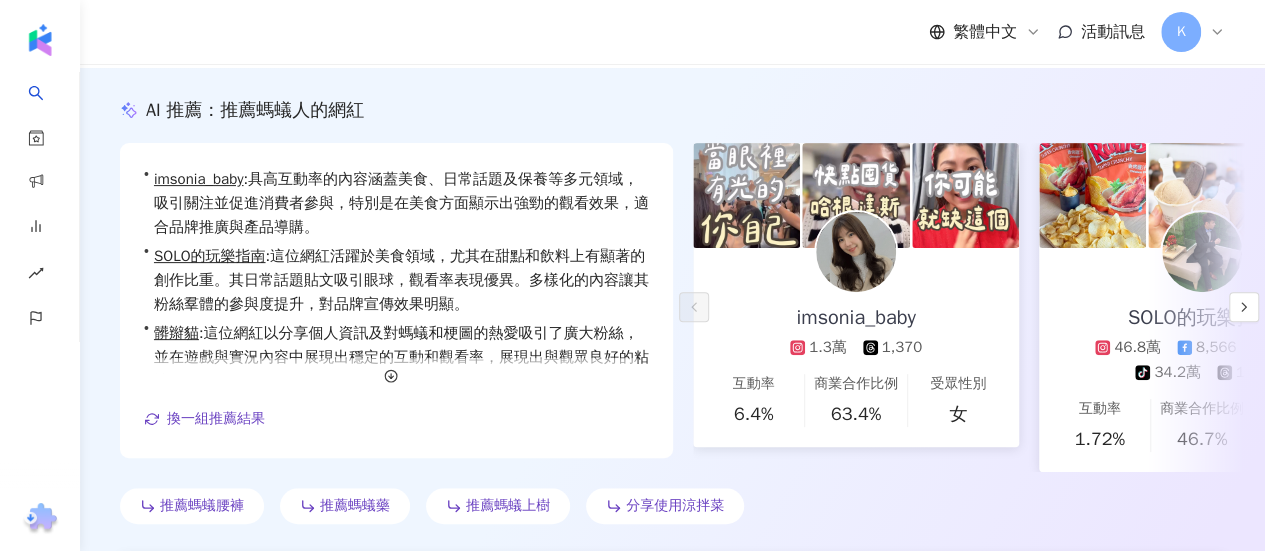 scroll, scrollTop: 134, scrollLeft: 0, axis: vertical 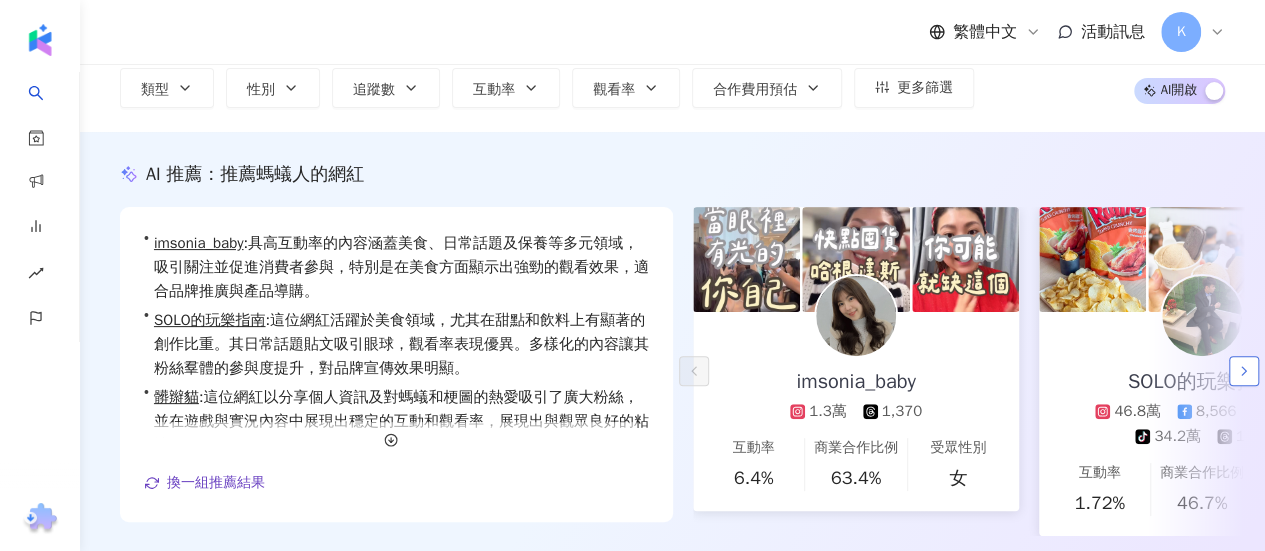 click at bounding box center (1244, 371) 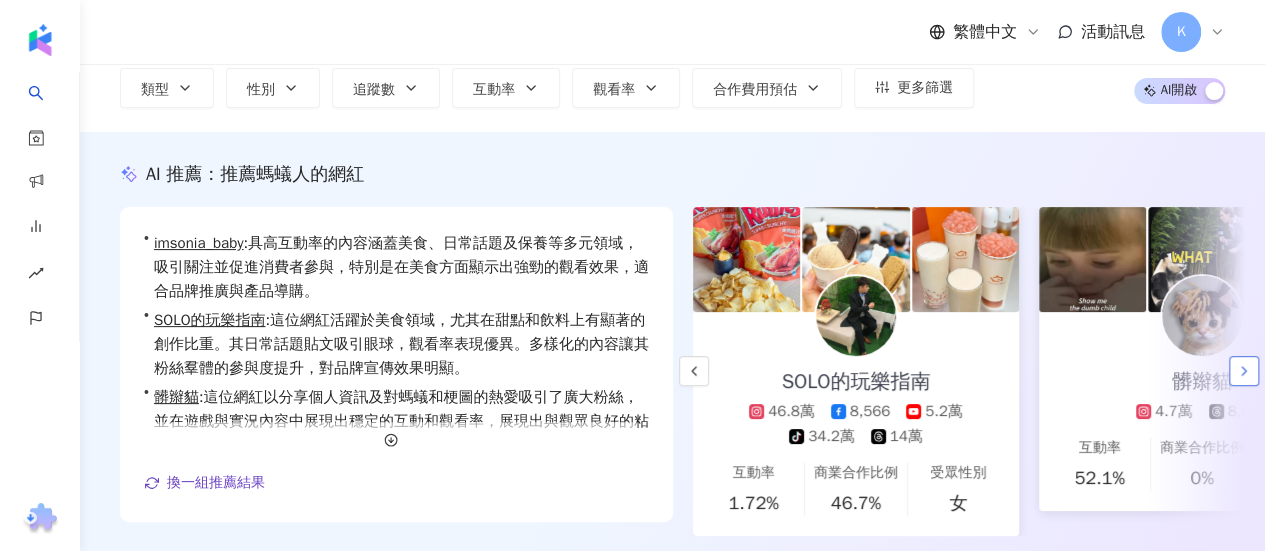 click at bounding box center (1244, 371) 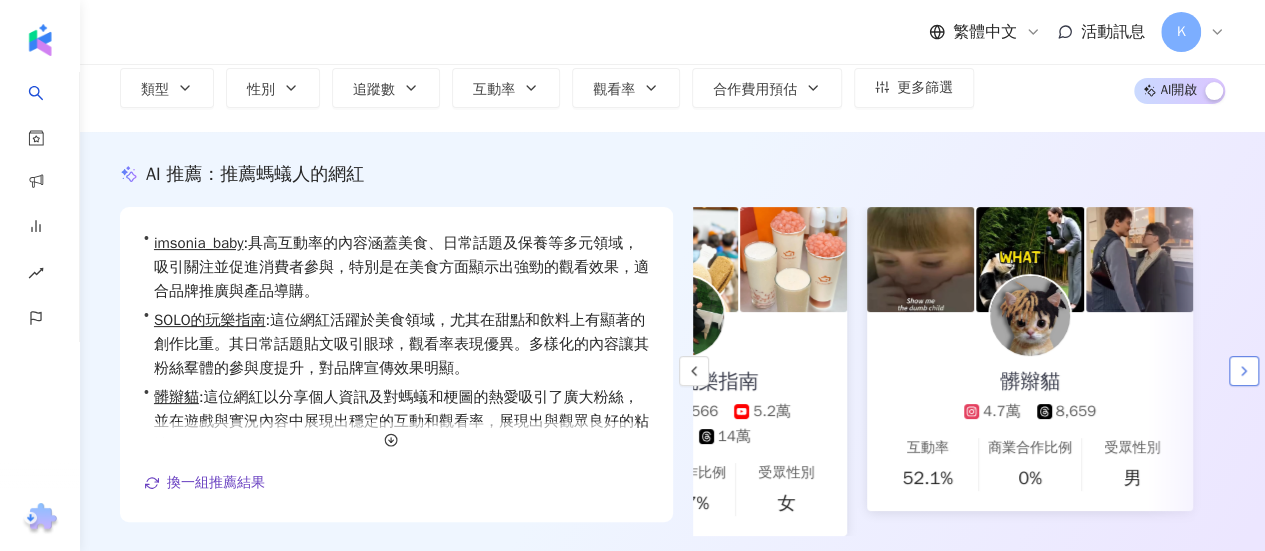 scroll, scrollTop: 0, scrollLeft: 526, axis: horizontal 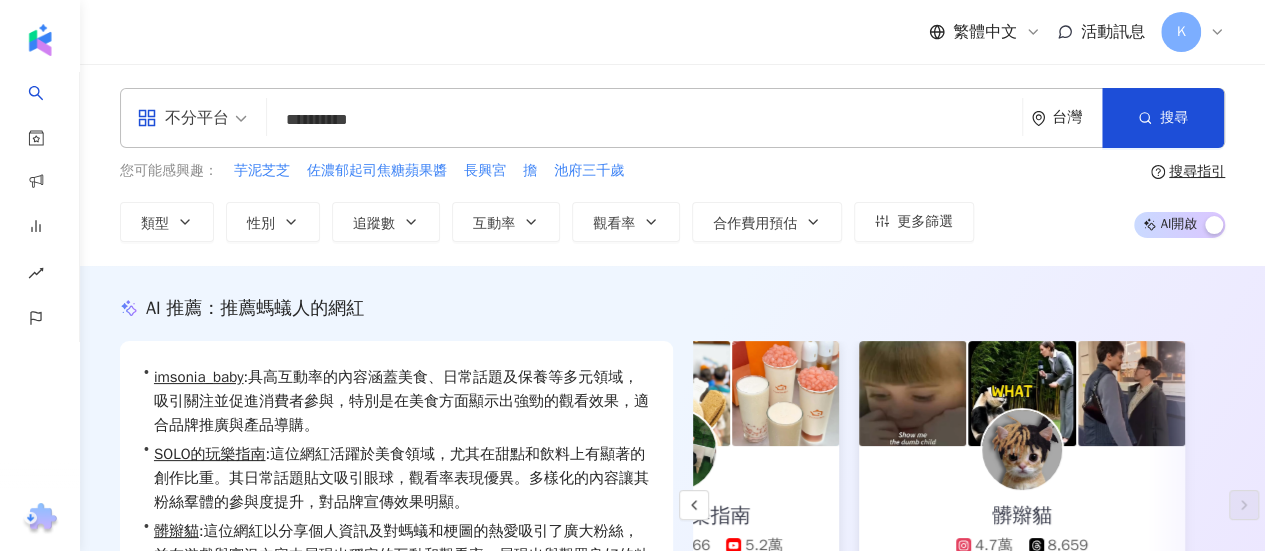 click on "**********" at bounding box center [644, 120] 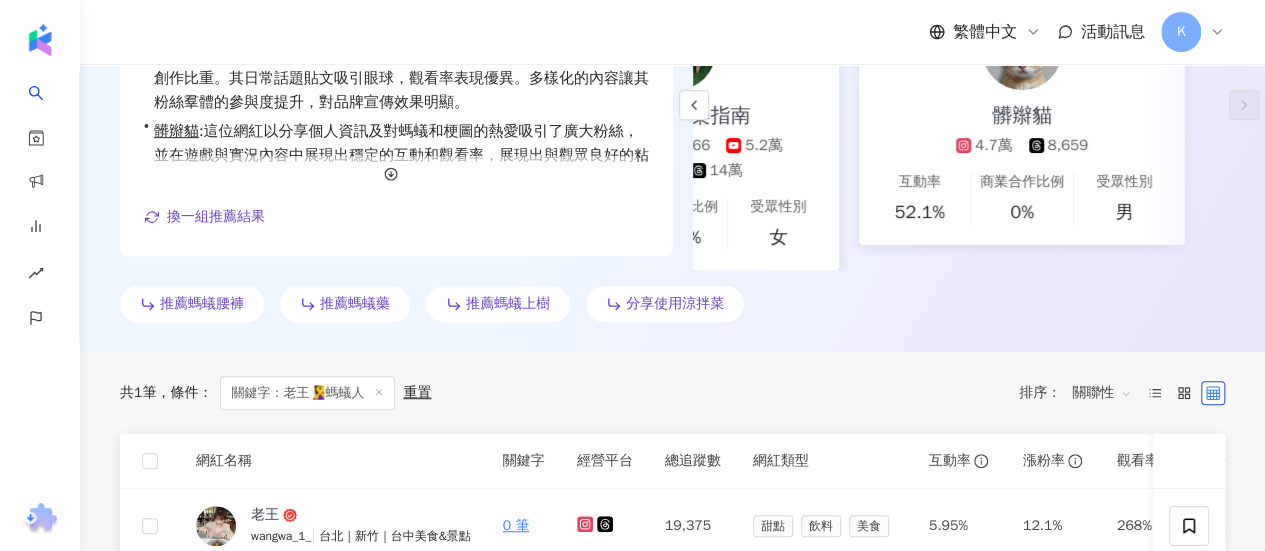 scroll, scrollTop: 700, scrollLeft: 0, axis: vertical 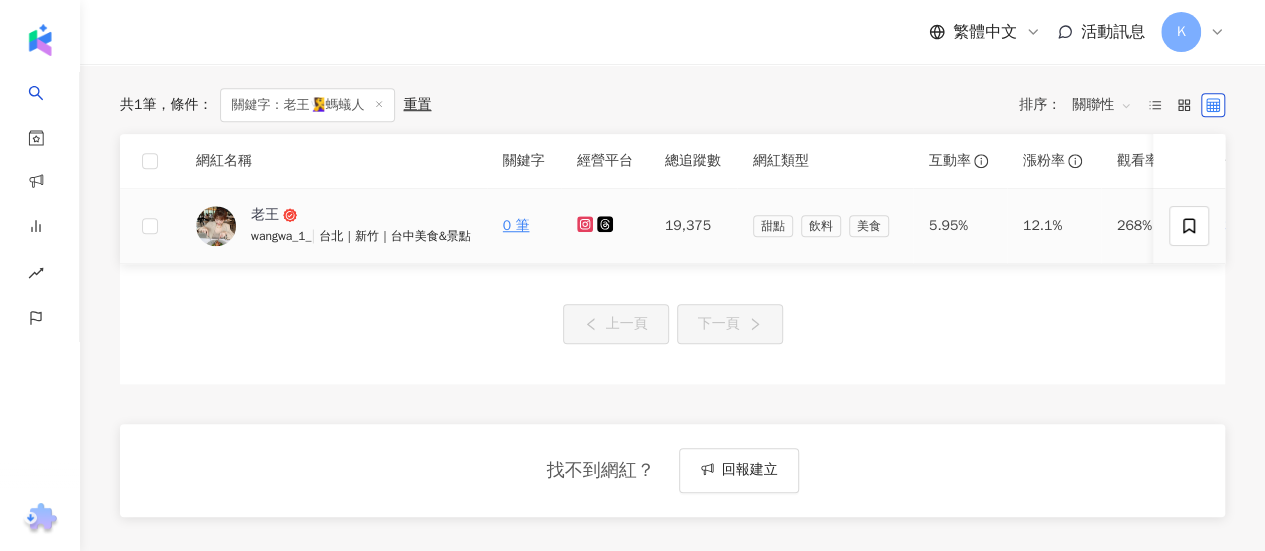 click on "老王" at bounding box center (316, 215) 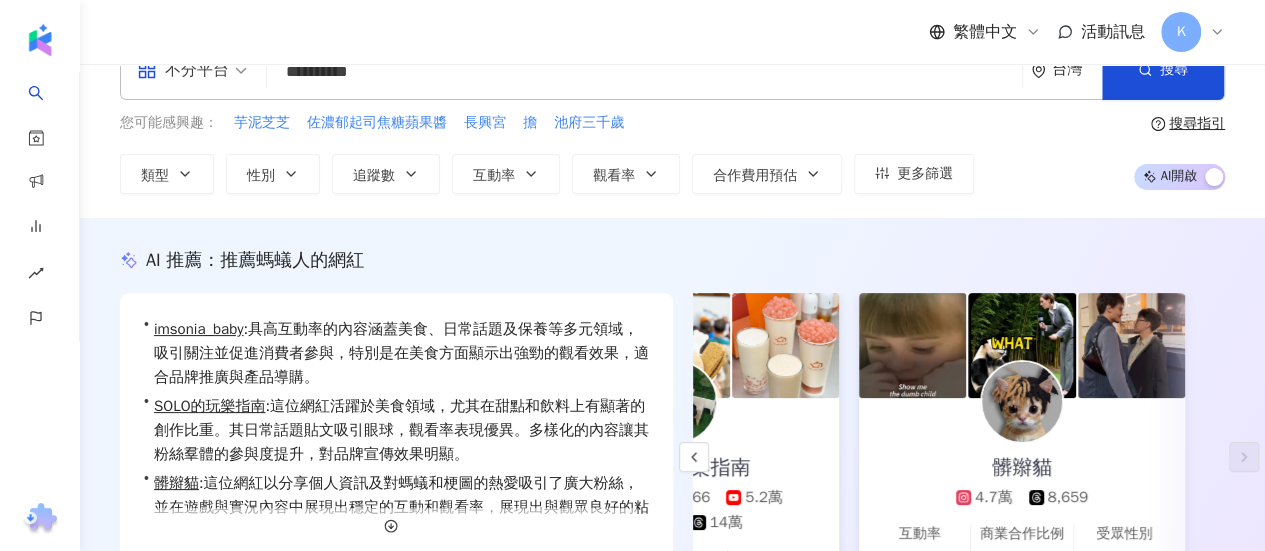 scroll, scrollTop: 0, scrollLeft: 0, axis: both 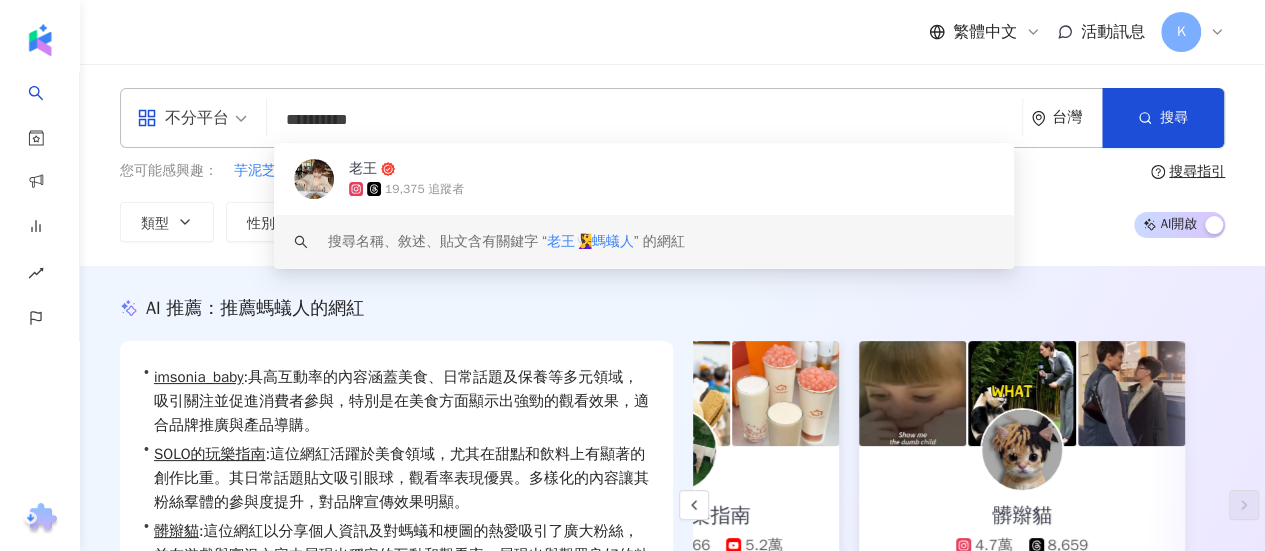drag, startPoint x: 295, startPoint y: 115, endPoint x: 276, endPoint y: 116, distance: 19.026299 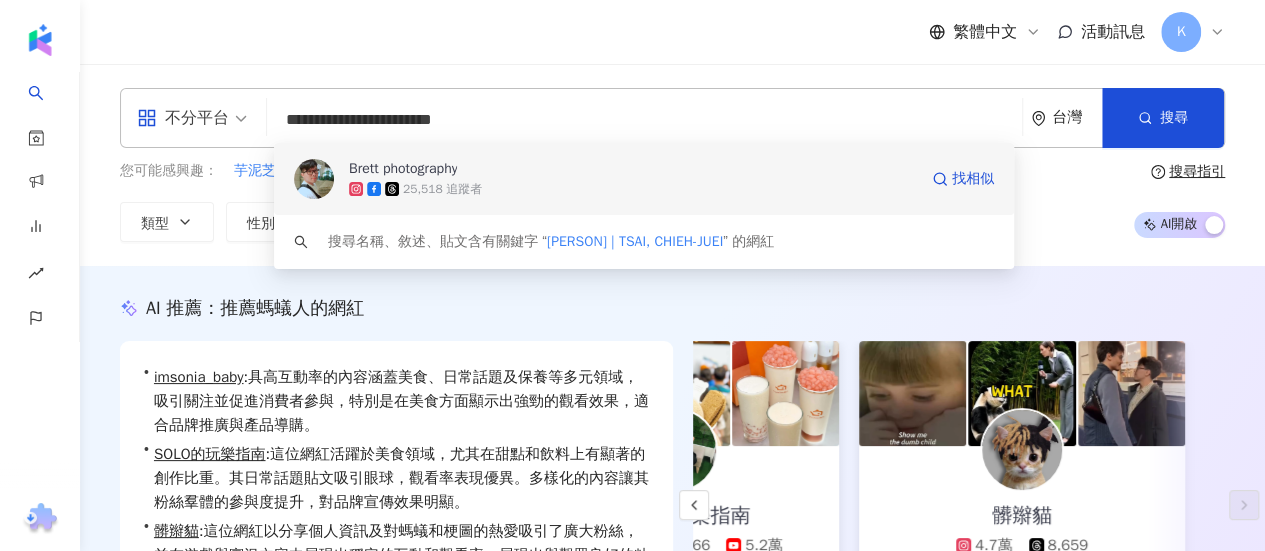 click on "Brett photography" at bounding box center [633, 169] 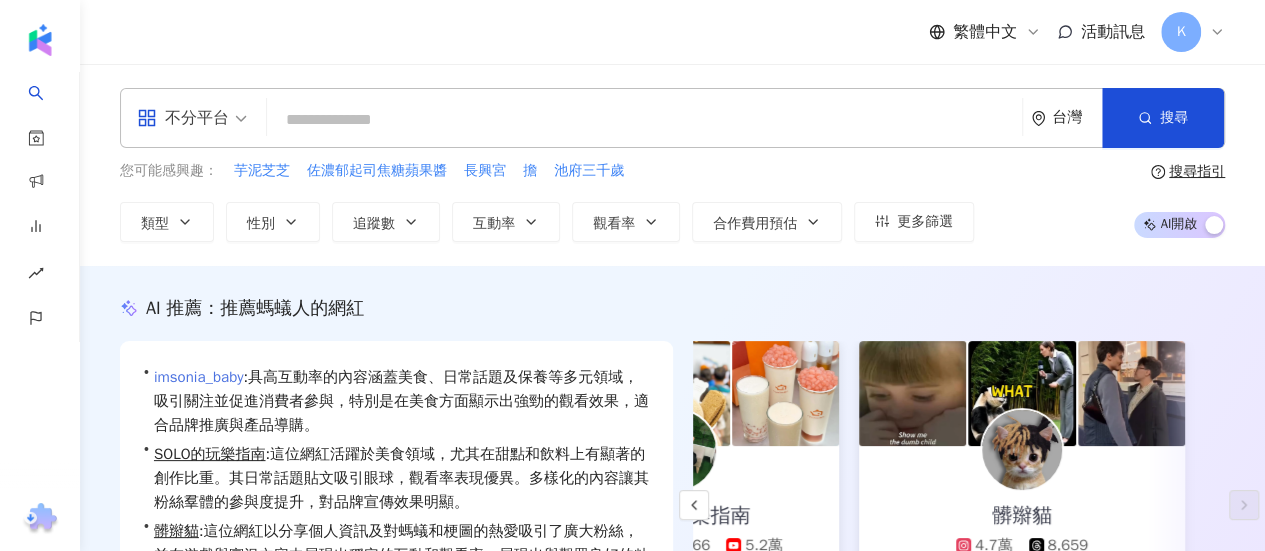 click on "imsonia_baby" at bounding box center [199, 377] 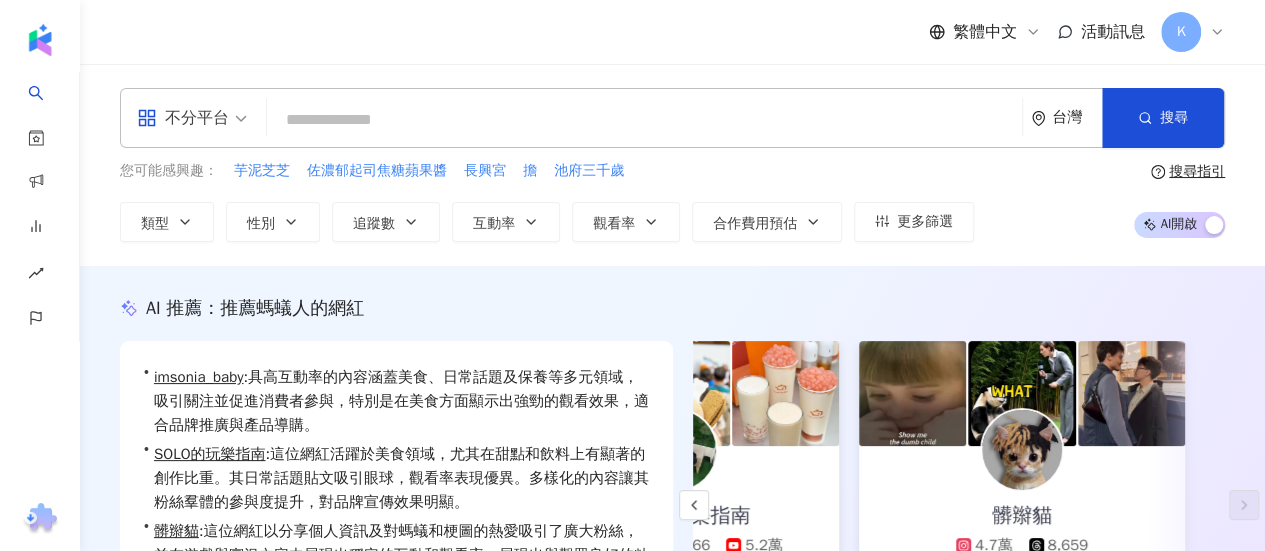 scroll, scrollTop: 200, scrollLeft: 0, axis: vertical 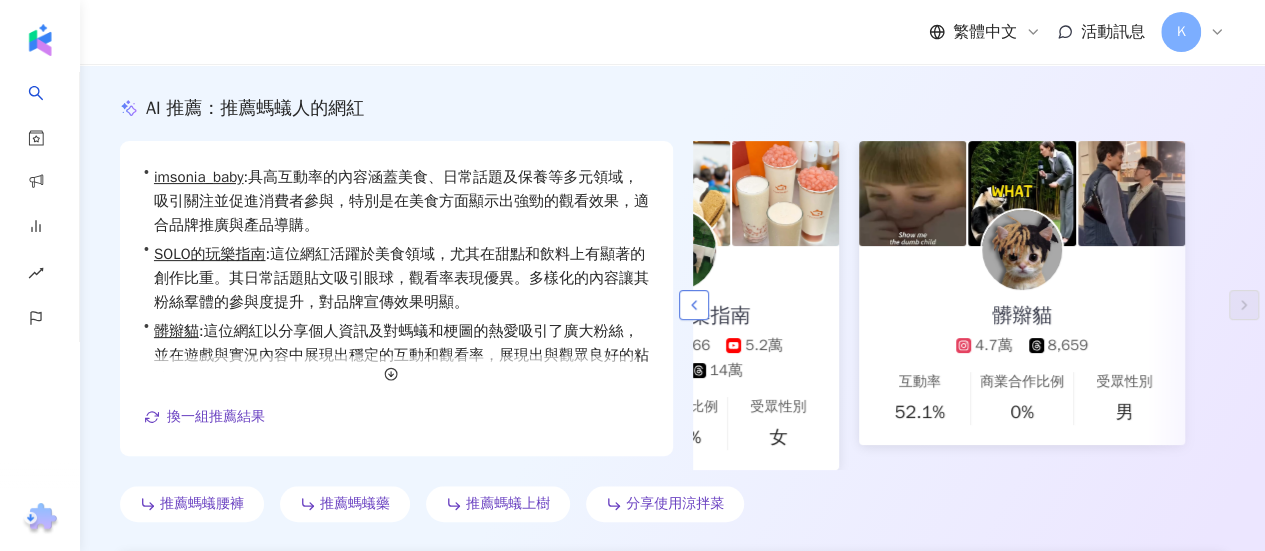 click 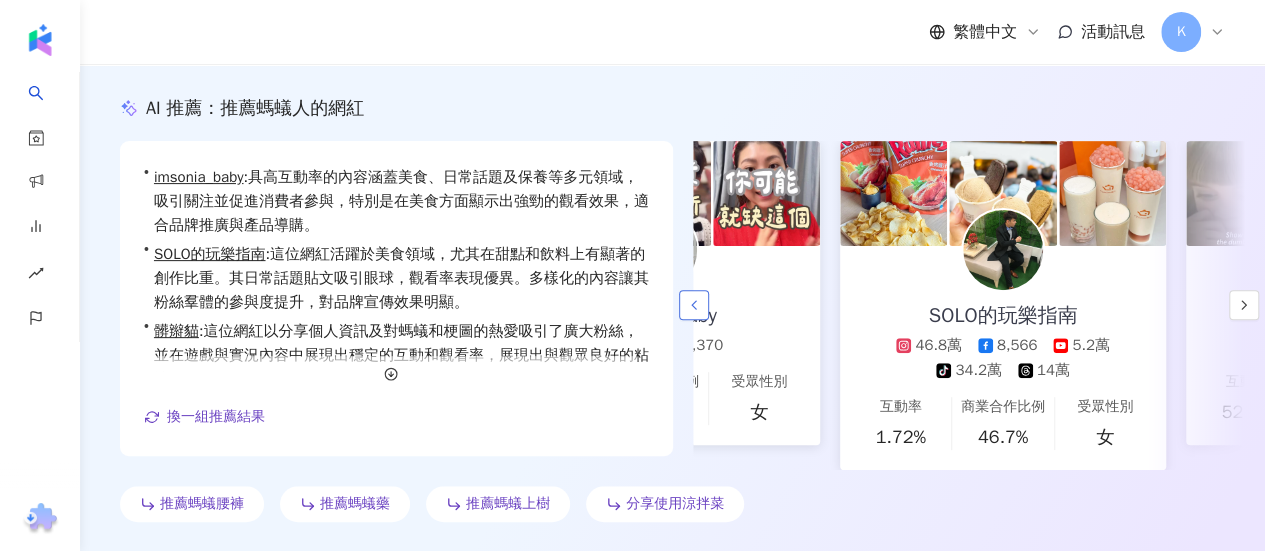 scroll, scrollTop: 0, scrollLeft: 180, axis: horizontal 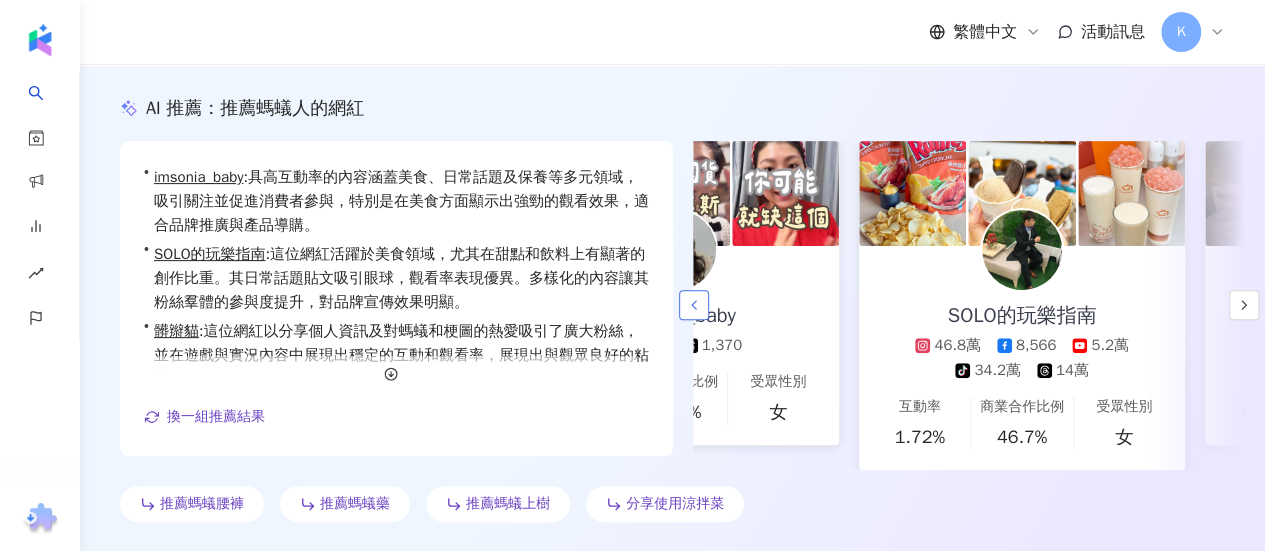 click at bounding box center [694, 305] 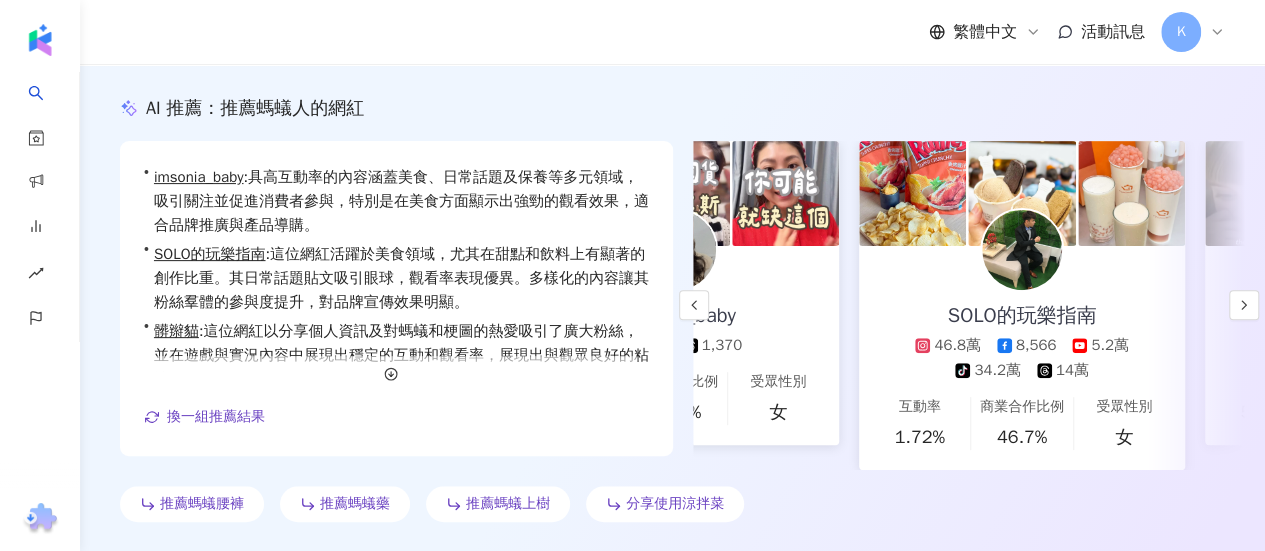 scroll, scrollTop: 0, scrollLeft: 0, axis: both 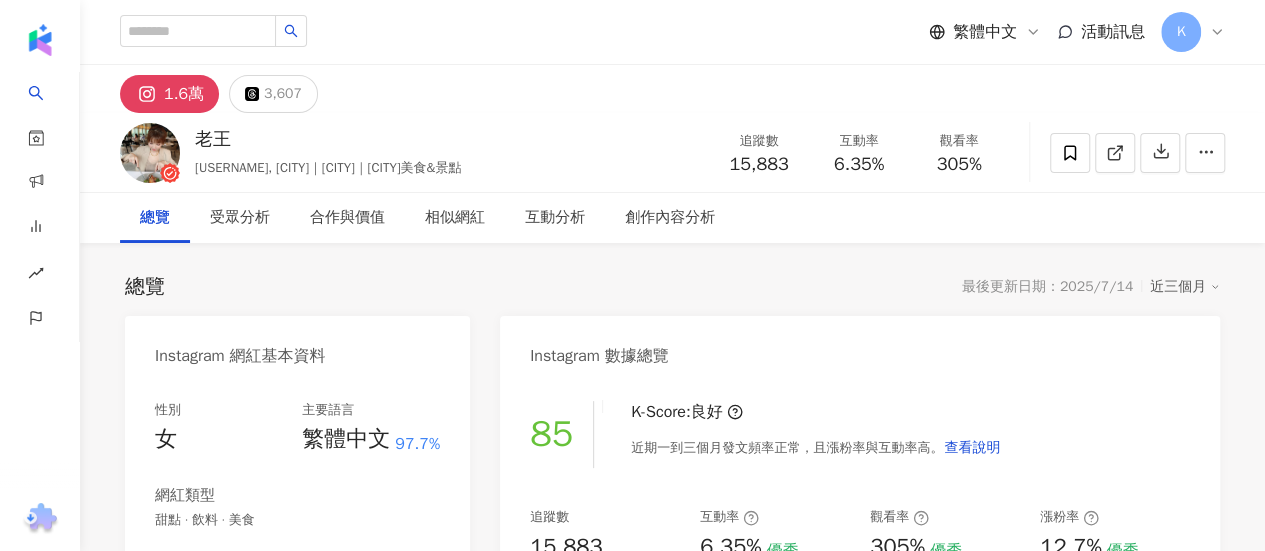 click on "總覽 最後更新日期：2025/7/14 近三個月" at bounding box center [672, 287] 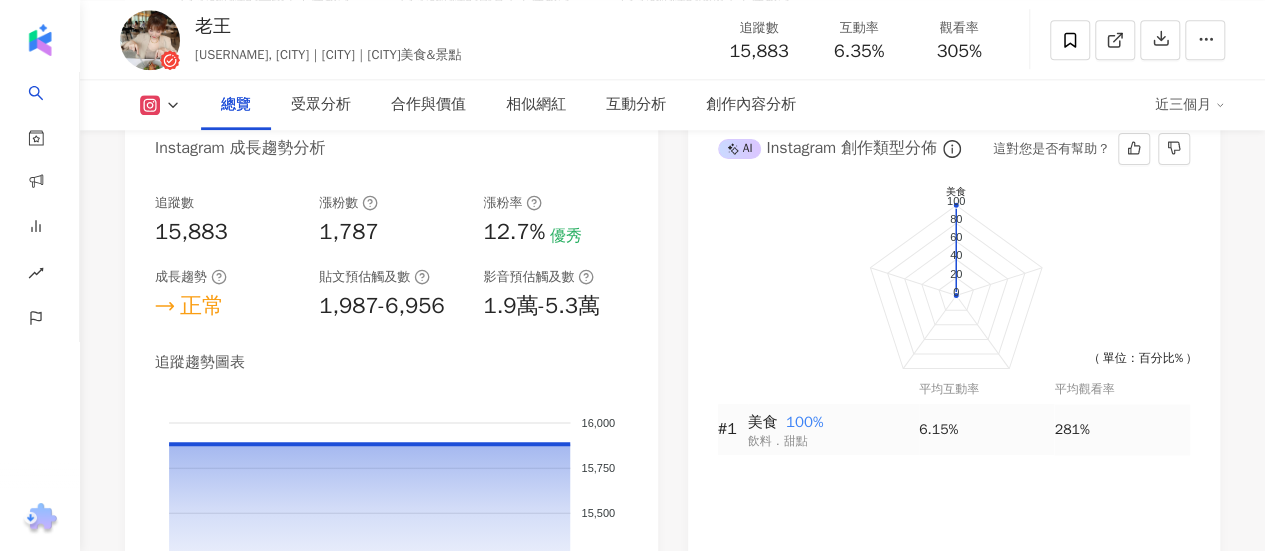 scroll, scrollTop: 1100, scrollLeft: 0, axis: vertical 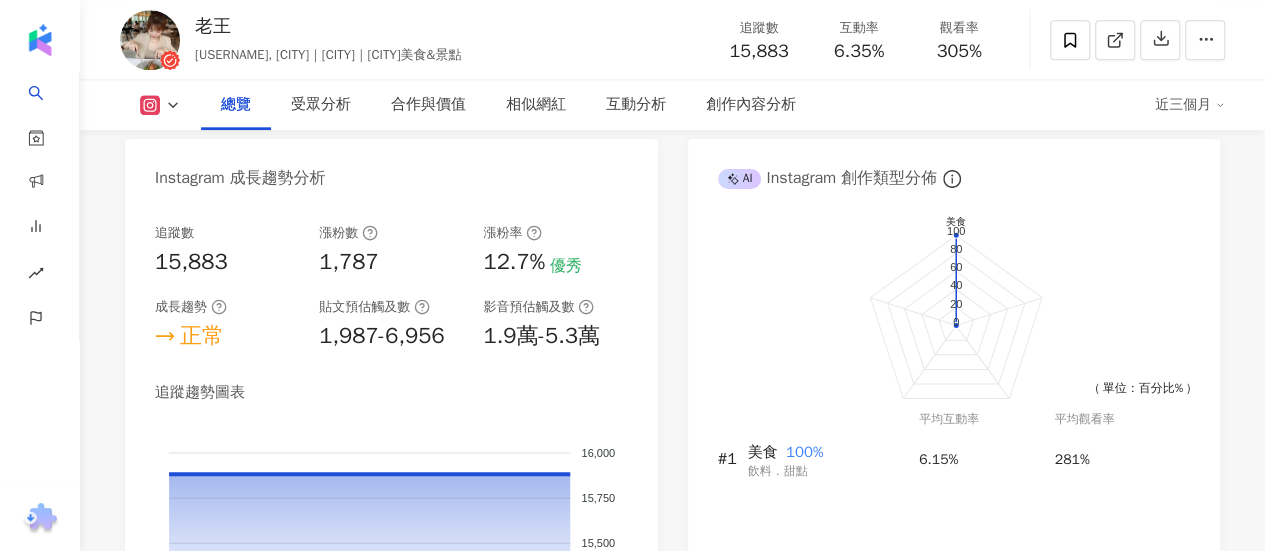 click on "近三個月" at bounding box center [1190, 105] 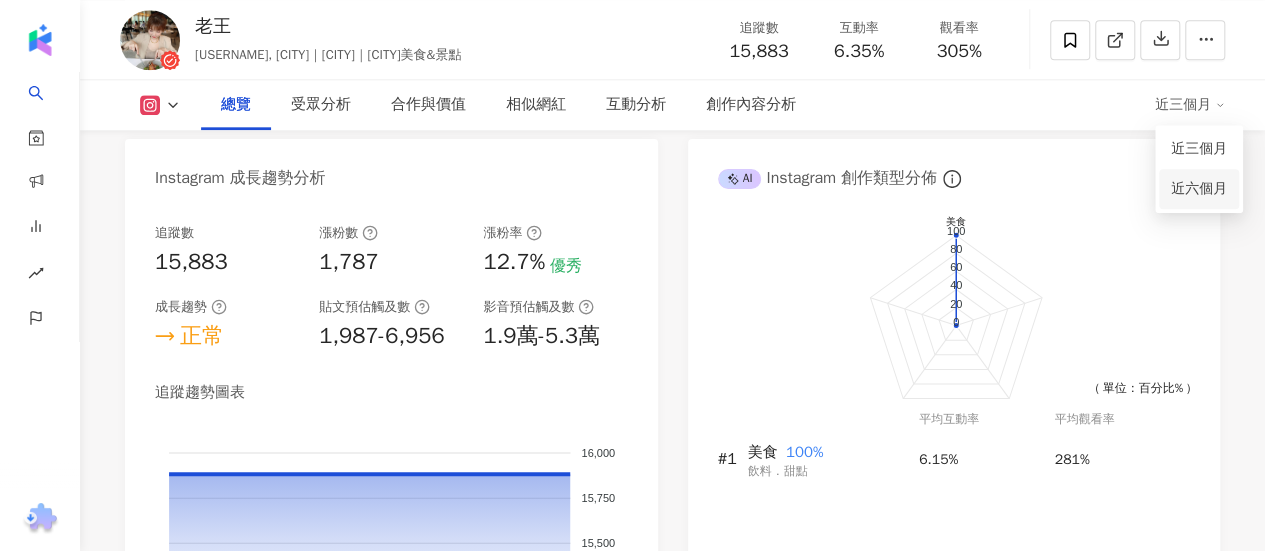 click on "近六個月" at bounding box center [1199, 189] 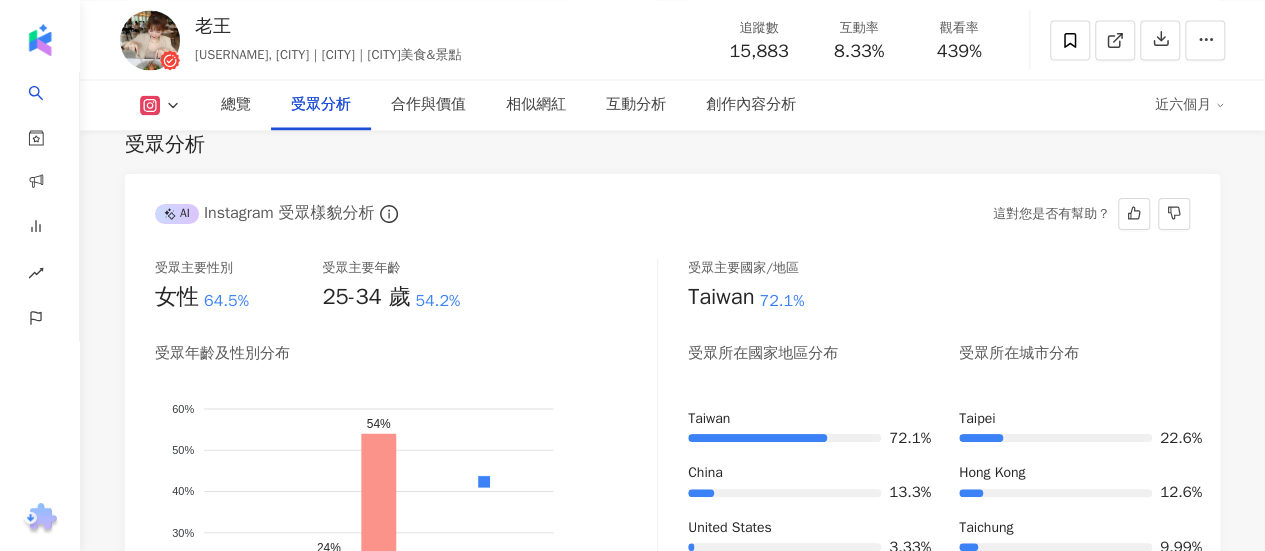 scroll, scrollTop: 1700, scrollLeft: 0, axis: vertical 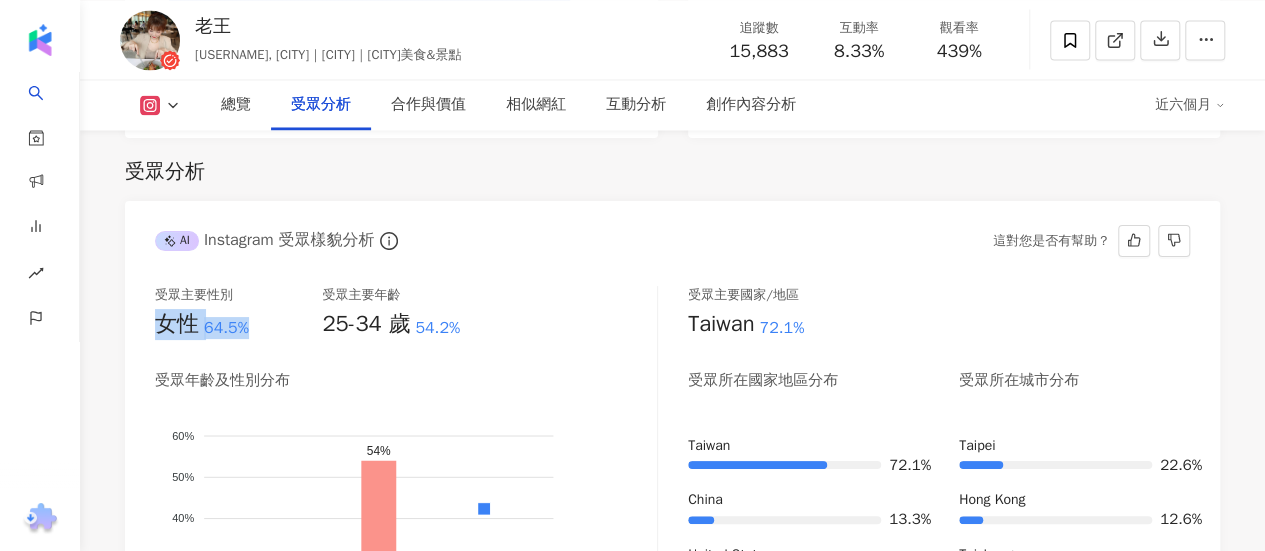 drag, startPoint x: 151, startPoint y: 317, endPoint x: 253, endPoint y: 321, distance: 102.0784 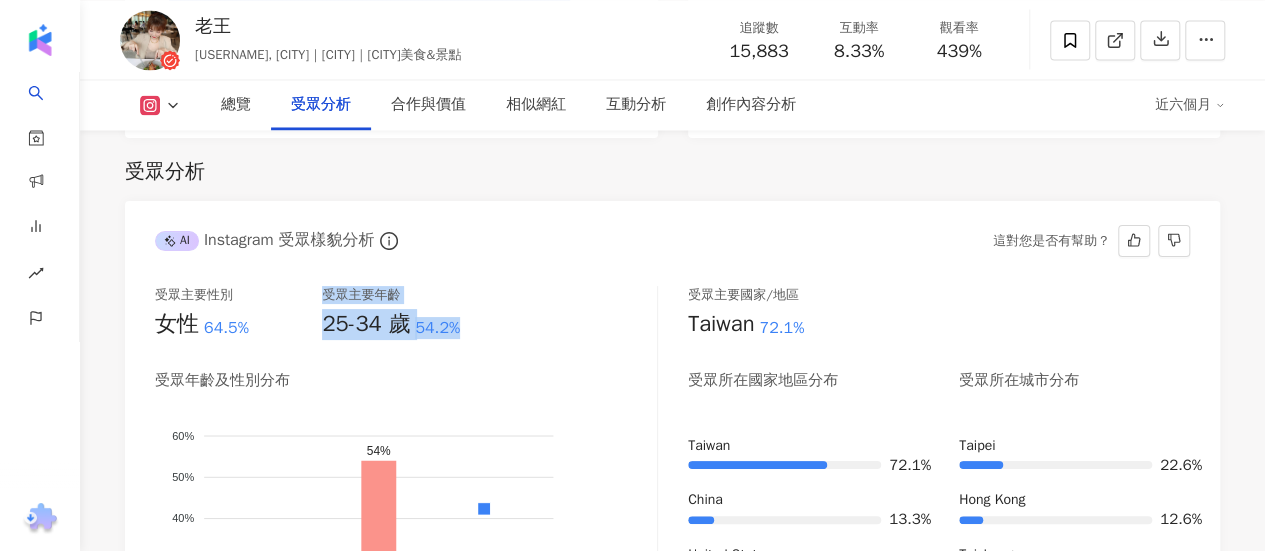 drag, startPoint x: 320, startPoint y: 325, endPoint x: 467, endPoint y: 315, distance: 147.33974 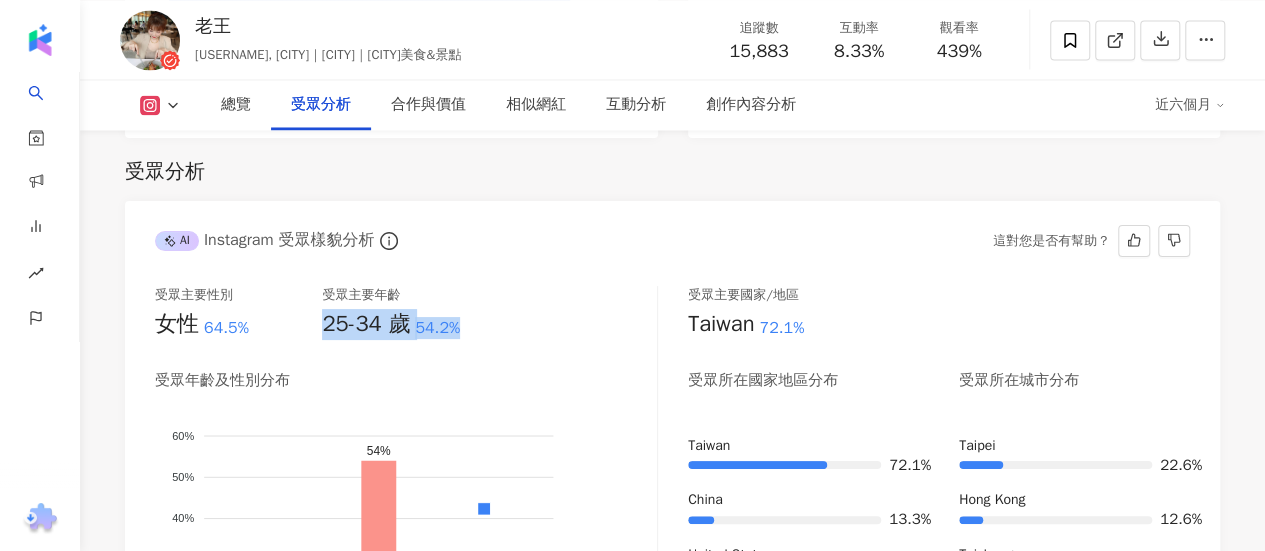 drag, startPoint x: 321, startPoint y: 331, endPoint x: 458, endPoint y: 333, distance: 137.0146 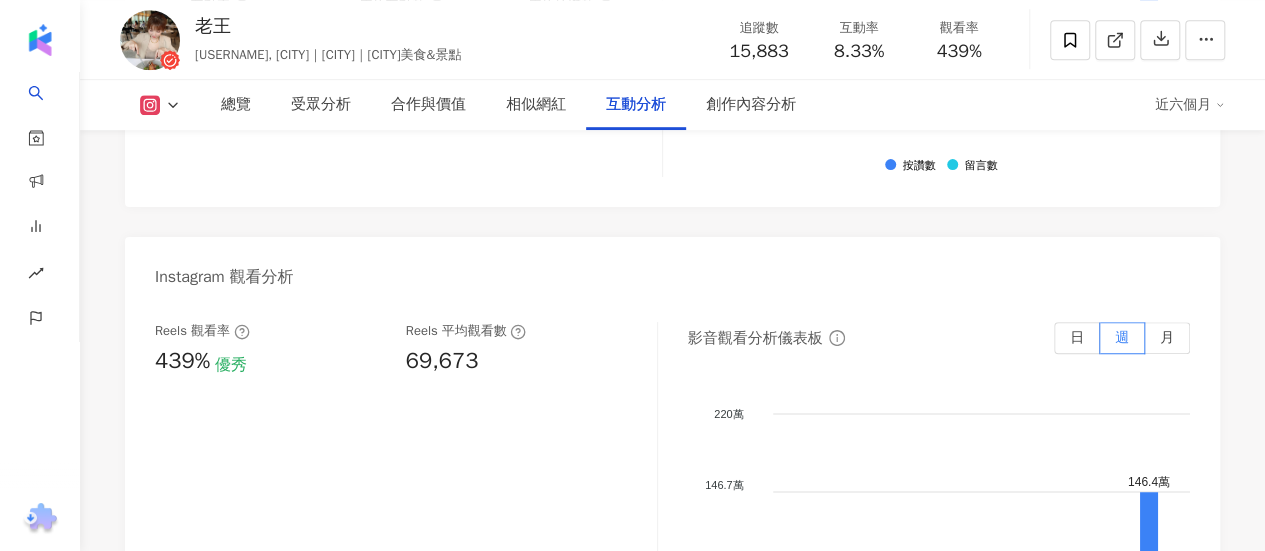 scroll, scrollTop: 4500, scrollLeft: 0, axis: vertical 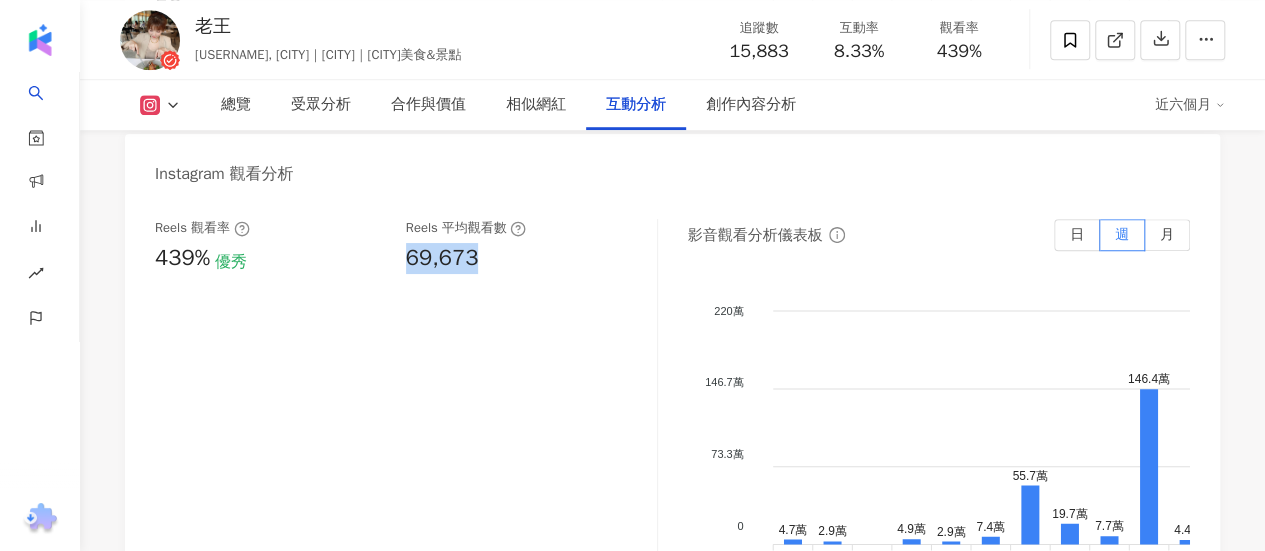 drag, startPoint x: 442, startPoint y: 267, endPoint x: 406, endPoint y: 261, distance: 36.496574 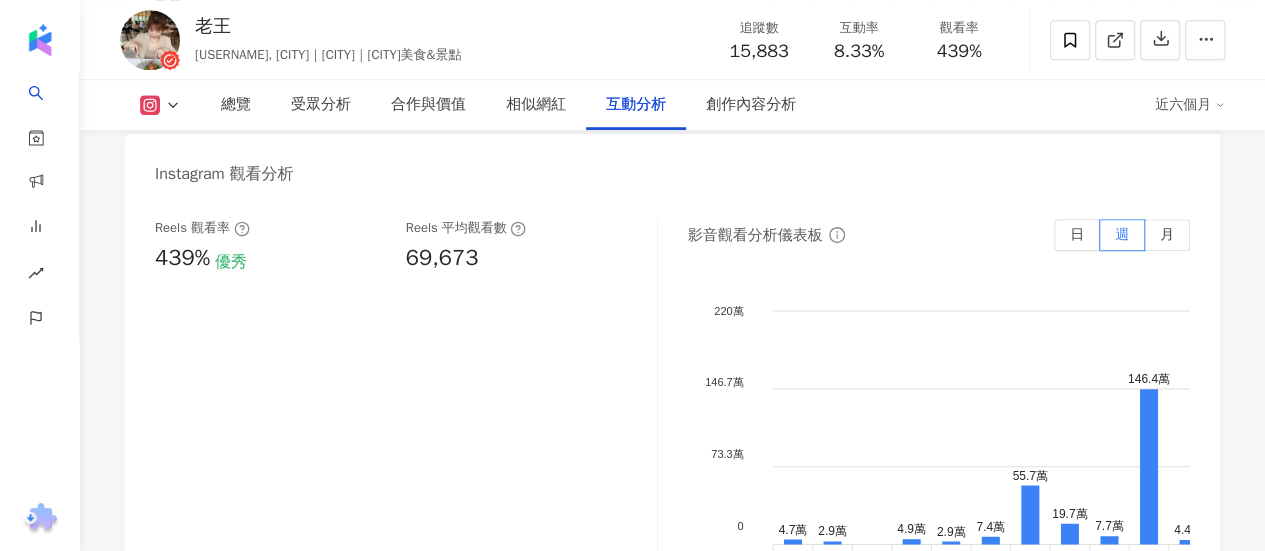 click on "Reels 觀看率   439% 優秀 Reels 平均觀看數   69,673" at bounding box center [406, 419] 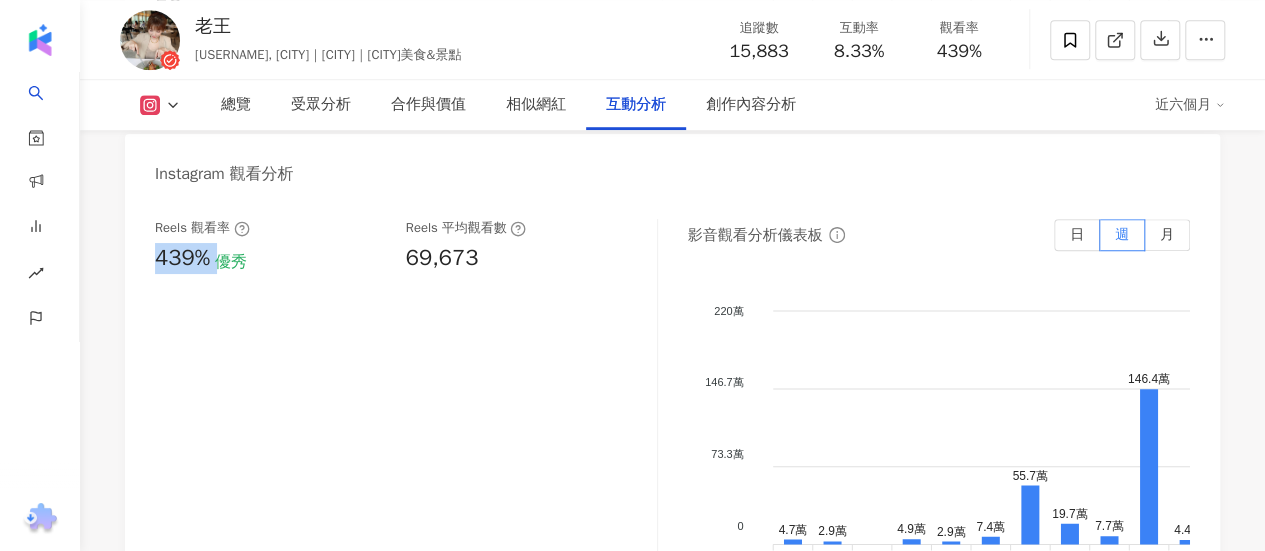 drag, startPoint x: 218, startPoint y: 266, endPoint x: 127, endPoint y: 266, distance: 91 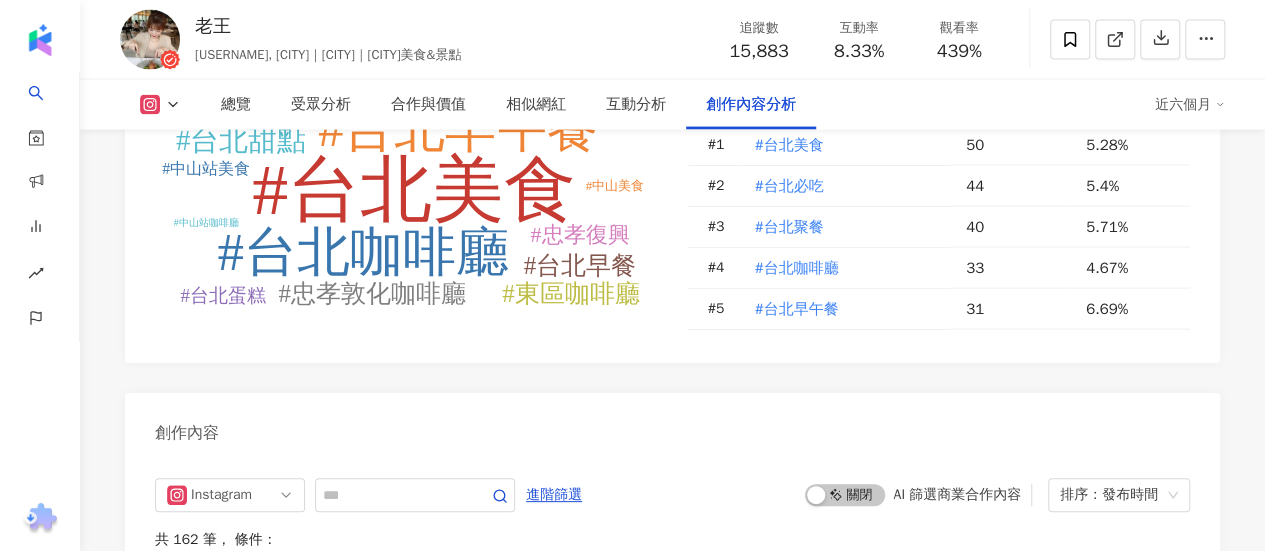 scroll, scrollTop: 5700, scrollLeft: 0, axis: vertical 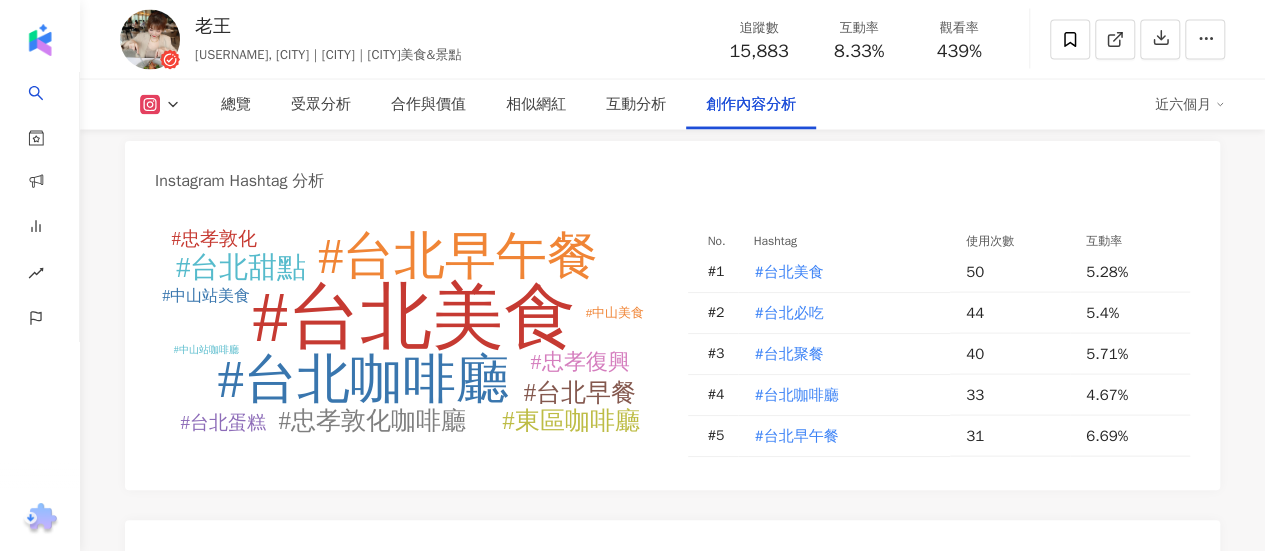 click on "#台北美食 #台北咖啡廳 #台北早午餐 #台北甜點 #台北早餐 #東區咖啡廳 #忠孝敦化咖啡廳 #忠孝復興 #台北蛋糕 #忠孝敦化 #中山站美食 #中山美食 #中山站咖啡廳" 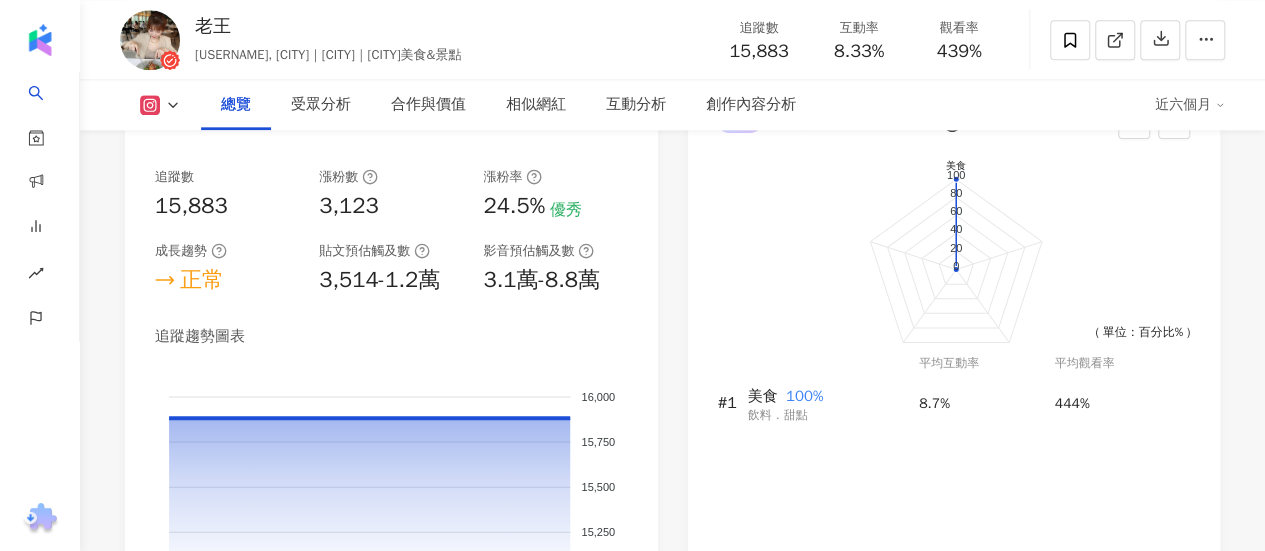 scroll, scrollTop: 1200, scrollLeft: 0, axis: vertical 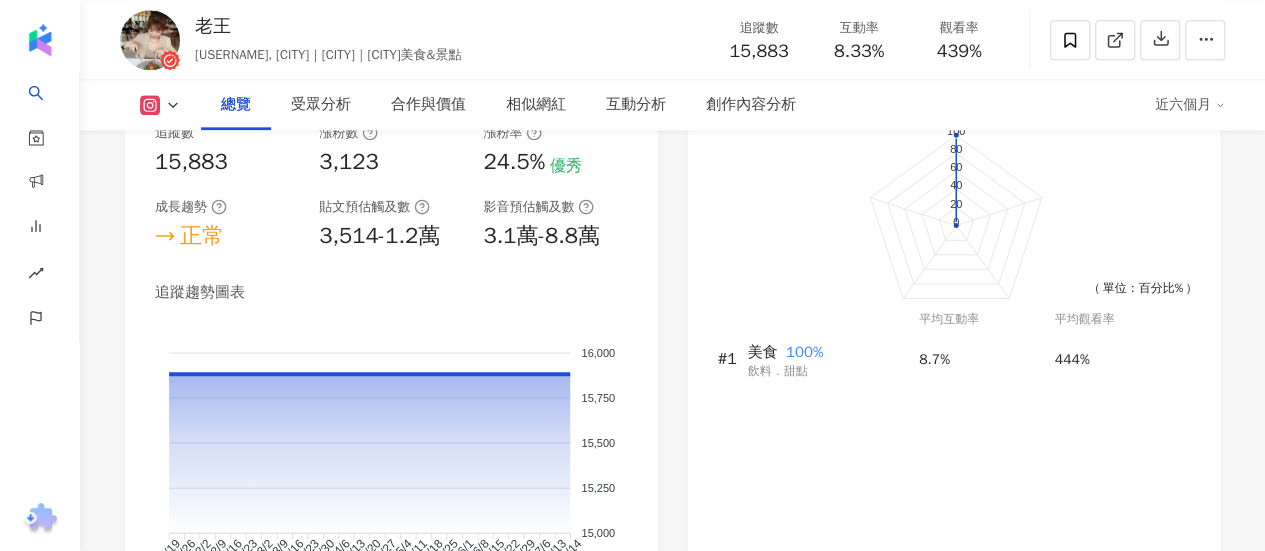 click on "近六個月" at bounding box center [1190, 105] 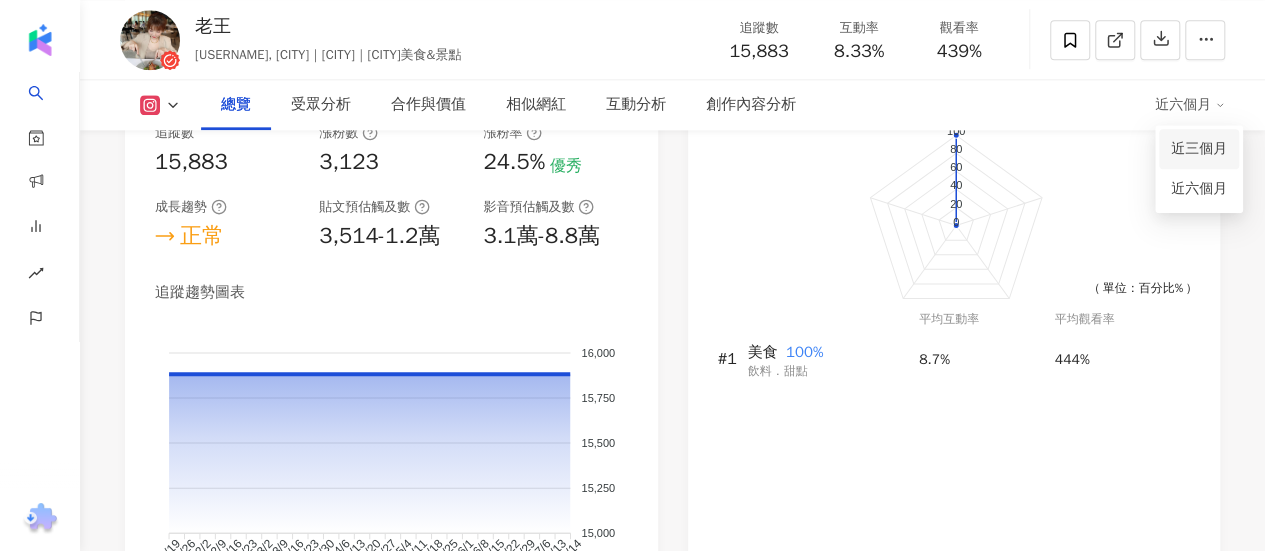 click on "近三個月" at bounding box center (1199, 149) 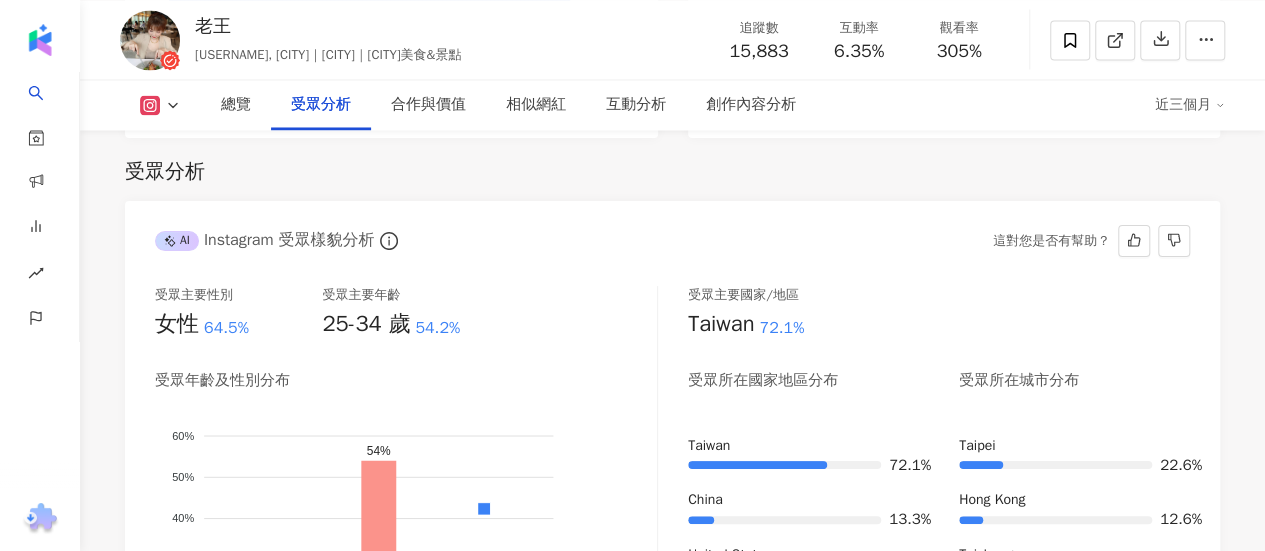 scroll, scrollTop: 1900, scrollLeft: 0, axis: vertical 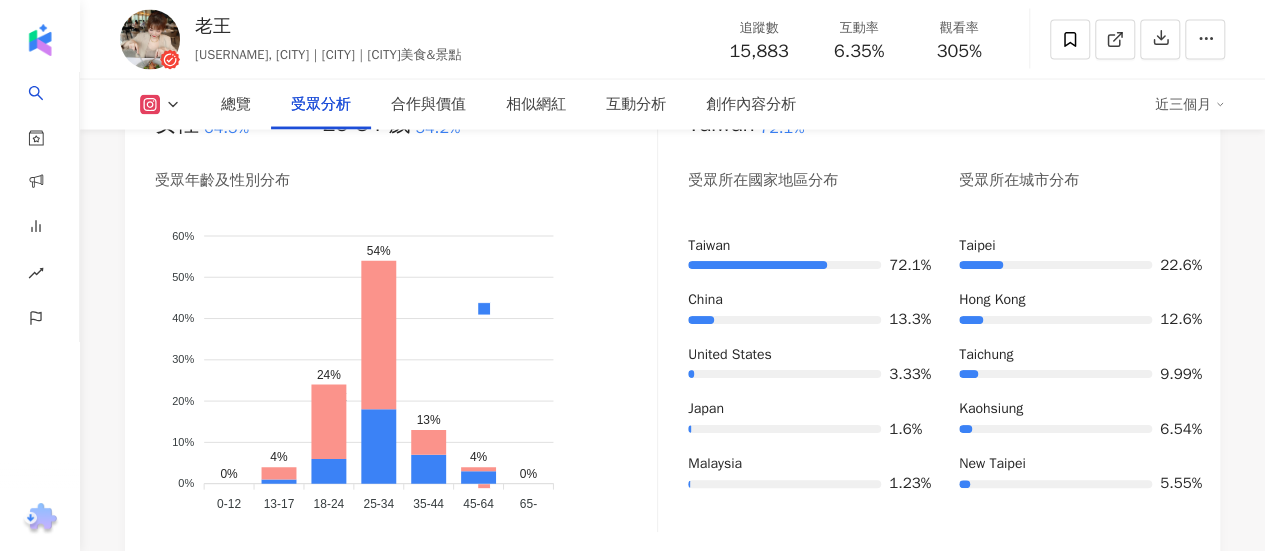 click on "男性 女性" 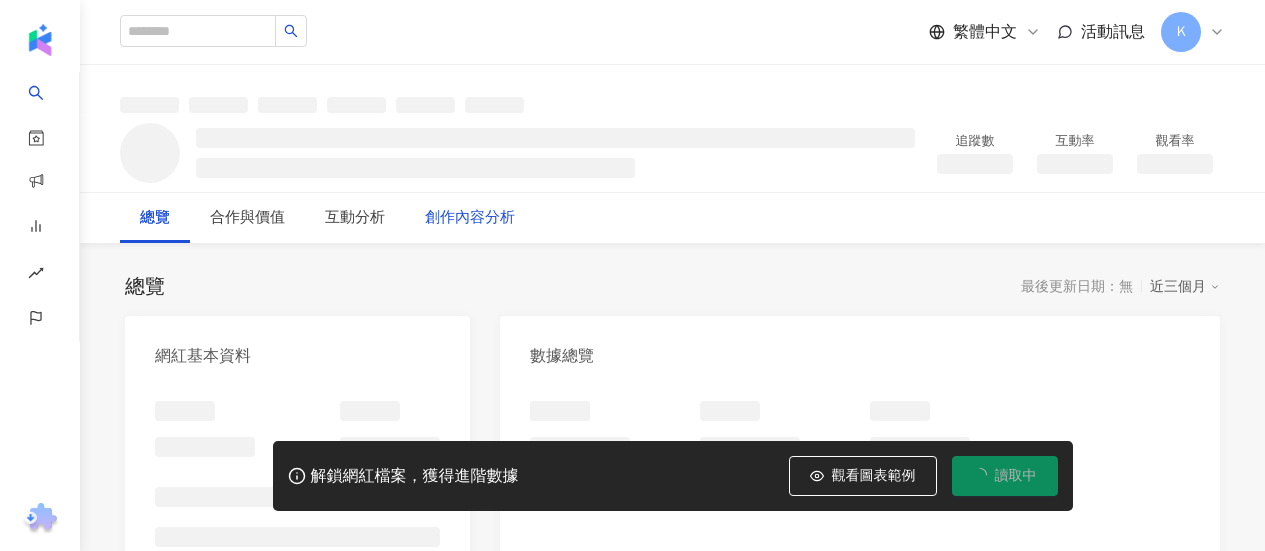 scroll, scrollTop: 0, scrollLeft: 0, axis: both 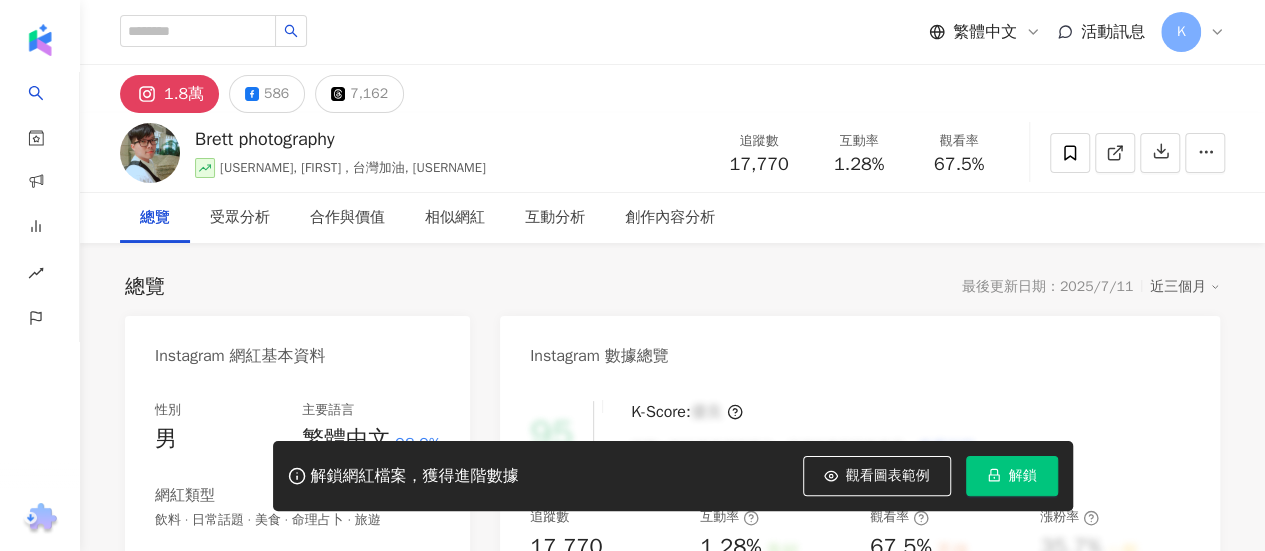 click 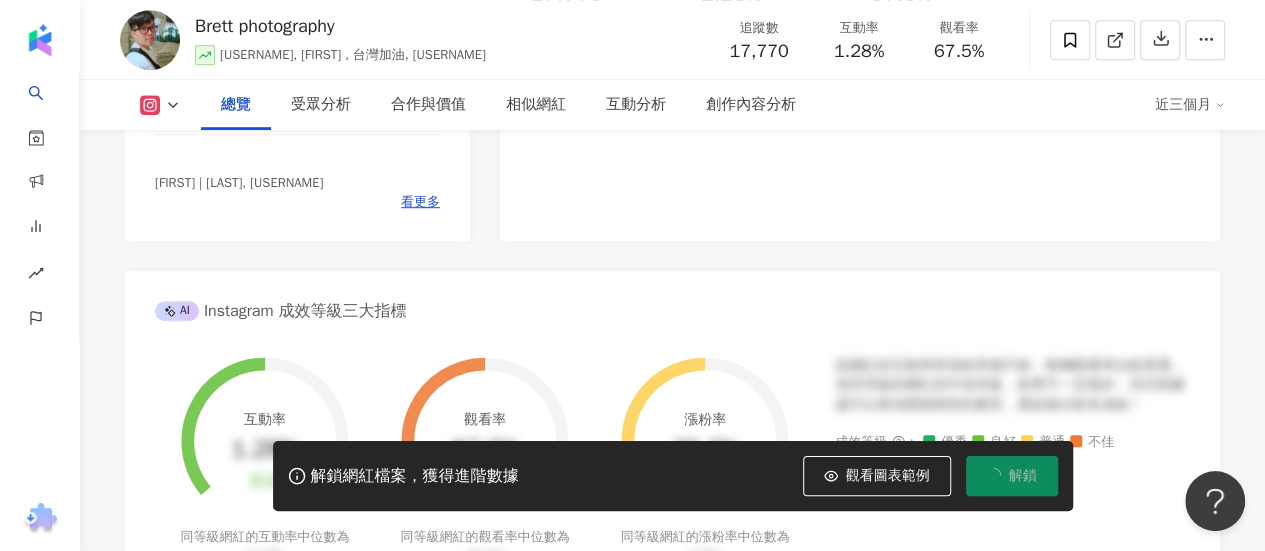 scroll, scrollTop: 700, scrollLeft: 0, axis: vertical 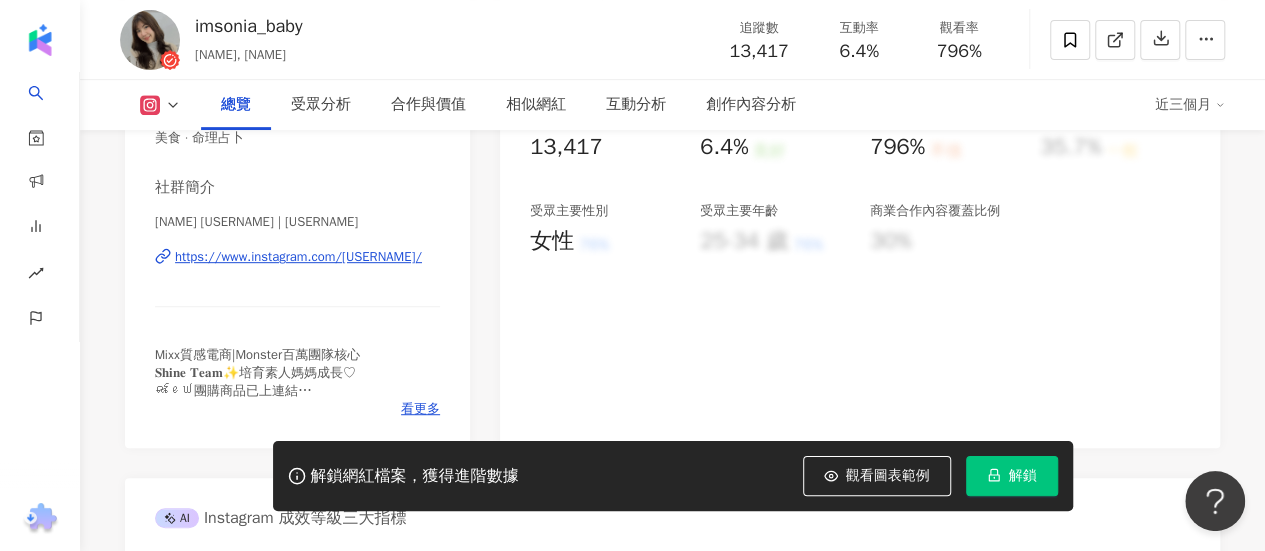 click on "https://www.instagram.com/imsonia_510/" at bounding box center [298, 257] 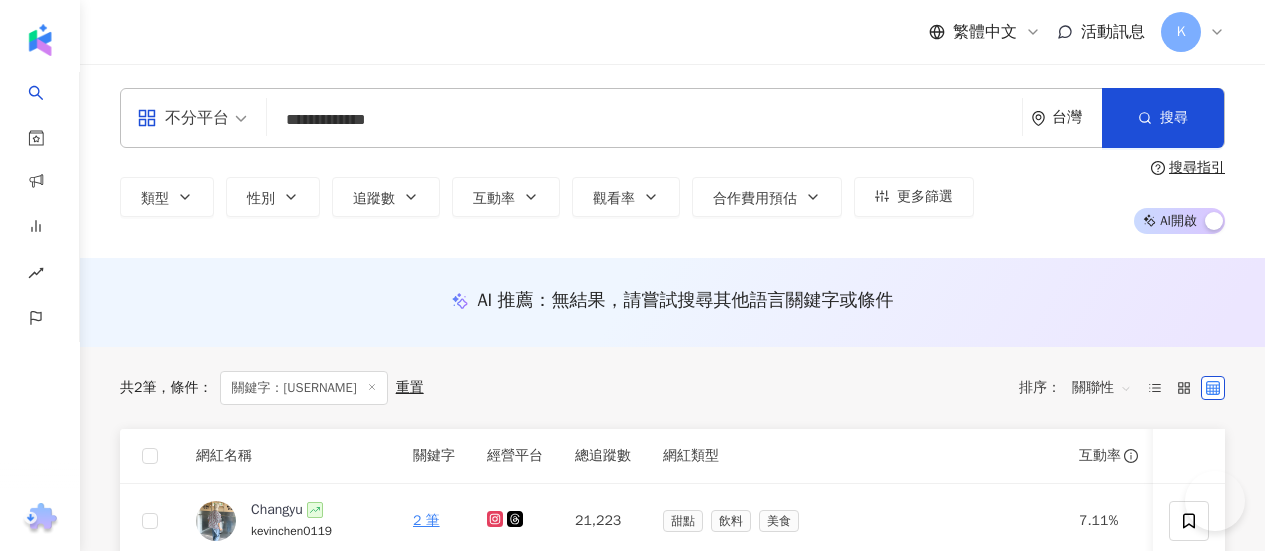 scroll, scrollTop: 200, scrollLeft: 0, axis: vertical 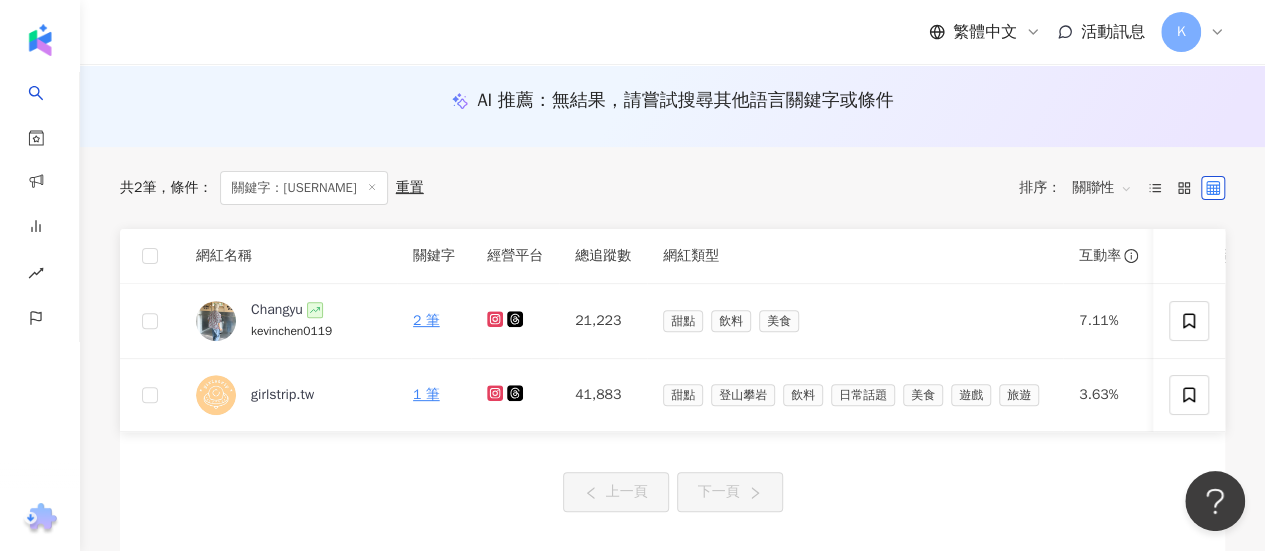 click on "AI 推薦 ： 無結果，請嘗試搜尋其他語言關鍵字或條件" at bounding box center (672, 106) 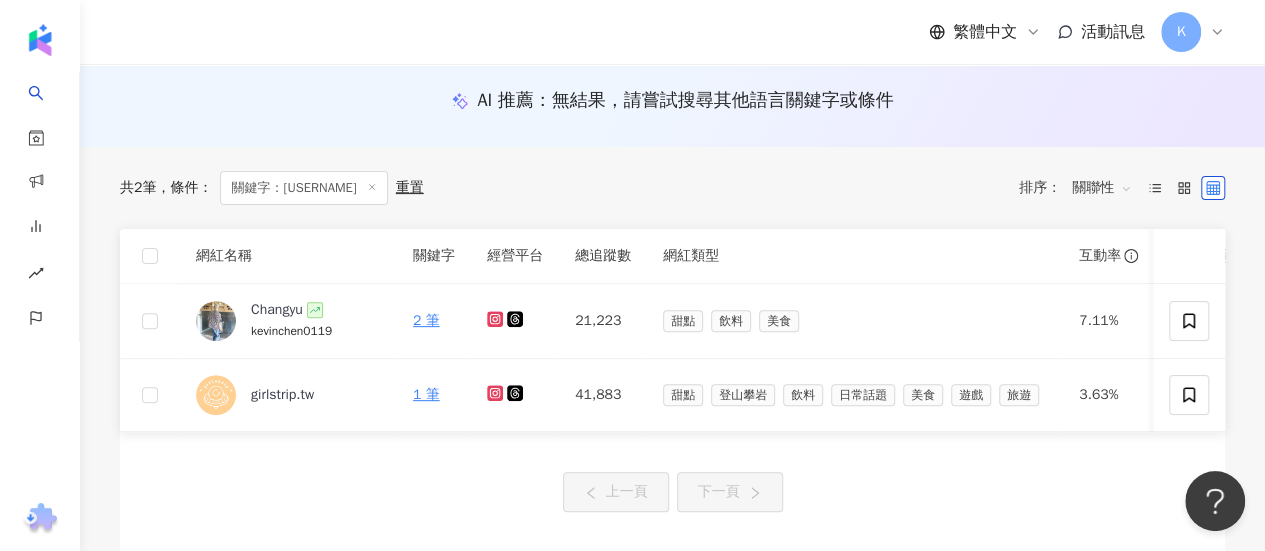click on "AI 推薦 ： 無結果，請嘗試搜尋其他語言關鍵字或條件" at bounding box center (672, 100) 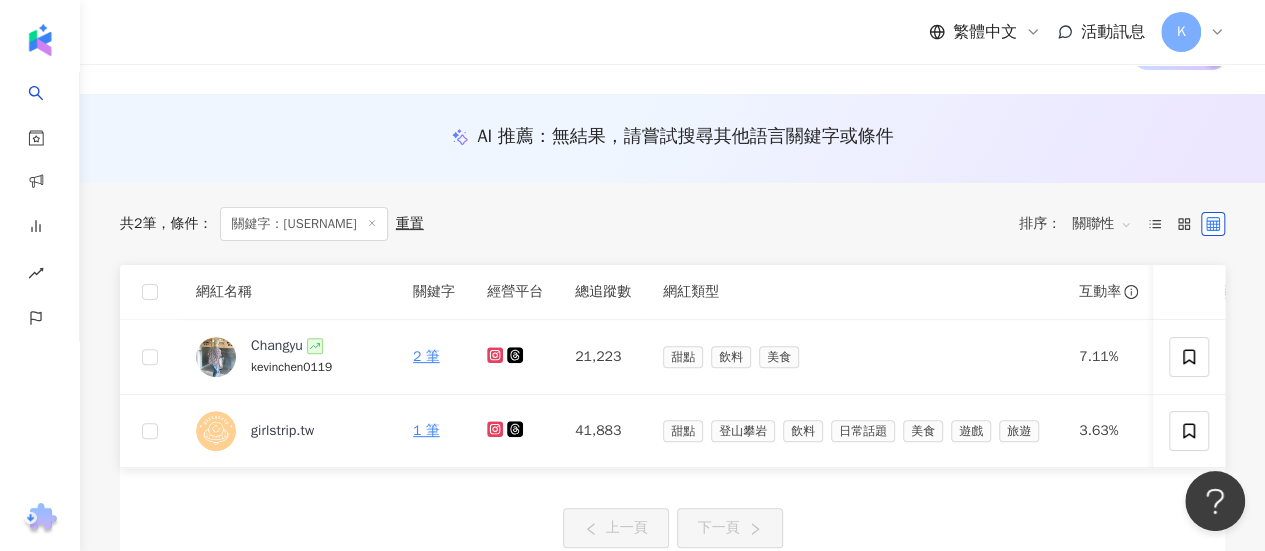 scroll, scrollTop: 0, scrollLeft: 0, axis: both 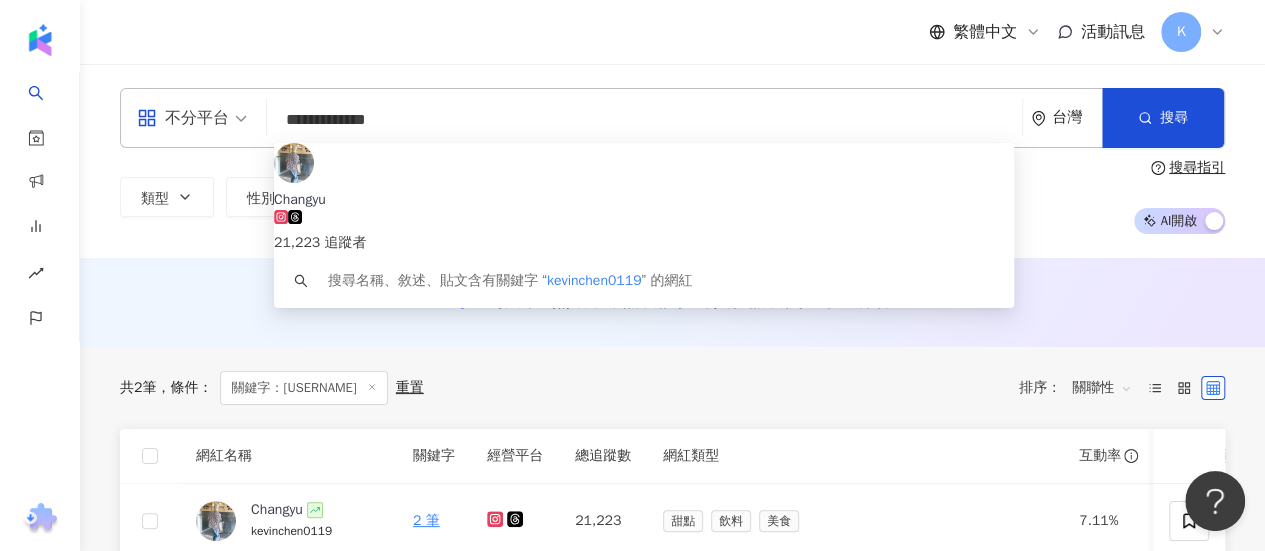 drag, startPoint x: 449, startPoint y: 118, endPoint x: 266, endPoint y: 115, distance: 183.02458 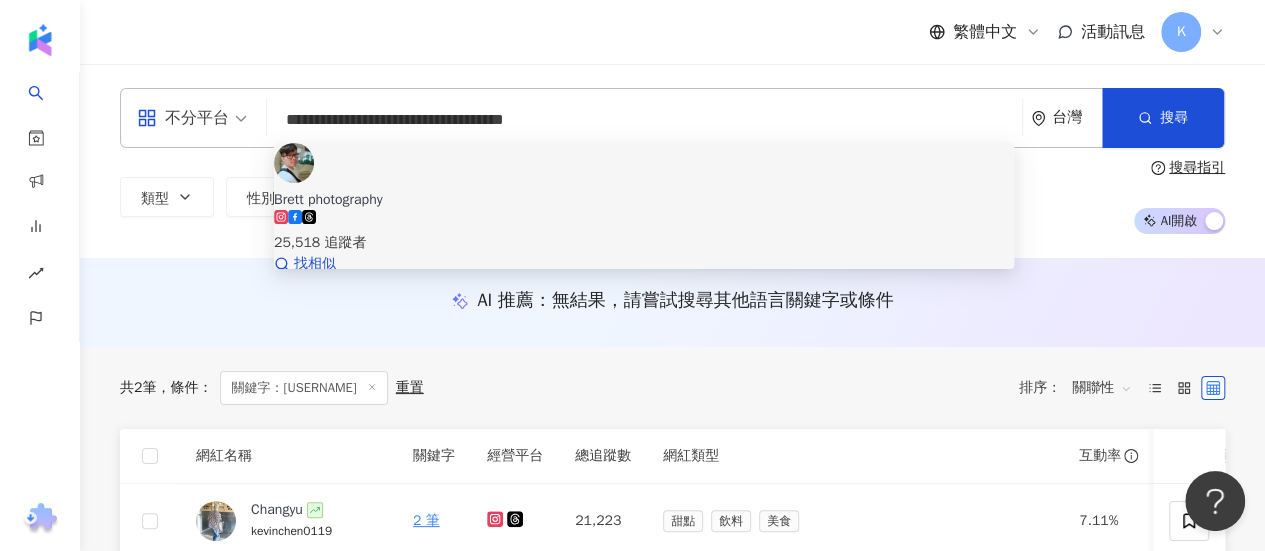 click on "Brett photography" at bounding box center [644, 200] 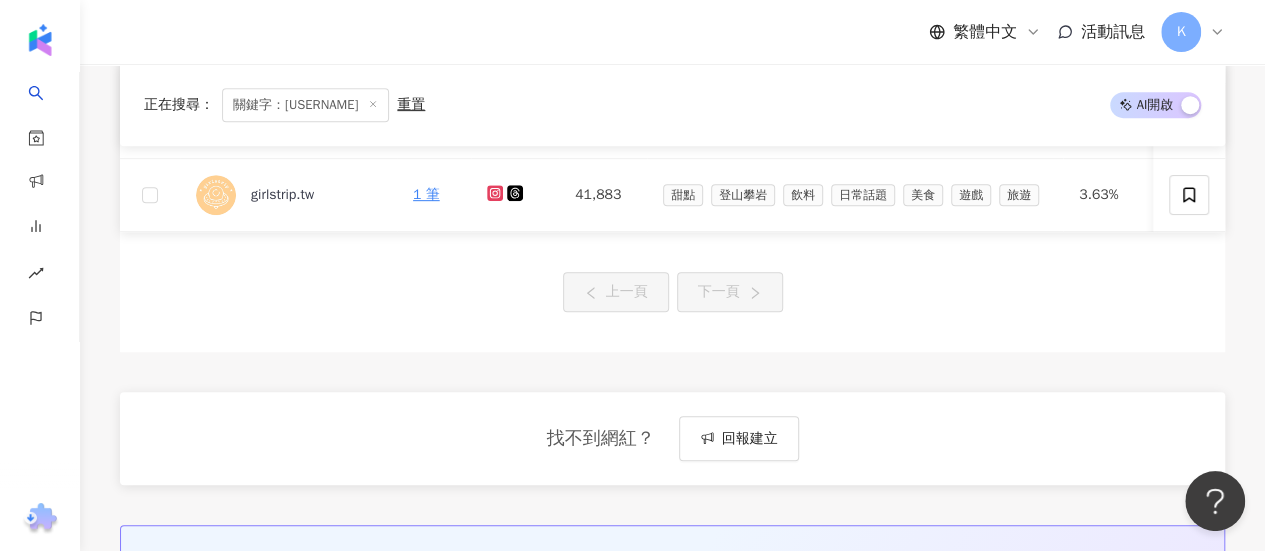 scroll, scrollTop: 300, scrollLeft: 0, axis: vertical 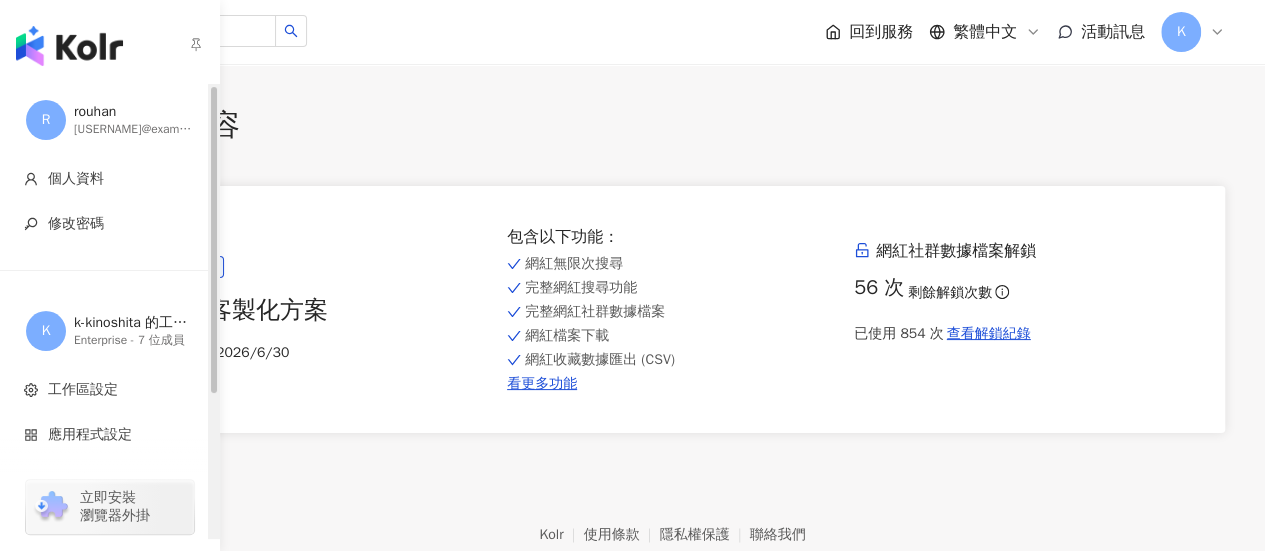 click on "方案內容 當前方案 企業客製化方案 到期日： 2026/6/30 包含以下功能 ： 網紅無限次搜尋 完整網紅搜尋功能 完整網紅社群數據檔案 網紅檔案下載 網紅收藏數據匯出 (CSV) 看更多功能 網紅社群數據檔案解鎖 56 次 剩餘解鎖次數 已使用 854 次 查看解鎖紀錄" at bounding box center (672, 248) 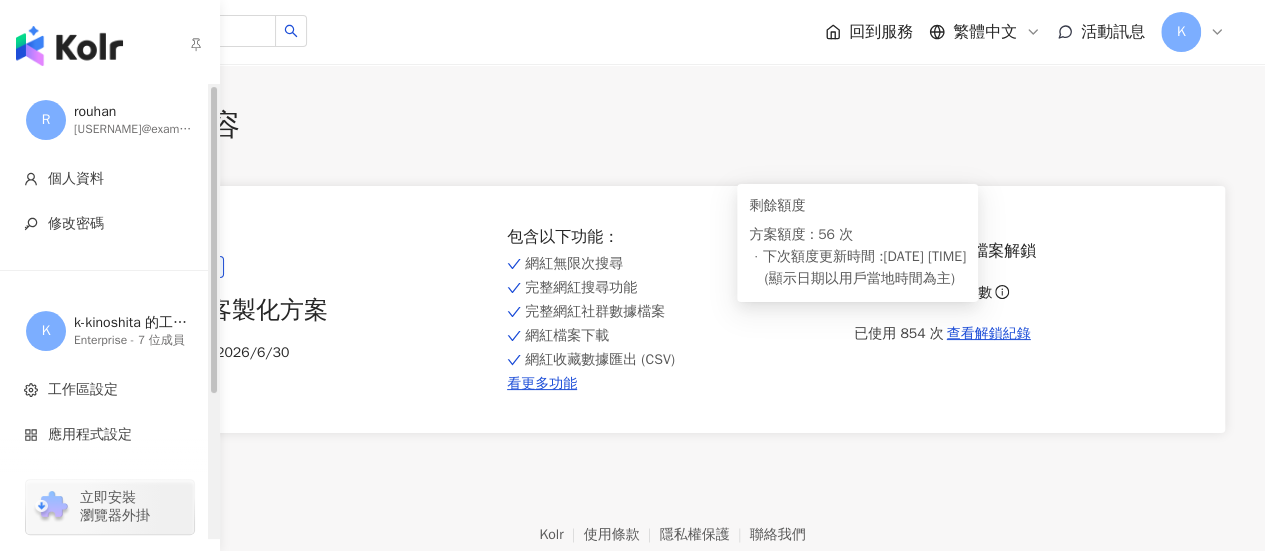 click 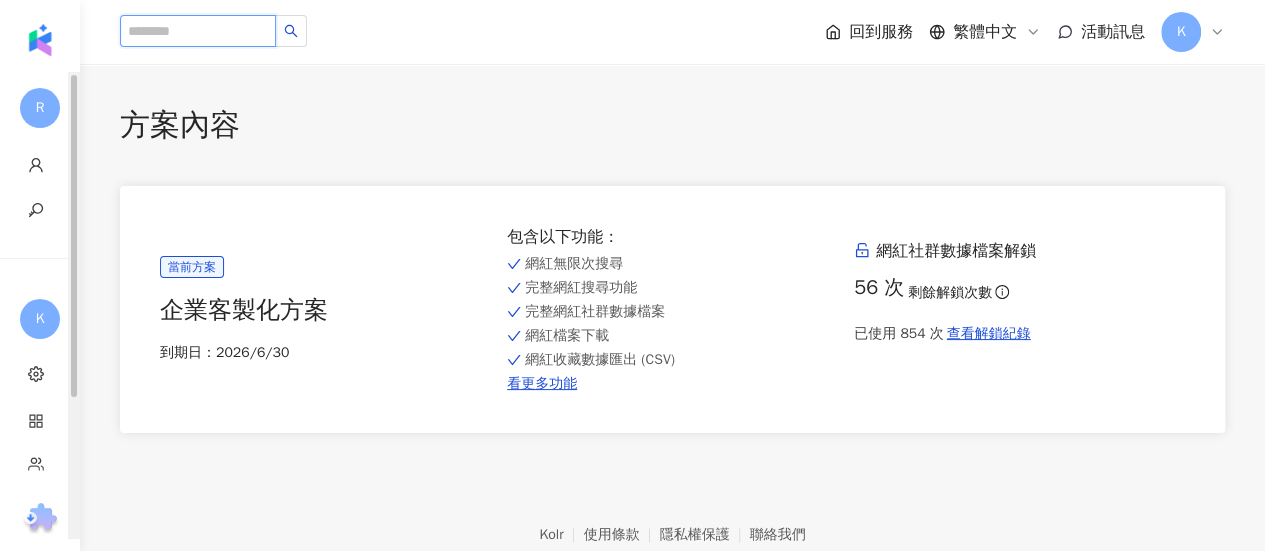 click at bounding box center [198, 31] 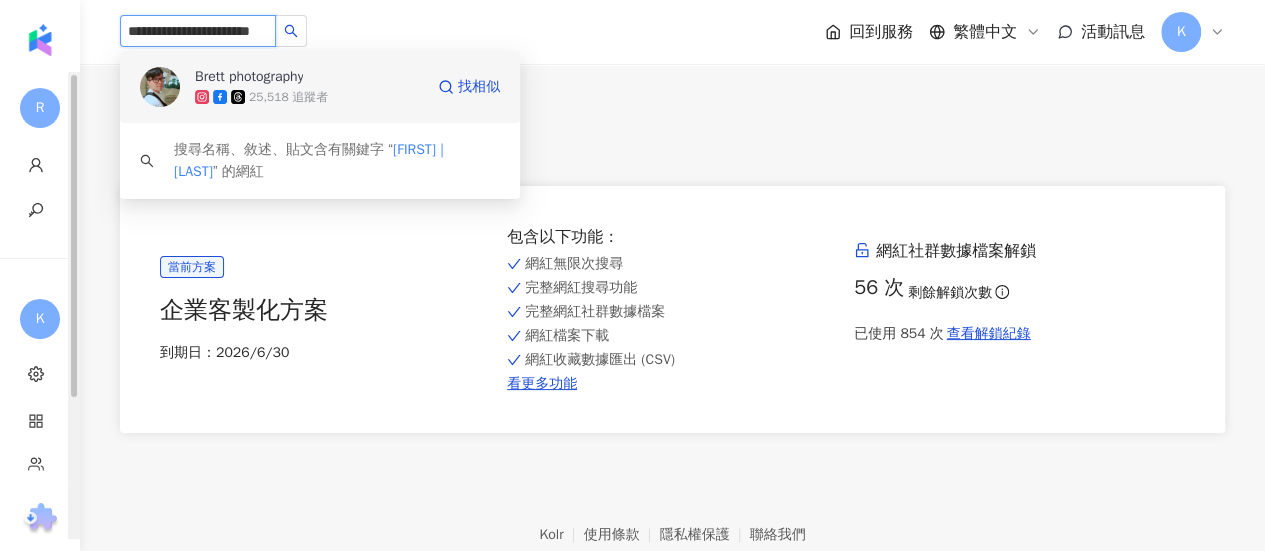 click on "Brett photography 25,518   追蹤者" at bounding box center [309, 87] 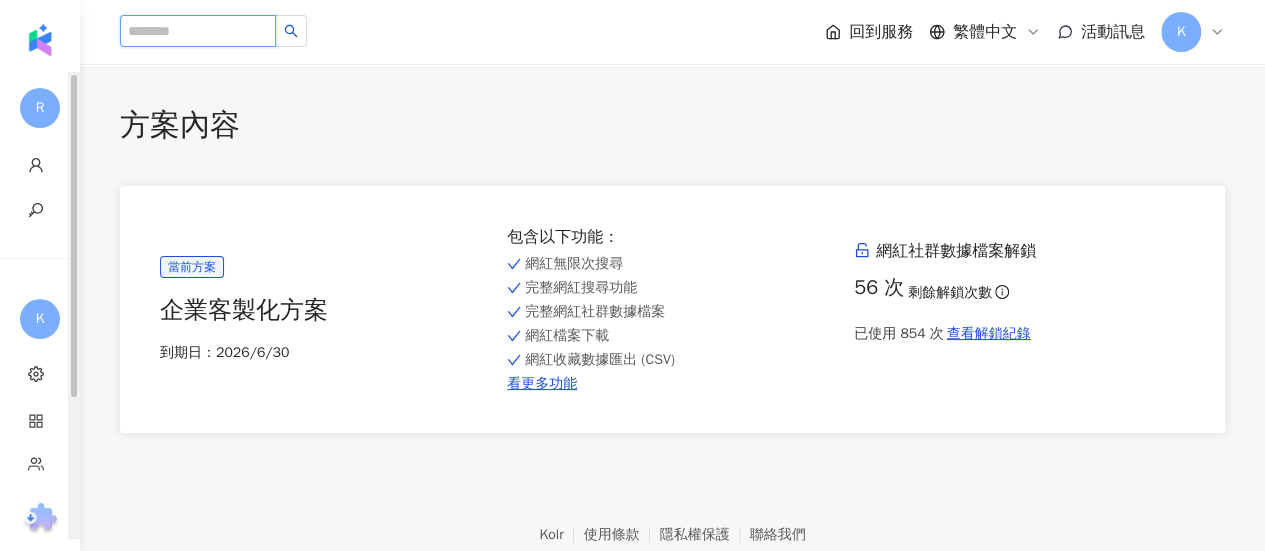 click at bounding box center (198, 31) 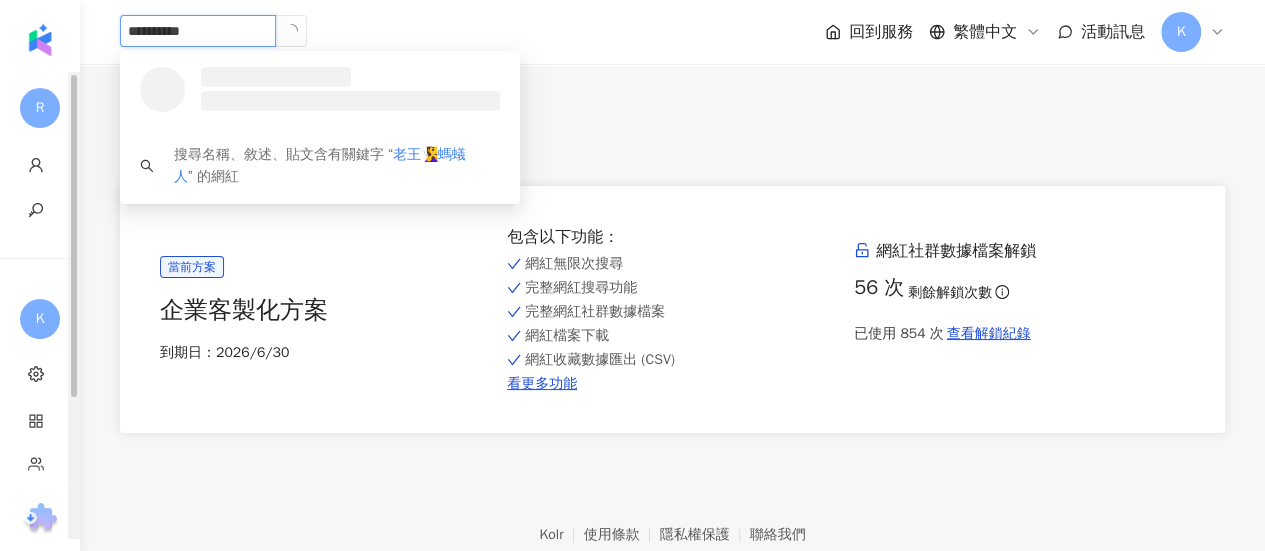 click at bounding box center (350, 101) 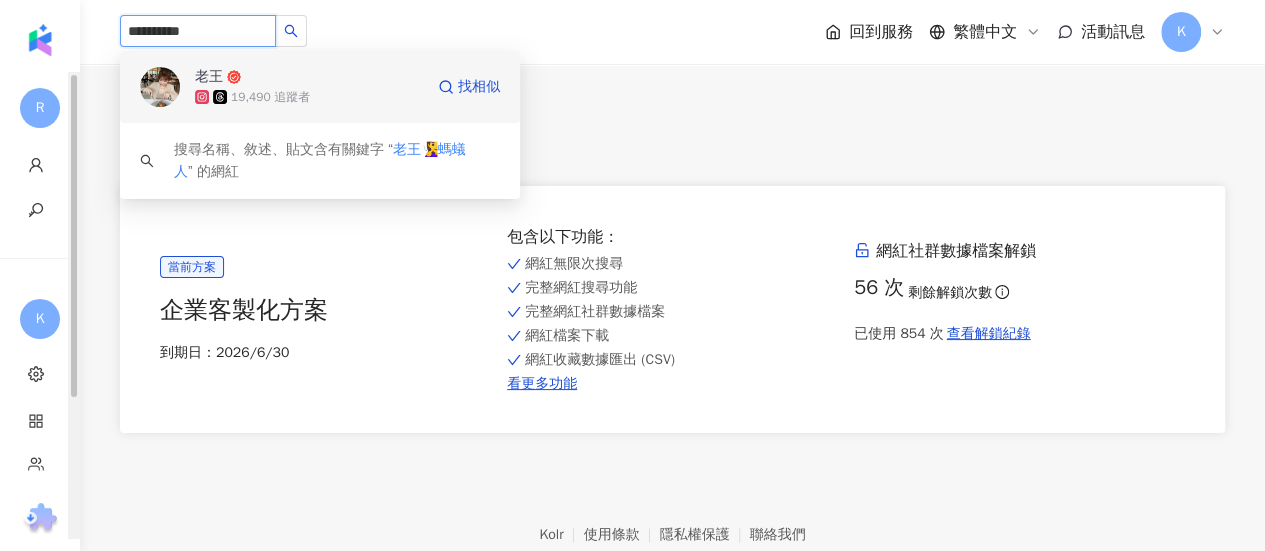 click on "19,490   追蹤者" at bounding box center (270, 97) 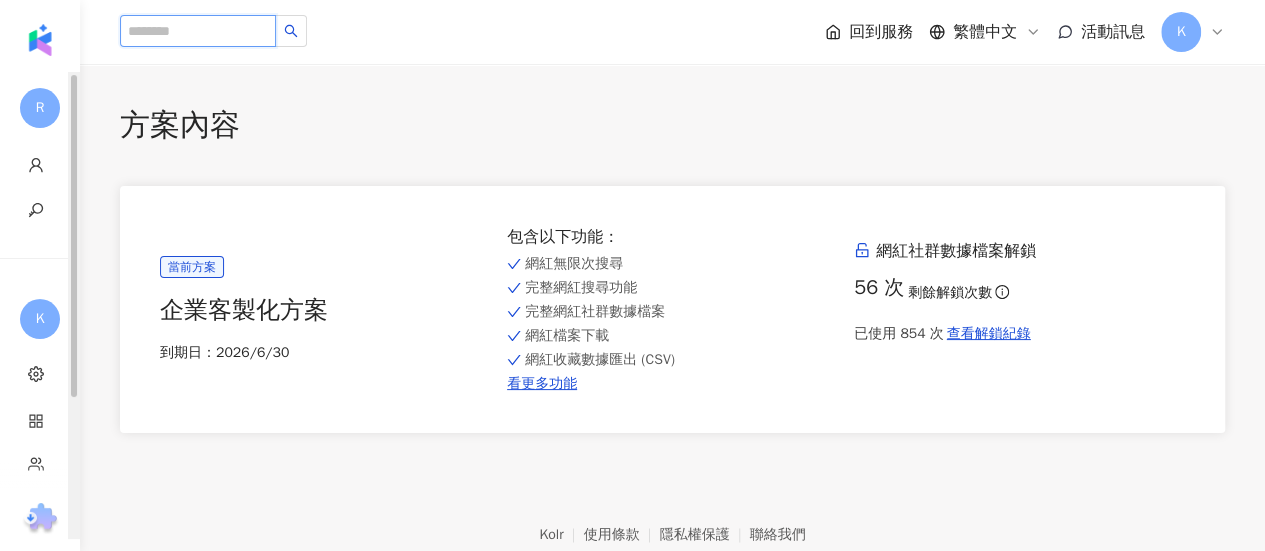 click at bounding box center (198, 31) 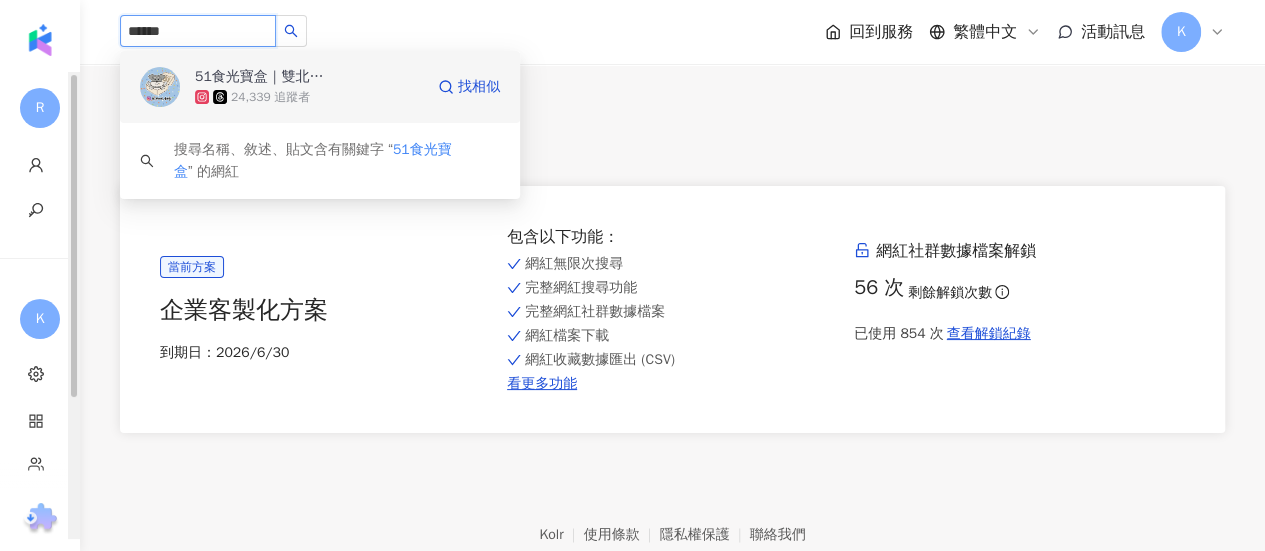 click on "24,339   追蹤者" at bounding box center (270, 97) 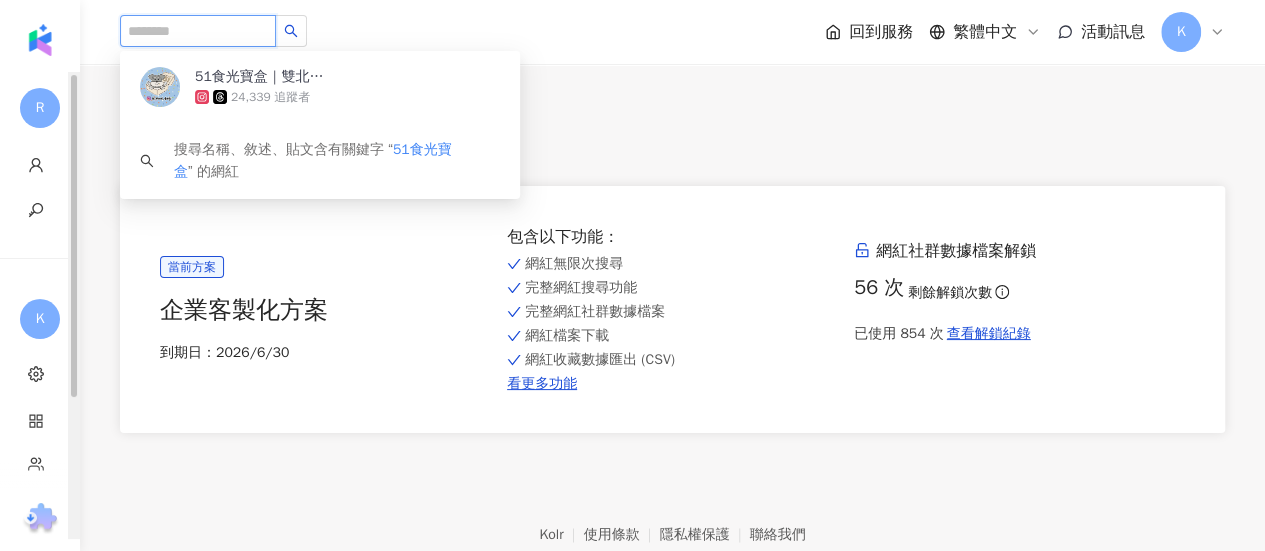 click at bounding box center (198, 31) 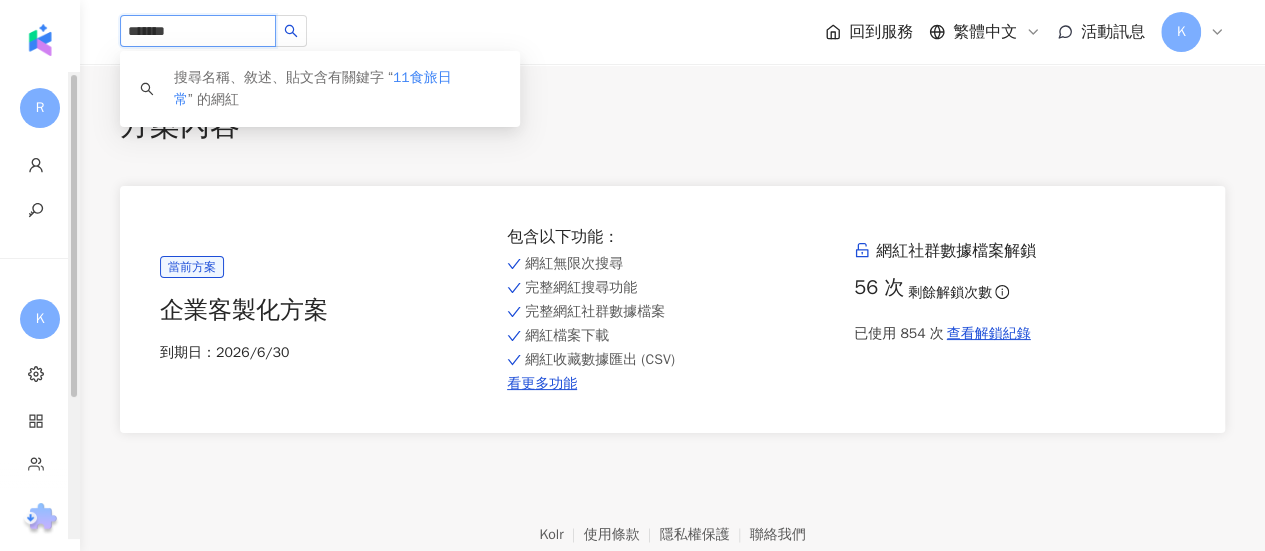 type on "******" 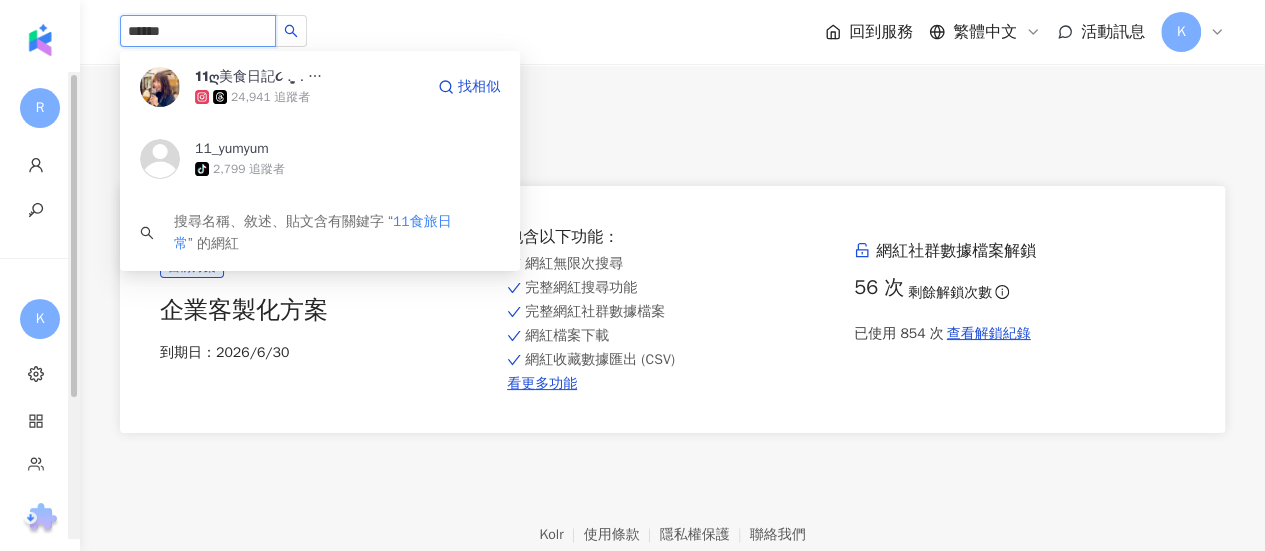 click on "𝟭𝟭ღ美食日記૮ .  ̫ . ა｜雙北 ⋄ 土城 ⋄ 全台" at bounding box center [260, 77] 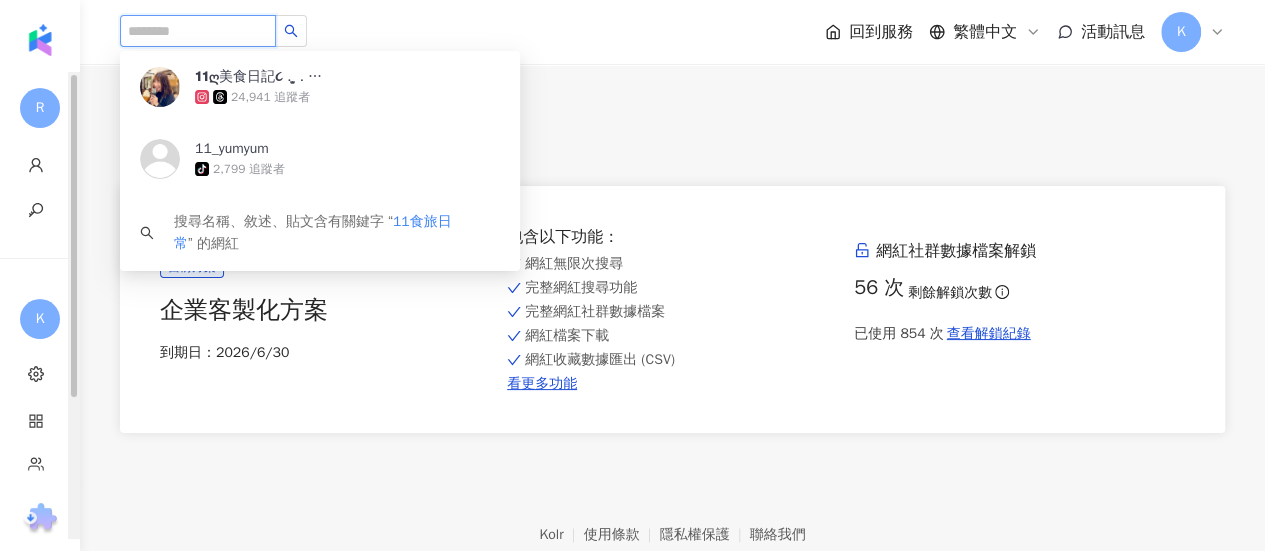 paste on "*****" 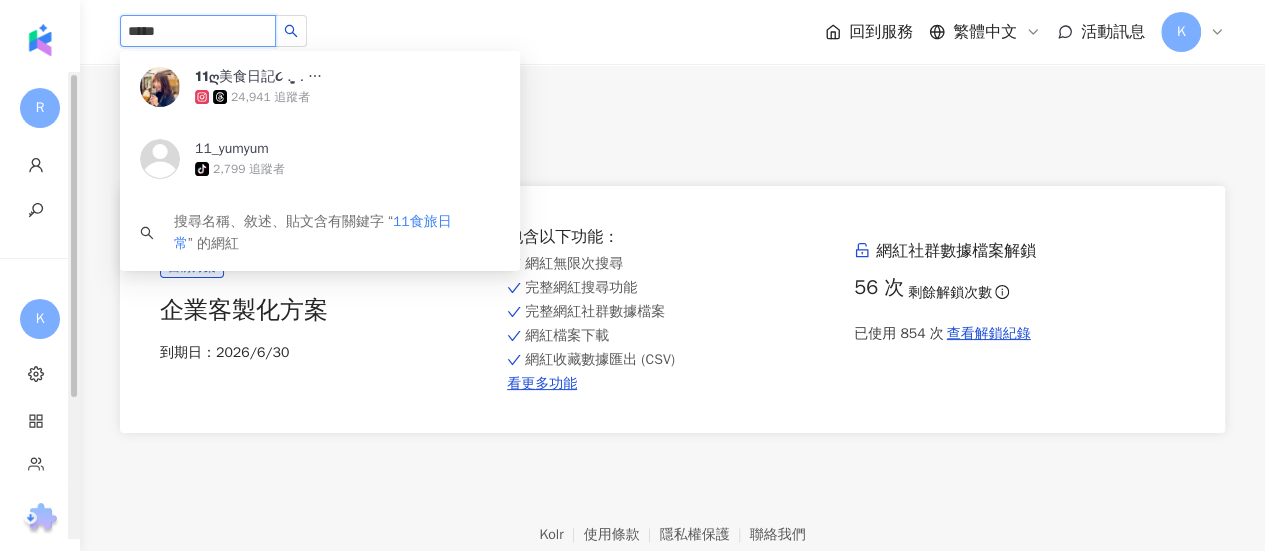 click on "*****" at bounding box center [198, 31] 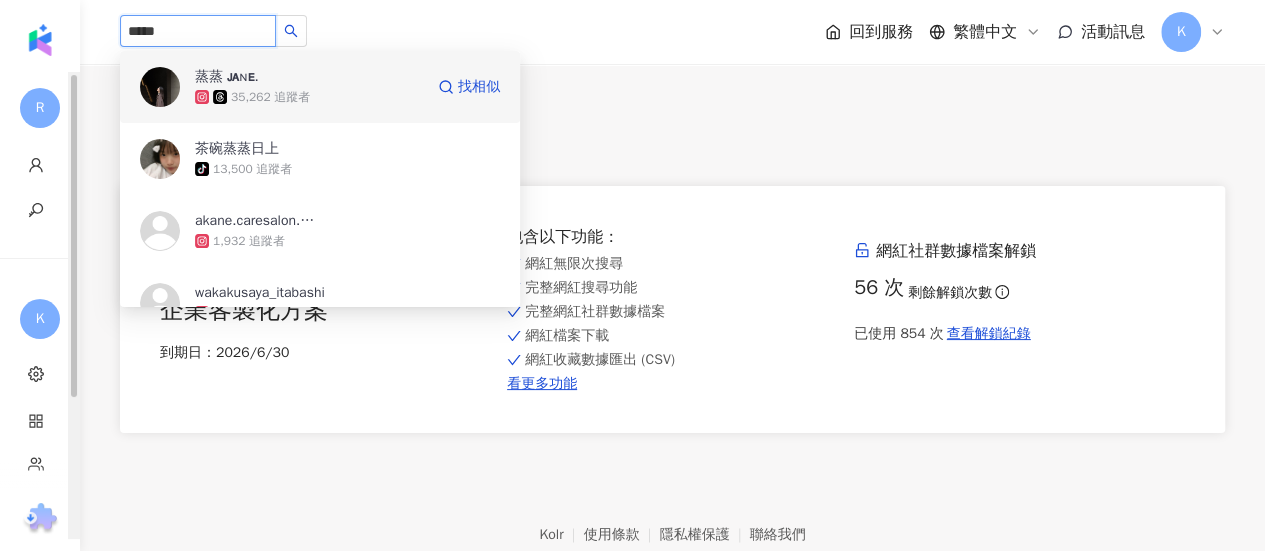 click on "蒸蒸 ᴊᴀɴᴇ." at bounding box center (227, 77) 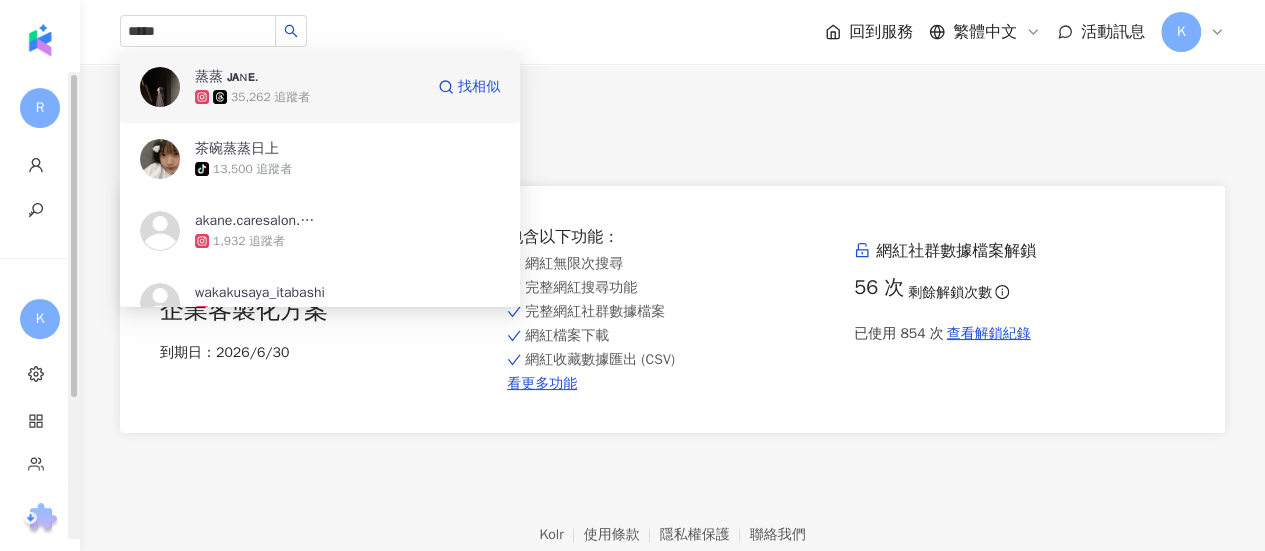 type 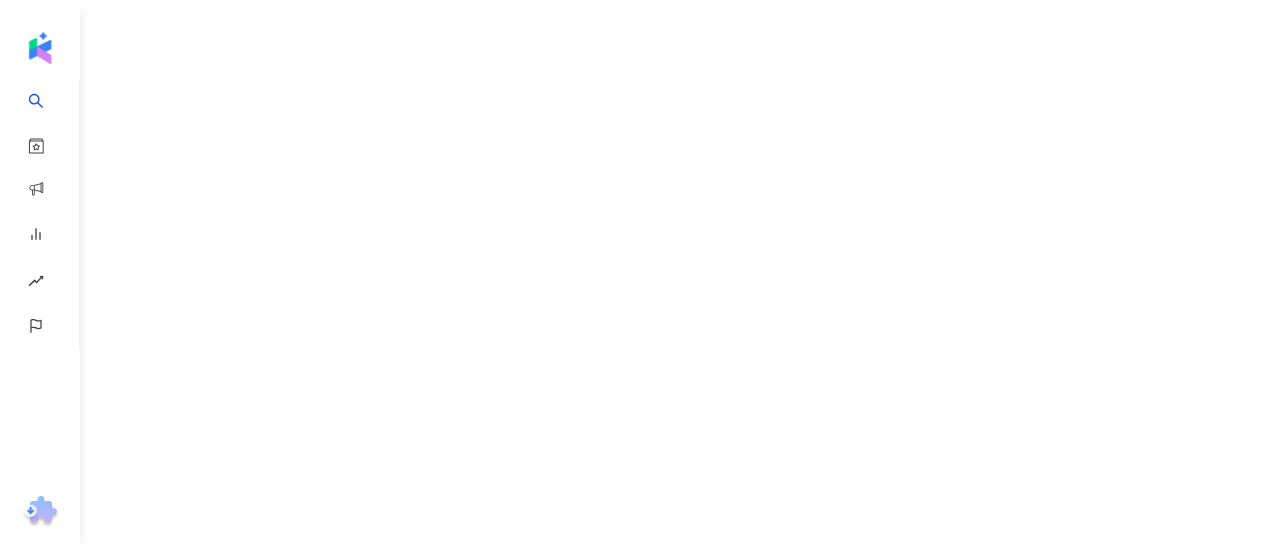 scroll, scrollTop: 0, scrollLeft: 0, axis: both 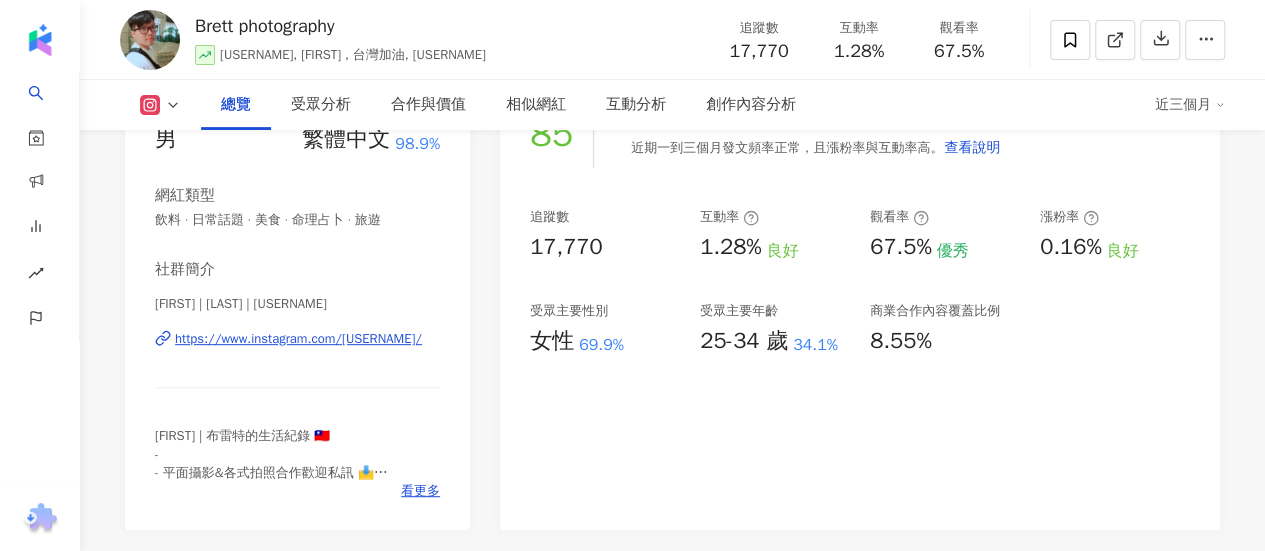drag, startPoint x: 601, startPoint y: 249, endPoint x: 529, endPoint y: 247, distance: 72.02777 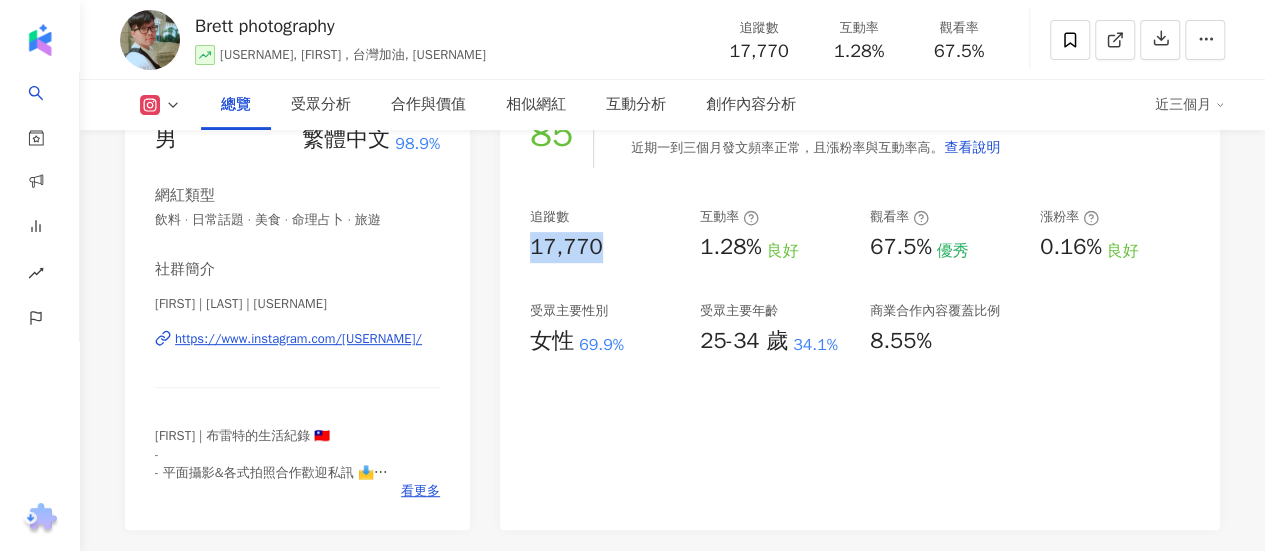 copy on "17,770" 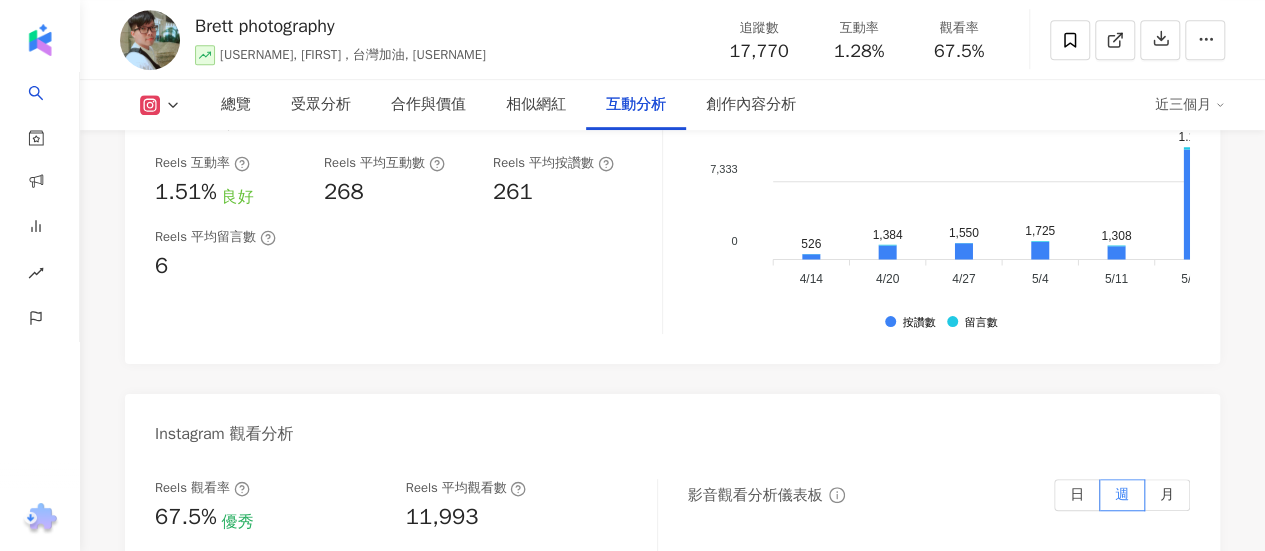 scroll, scrollTop: 4500, scrollLeft: 0, axis: vertical 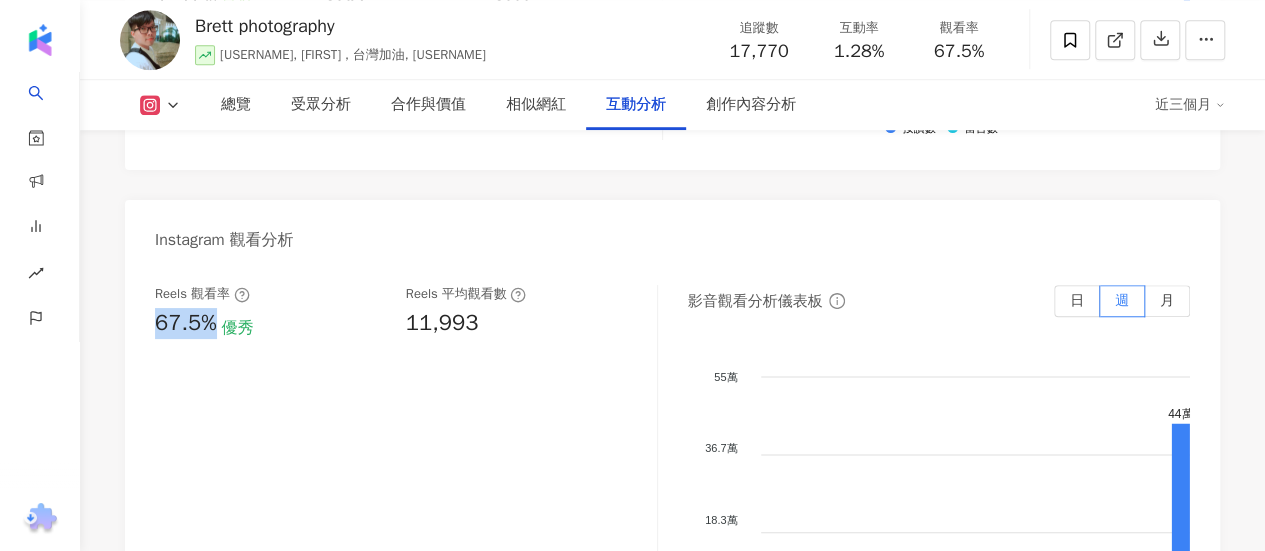 drag, startPoint x: 220, startPoint y: 271, endPoint x: 160, endPoint y: 271, distance: 60 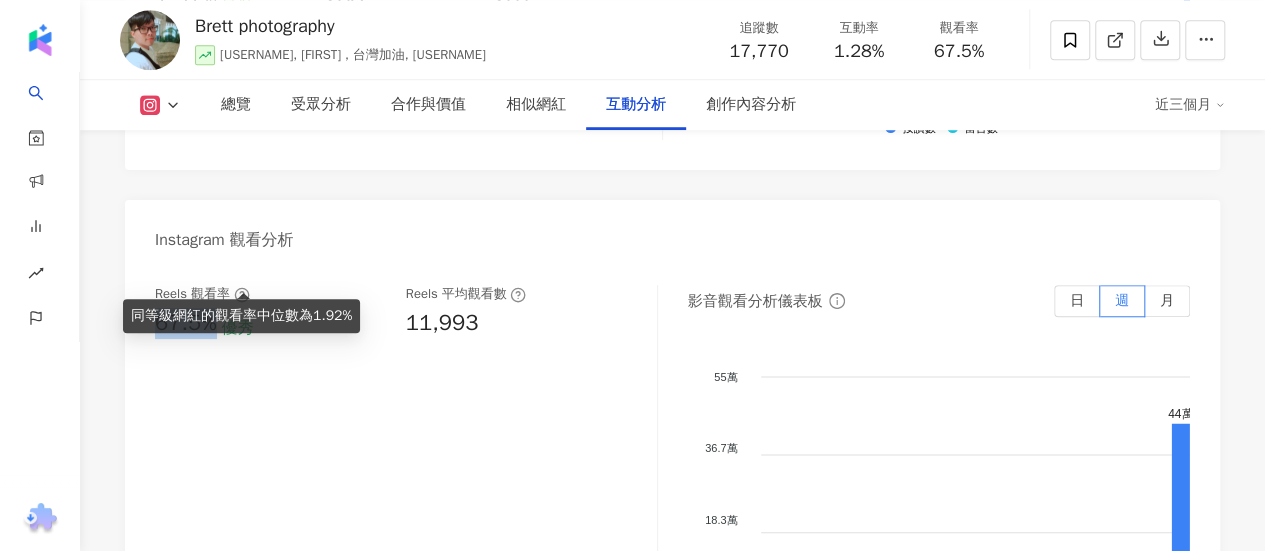 copy on "67.5%" 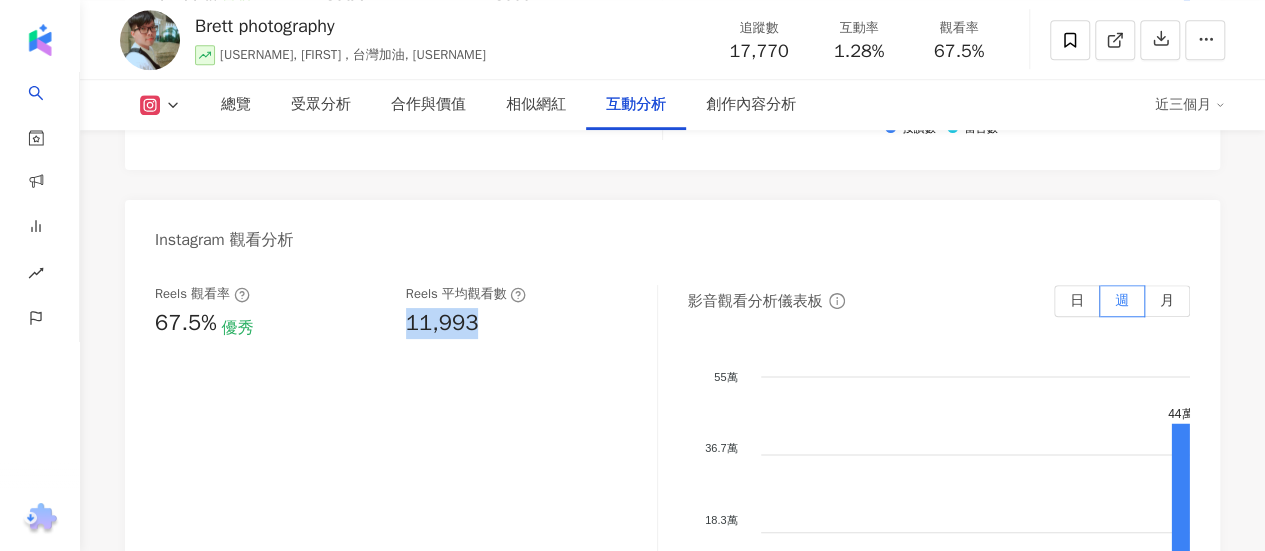 drag, startPoint x: 488, startPoint y: 261, endPoint x: 401, endPoint y: 273, distance: 87.823685 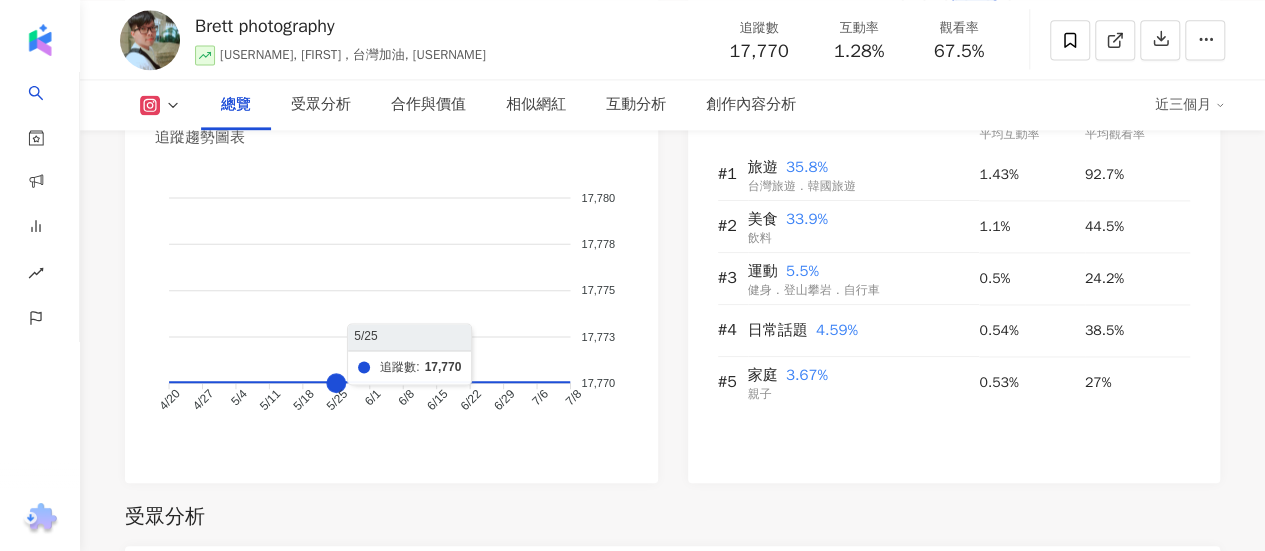 scroll, scrollTop: 1700, scrollLeft: 0, axis: vertical 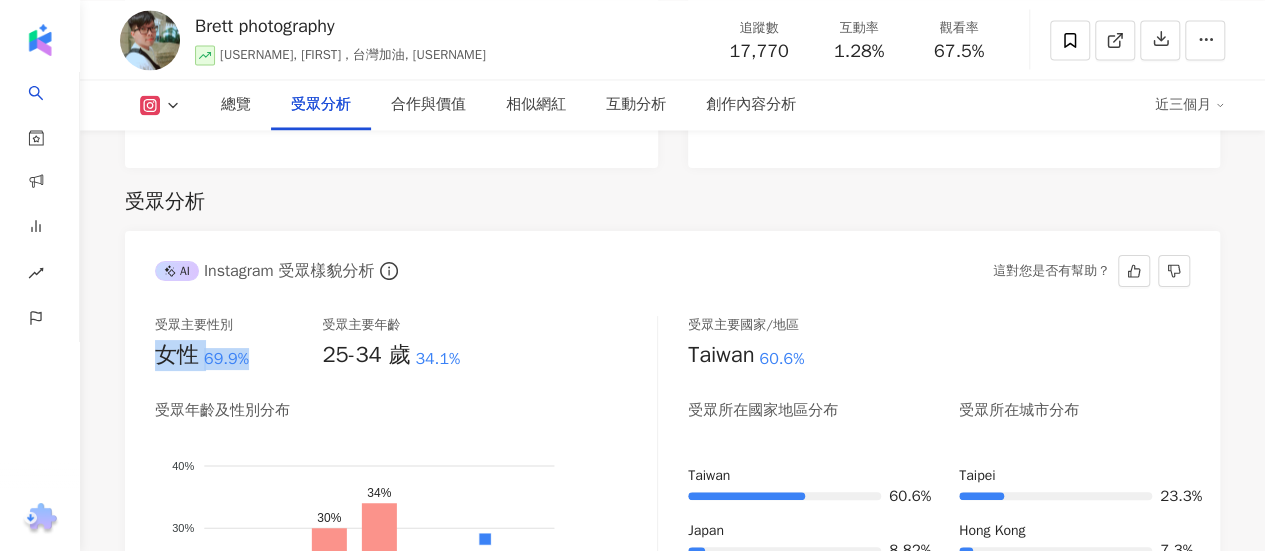 drag, startPoint x: 161, startPoint y: 330, endPoint x: 257, endPoint y: 341, distance: 96.62815 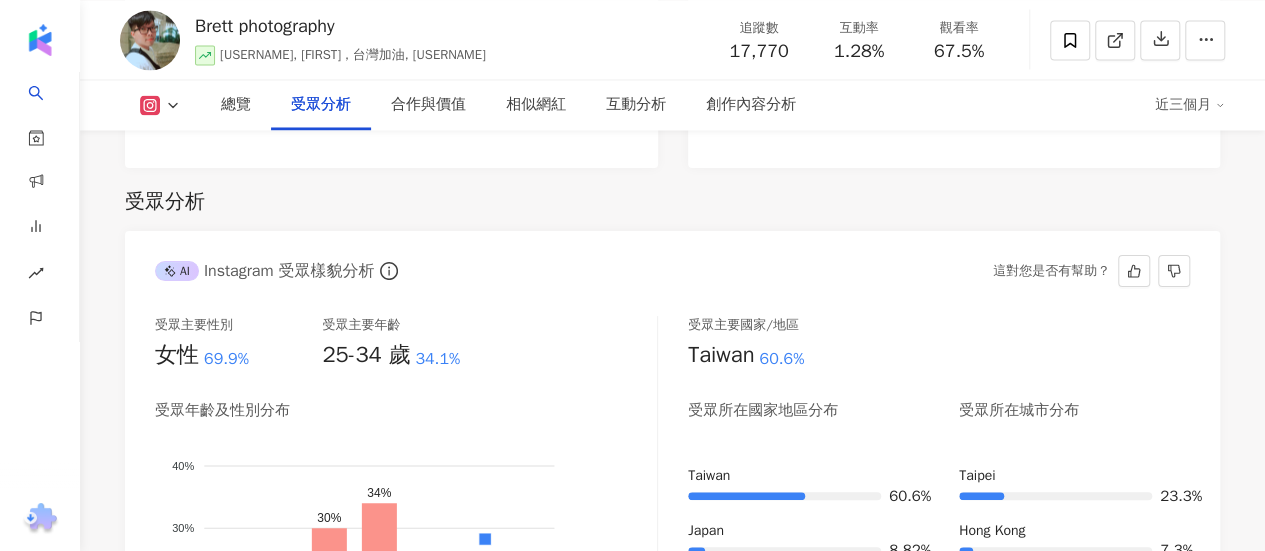 click on "34.1%" at bounding box center [437, 359] 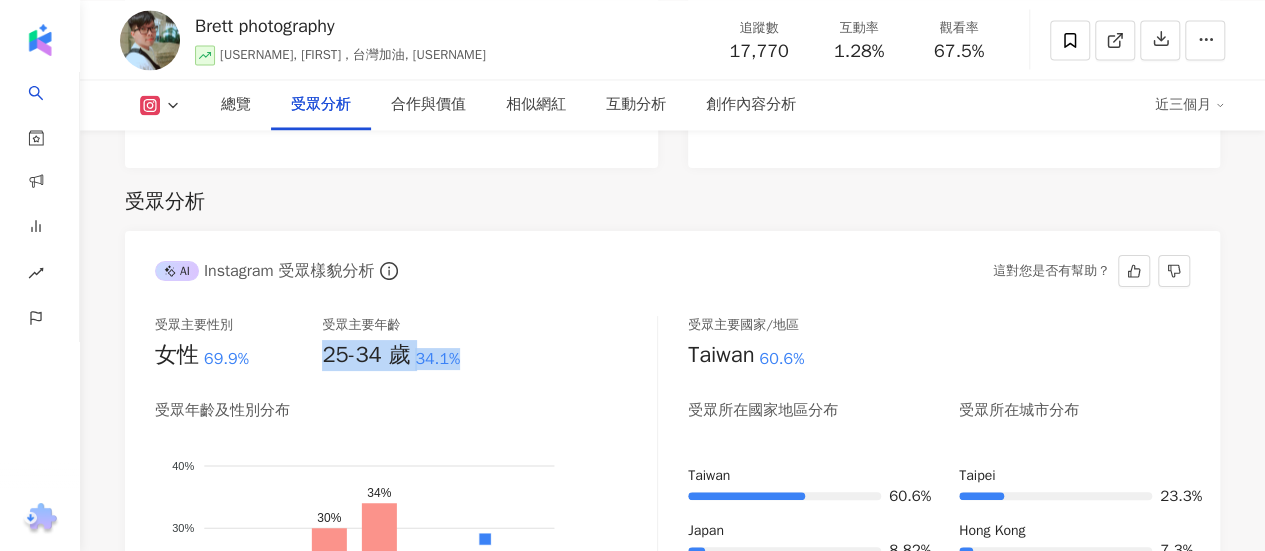 drag, startPoint x: 327, startPoint y: 330, endPoint x: 468, endPoint y: 311, distance: 142.27438 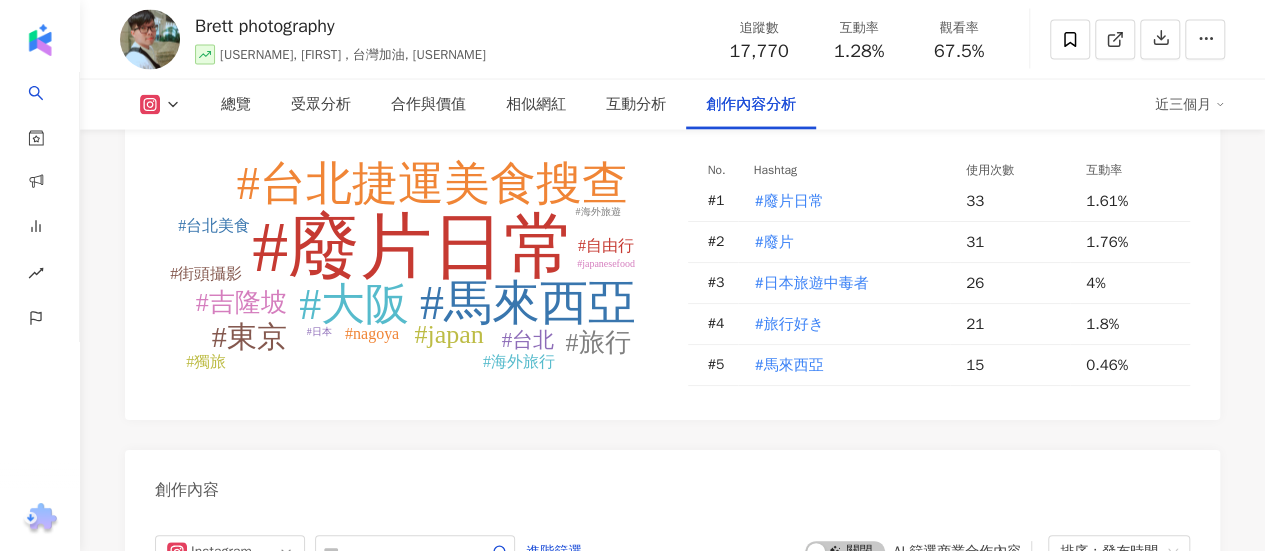scroll, scrollTop: 5700, scrollLeft: 0, axis: vertical 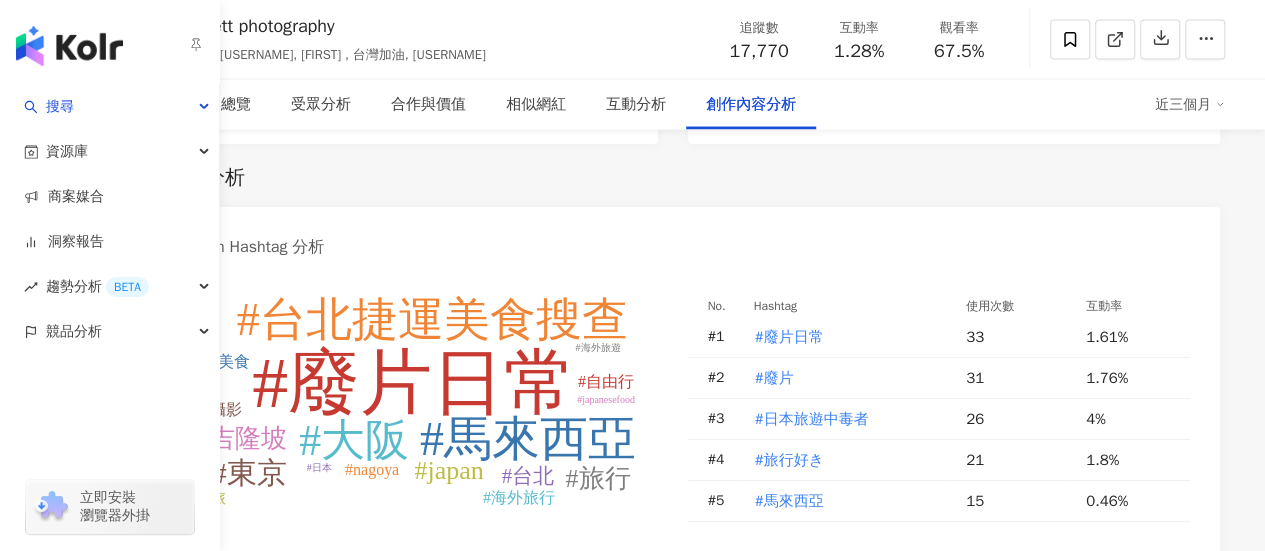 click on "#廢片日常 #馬來西亞 #台北捷運美食搜查 #大阪 #東京 #japan #旅行 #吉隆坡 #台北 #自由行 #台北美食 #nagoya #海外旅行 #街頭攝影 #獨旅 #海外旅遊 #japanesefood #日本 No. Hashtag 使用次數 互動率 # 1 #廢片日常 33 1.61% # 2 #廢片 31 1.76% # 3 #日本旅遊中毒者 26 4% # 4 #旅行好き 21 1.8% # 5 #馬來西亞 15 0.46%" at bounding box center [672, 414] 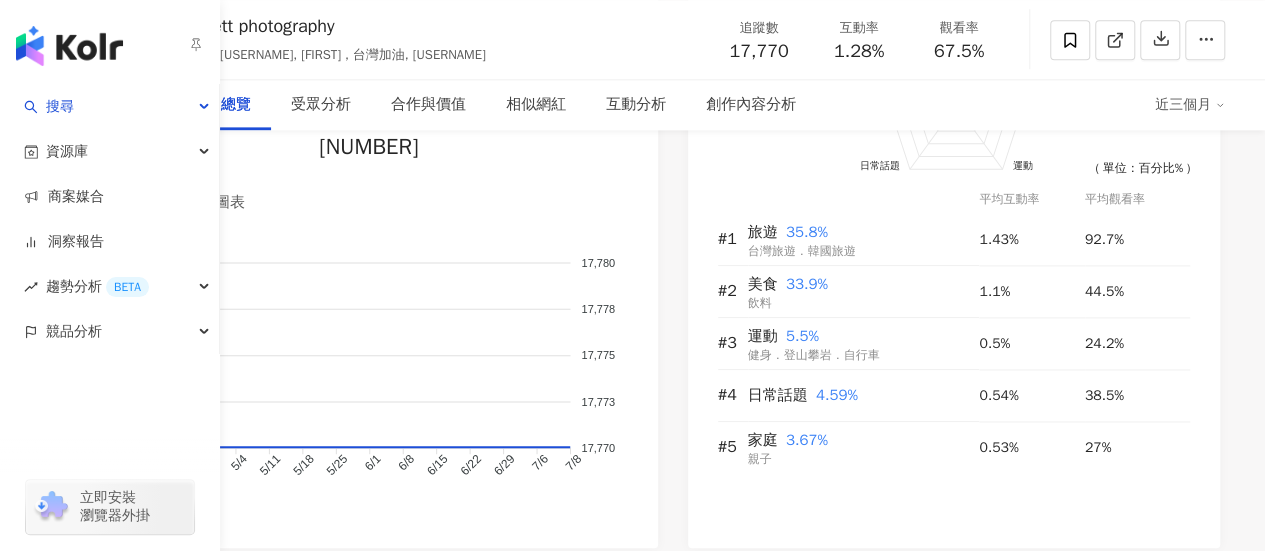 scroll, scrollTop: 1300, scrollLeft: 0, axis: vertical 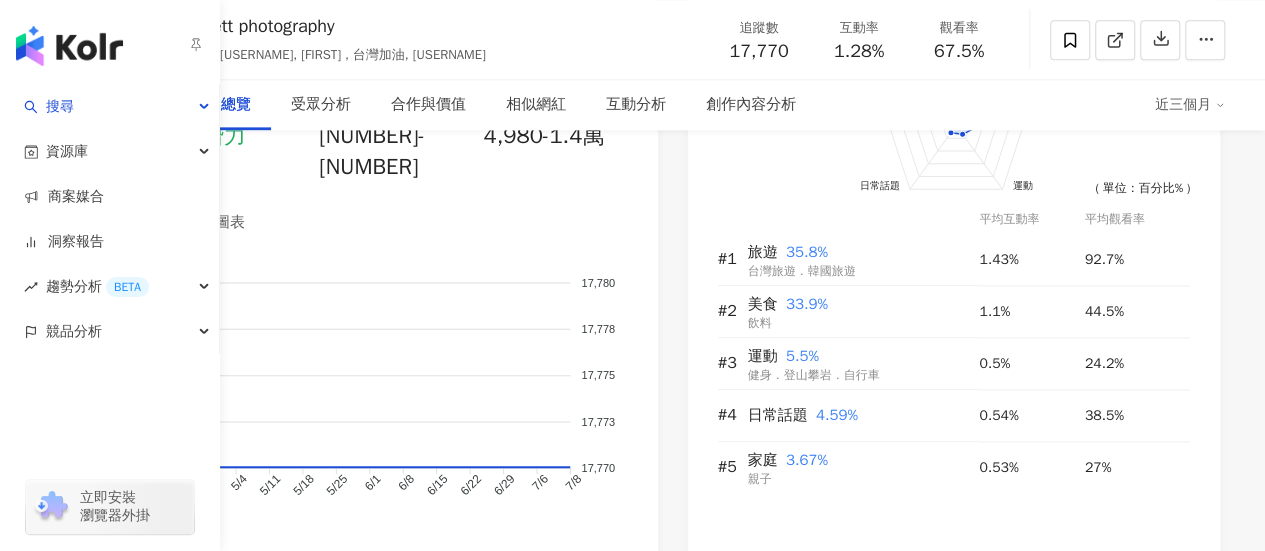click 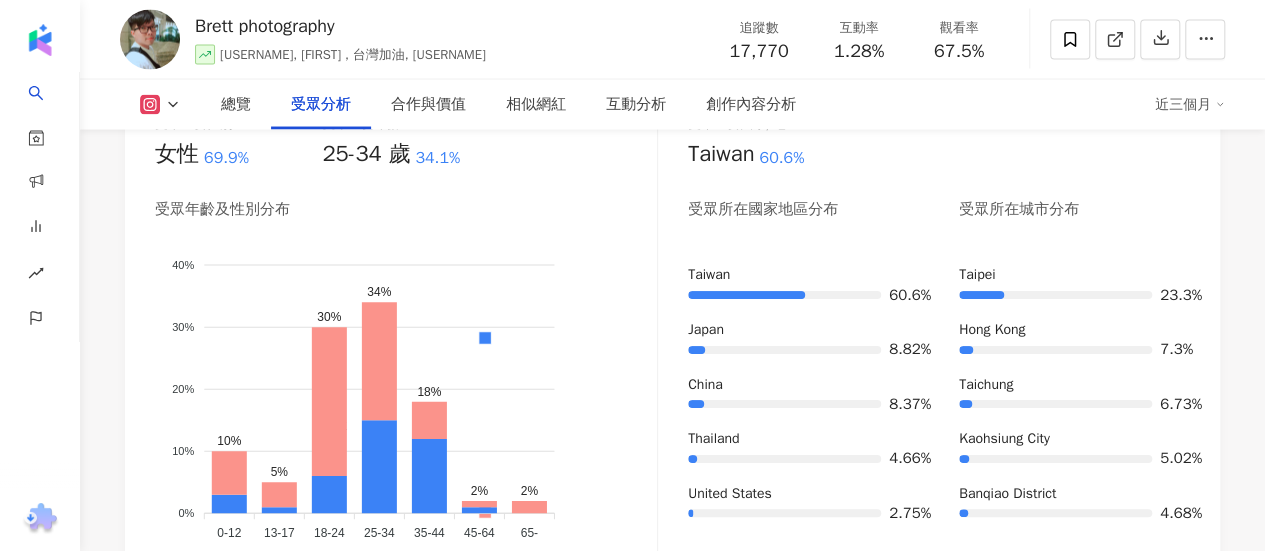 scroll, scrollTop: 1800, scrollLeft: 0, axis: vertical 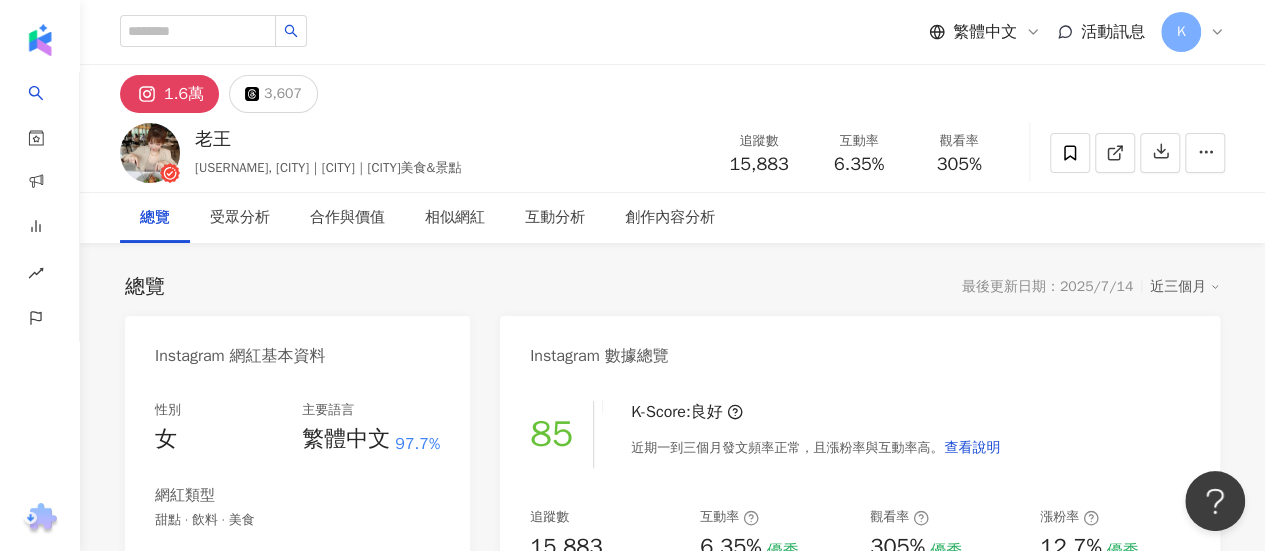 click at bounding box center [213, 32] 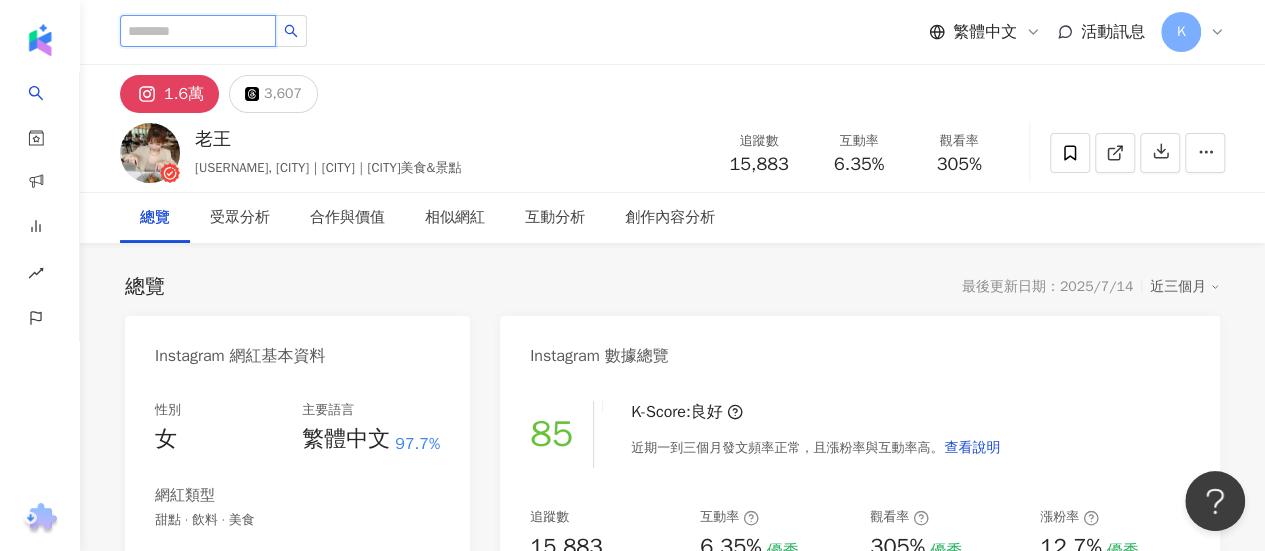 click at bounding box center (198, 31) 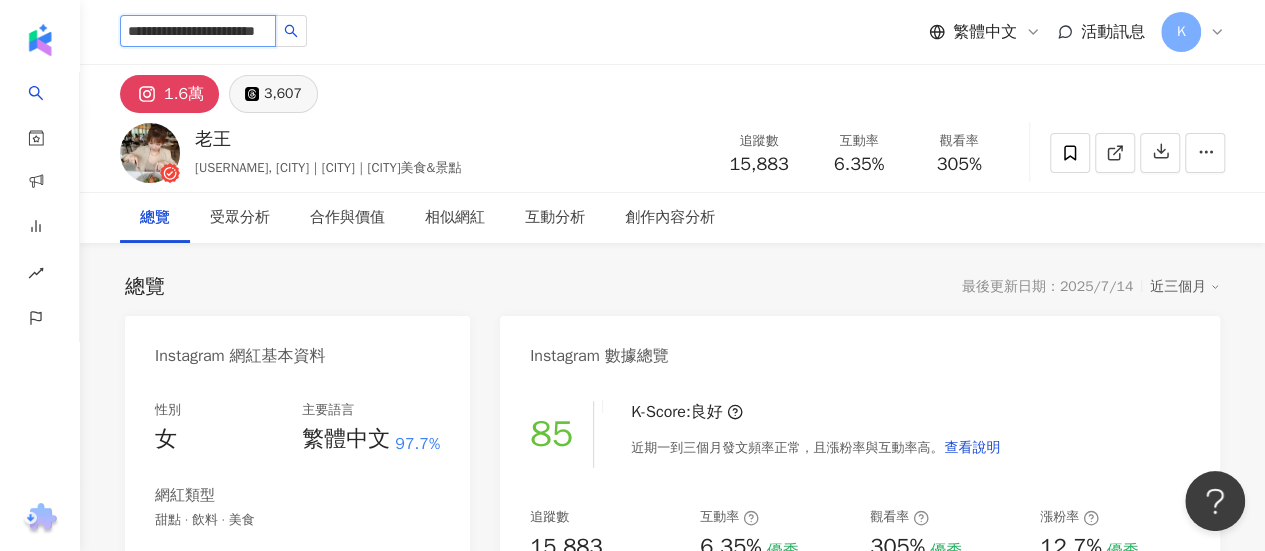 scroll, scrollTop: 0, scrollLeft: 84, axis: horizontal 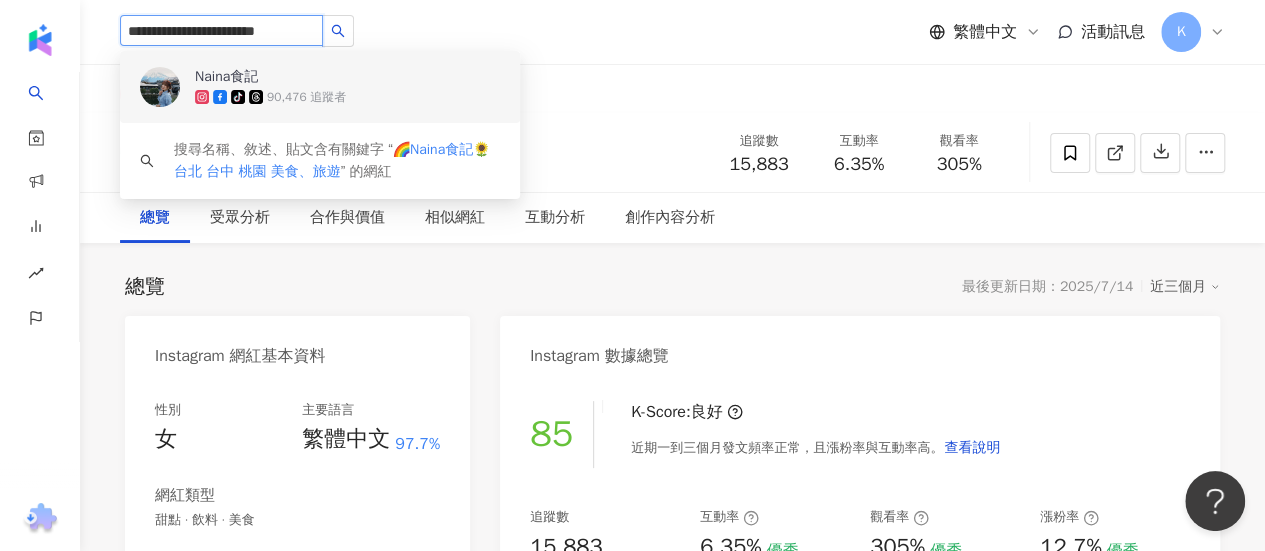 click on "90,476   追蹤者" at bounding box center (306, 97) 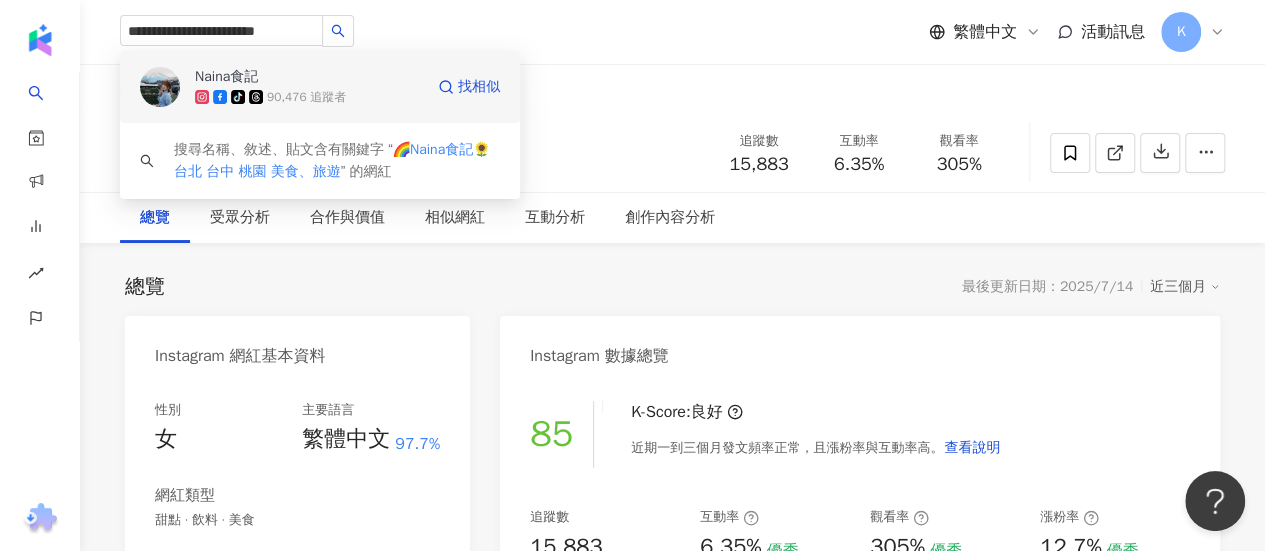 type 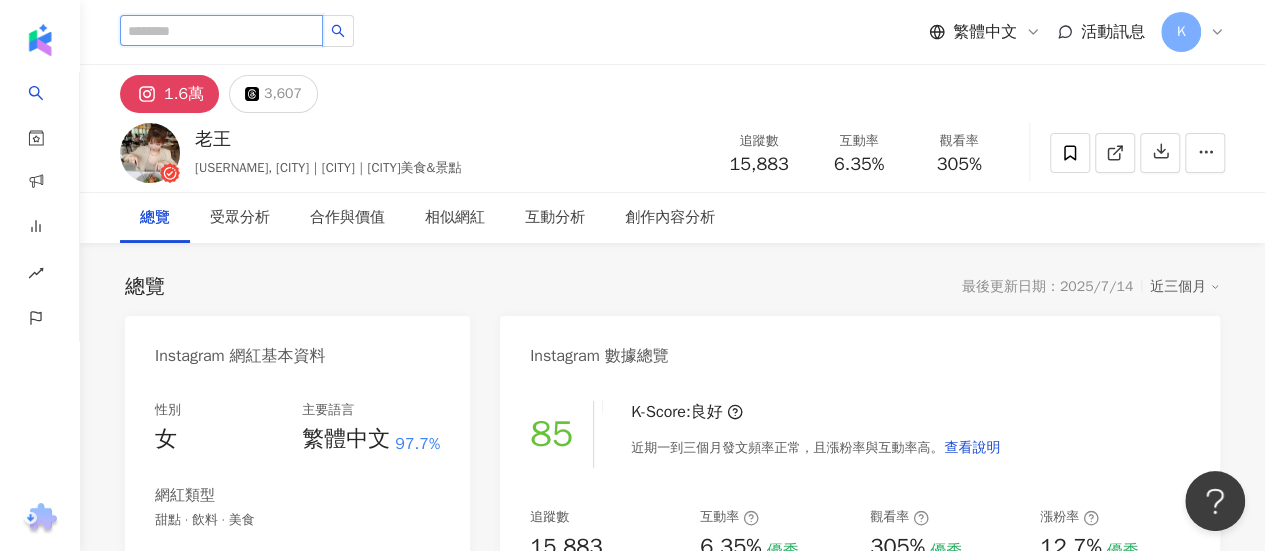scroll, scrollTop: 0, scrollLeft: 0, axis: both 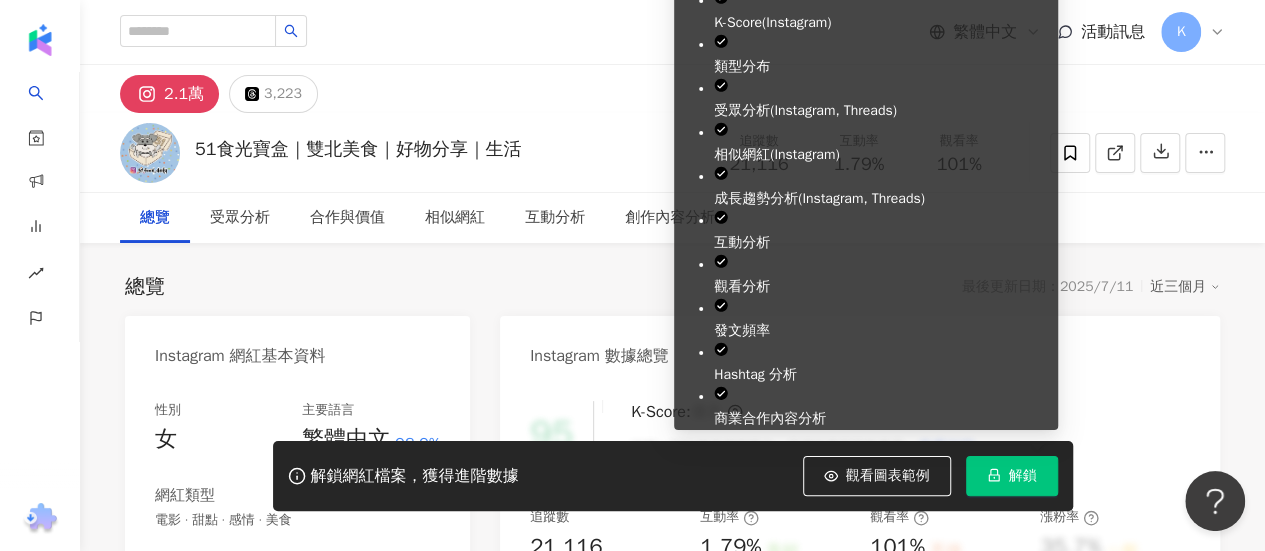 click on "解鎖" at bounding box center (1012, 476) 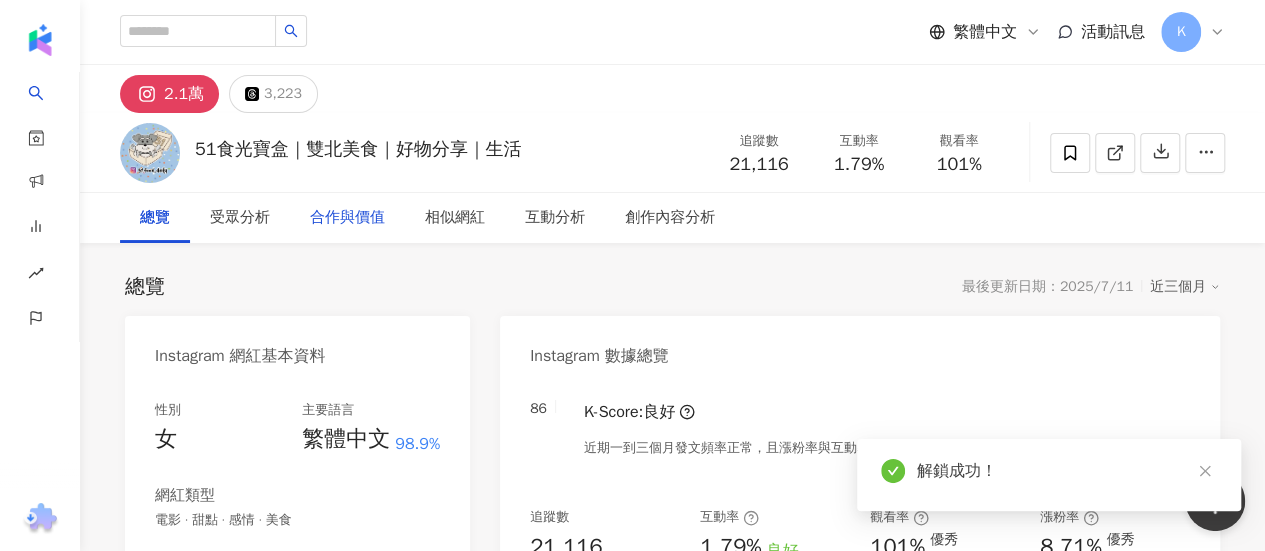 click on "總覽 最後更新日期：2025/7/11 近三個月" at bounding box center (672, 287) 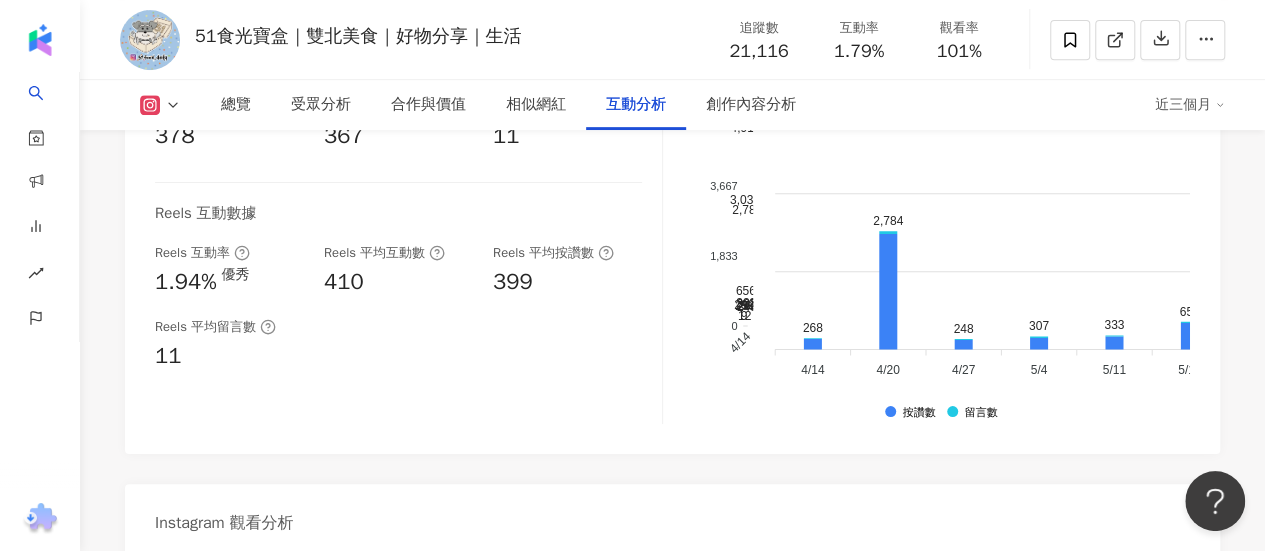 scroll, scrollTop: 4400, scrollLeft: 0, axis: vertical 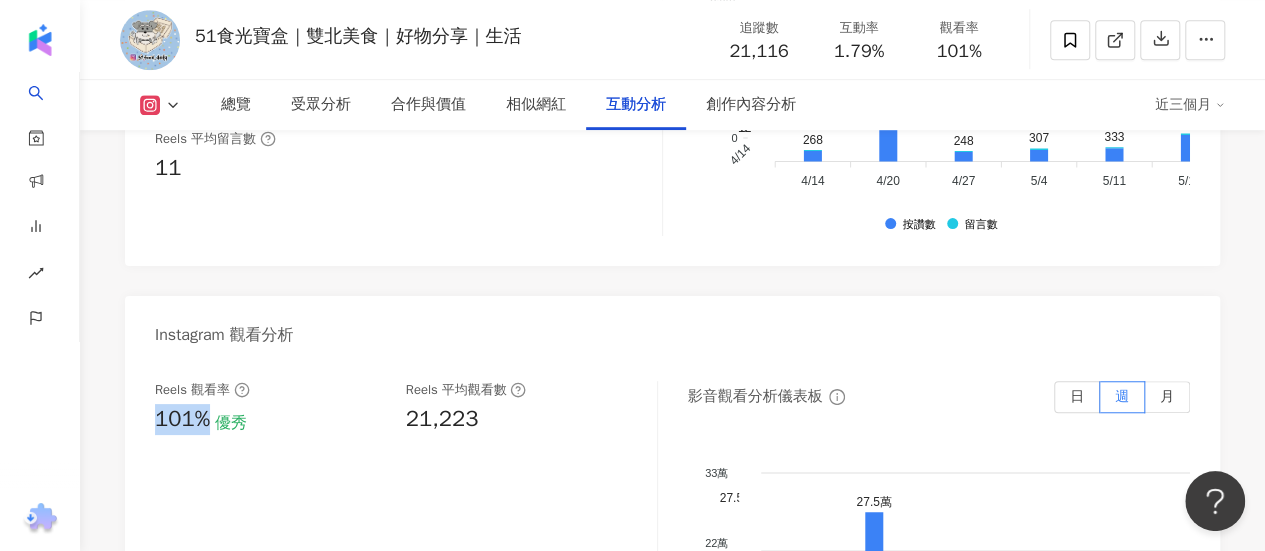 drag, startPoint x: 213, startPoint y: 382, endPoint x: 113, endPoint y: 382, distance: 100 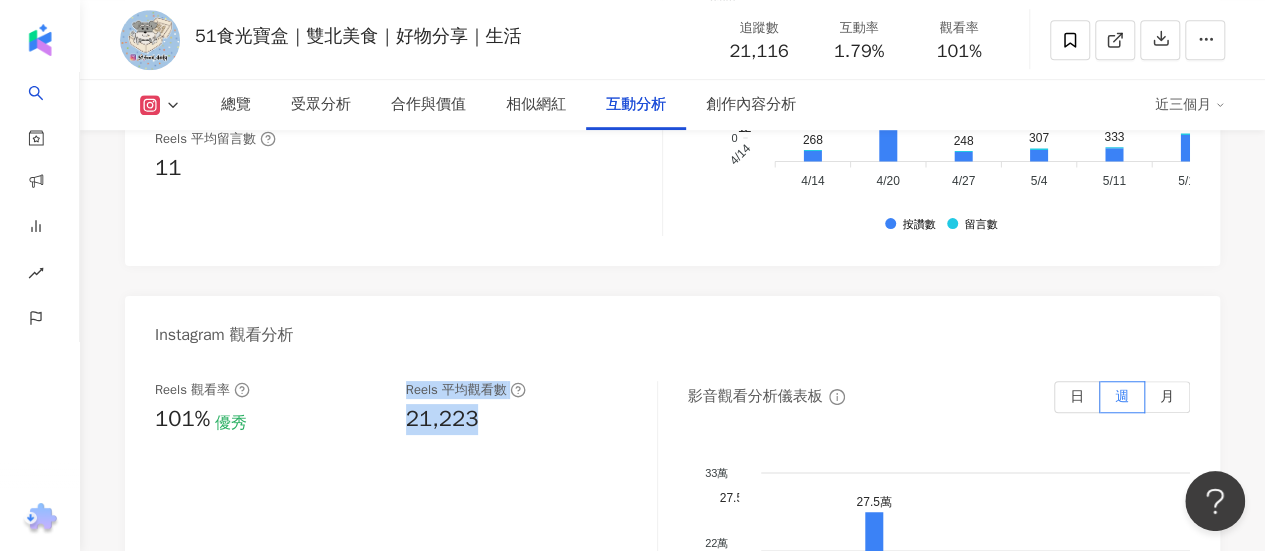 drag, startPoint x: 395, startPoint y: 382, endPoint x: 484, endPoint y: 386, distance: 89.08984 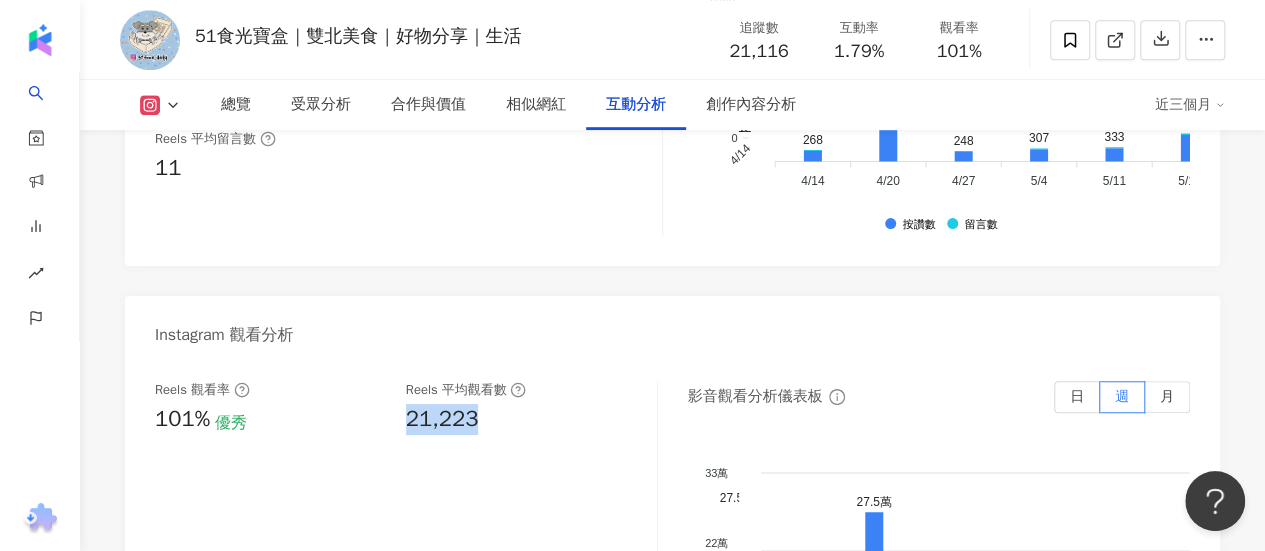 drag, startPoint x: 484, startPoint y: 381, endPoint x: 404, endPoint y: 384, distance: 80.05623 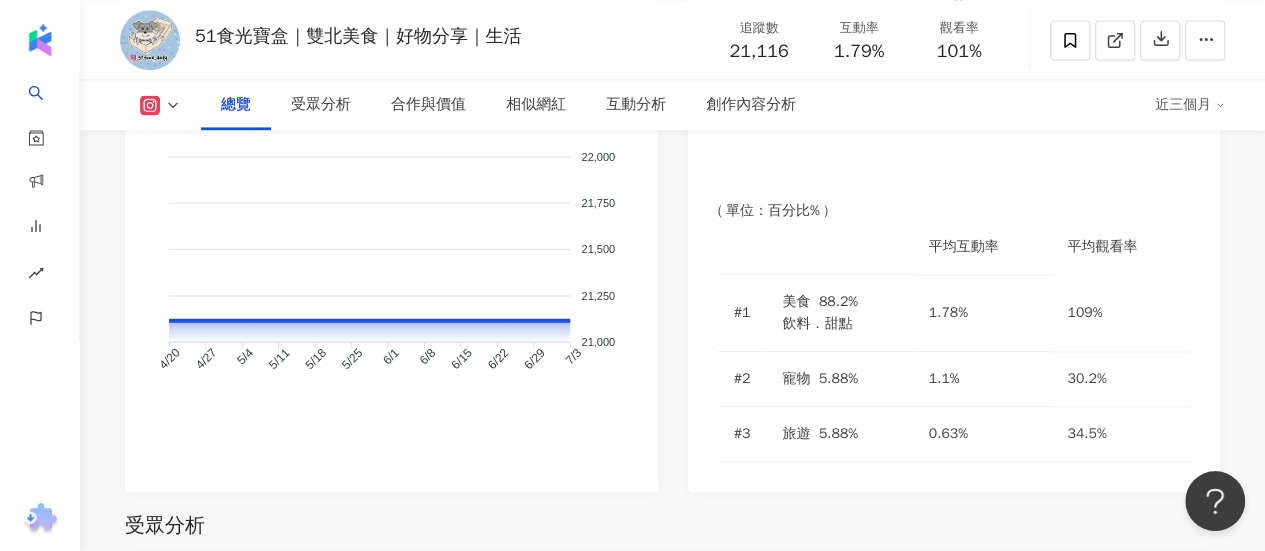 scroll, scrollTop: 1600, scrollLeft: 0, axis: vertical 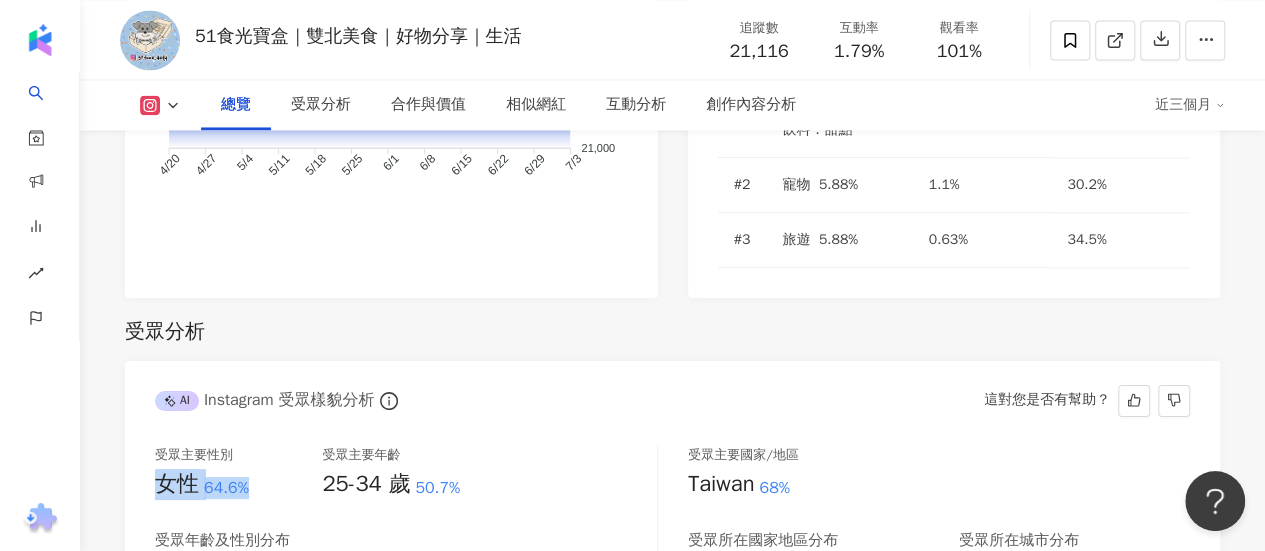 drag, startPoint x: 154, startPoint y: 427, endPoint x: 249, endPoint y: 436, distance: 95.42536 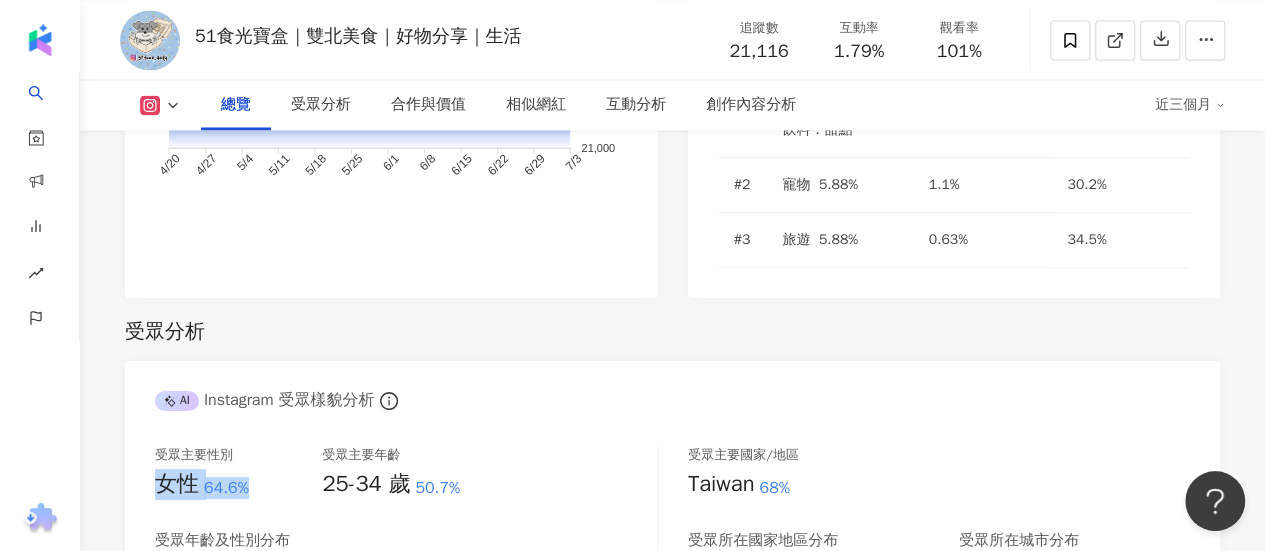 copy on "女性 64.6%" 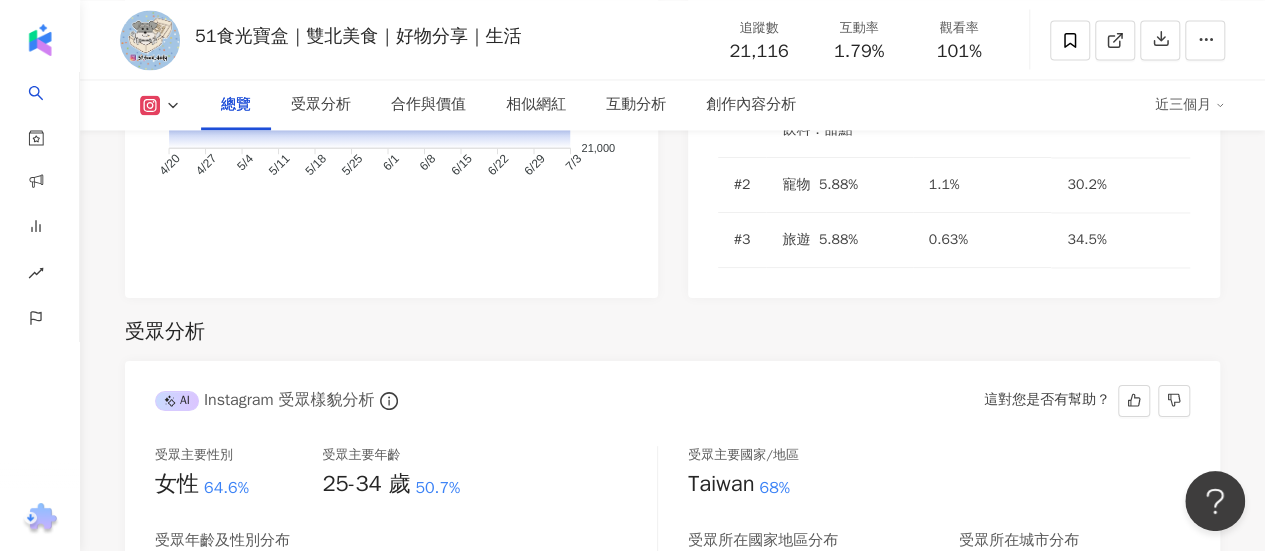 click on "25-34 歲 50.7%" at bounding box center [405, 484] 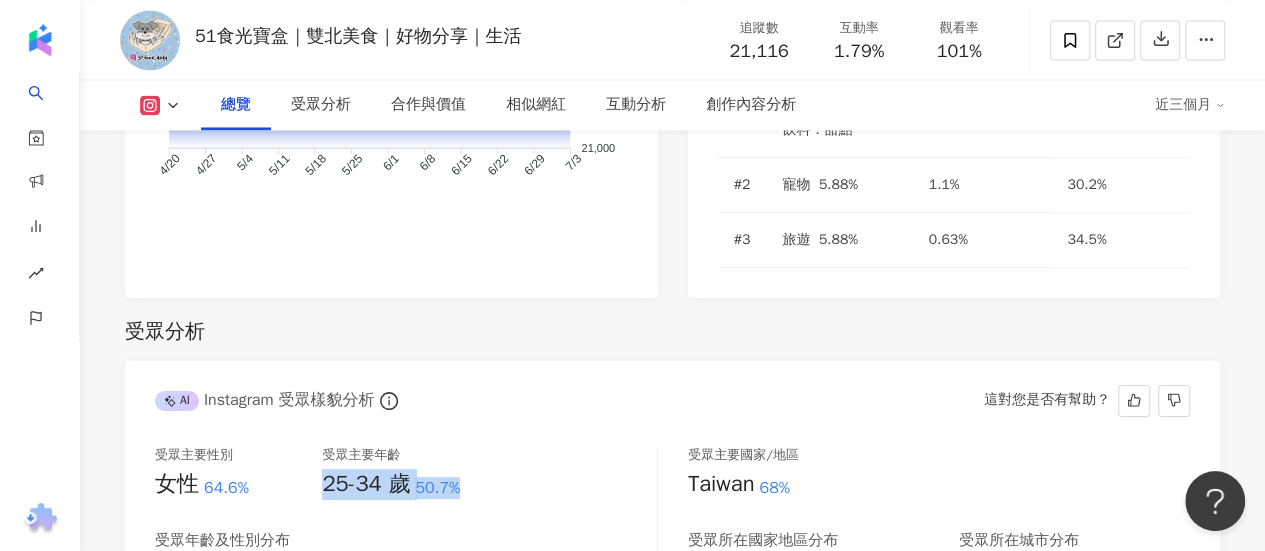 drag, startPoint x: 322, startPoint y: 431, endPoint x: 485, endPoint y: 426, distance: 163.07668 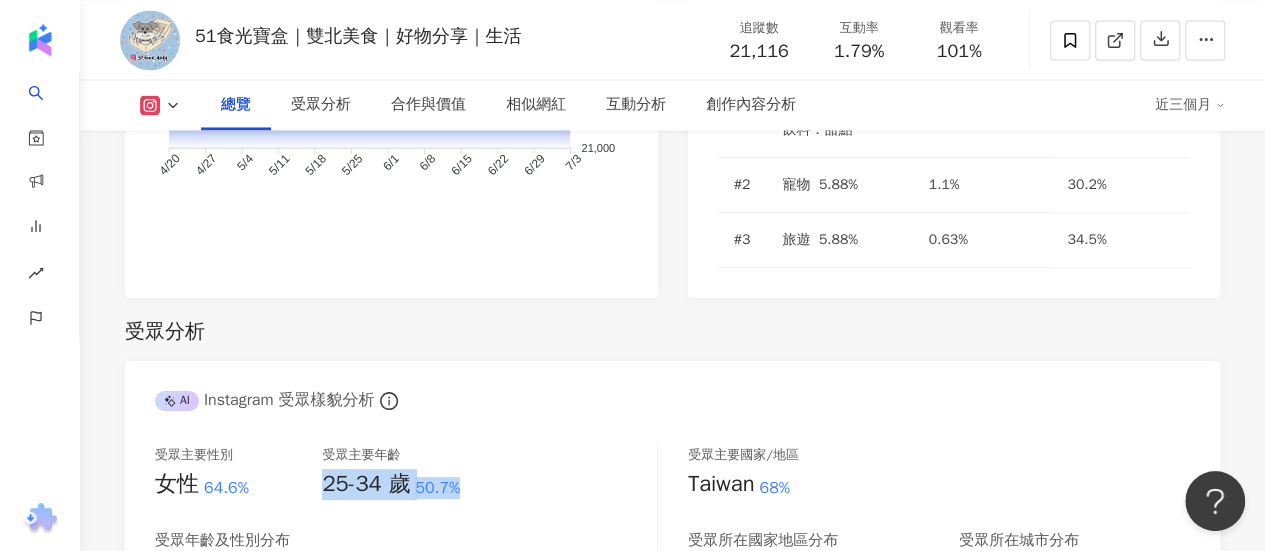 copy on "25-34 歲 50.7%" 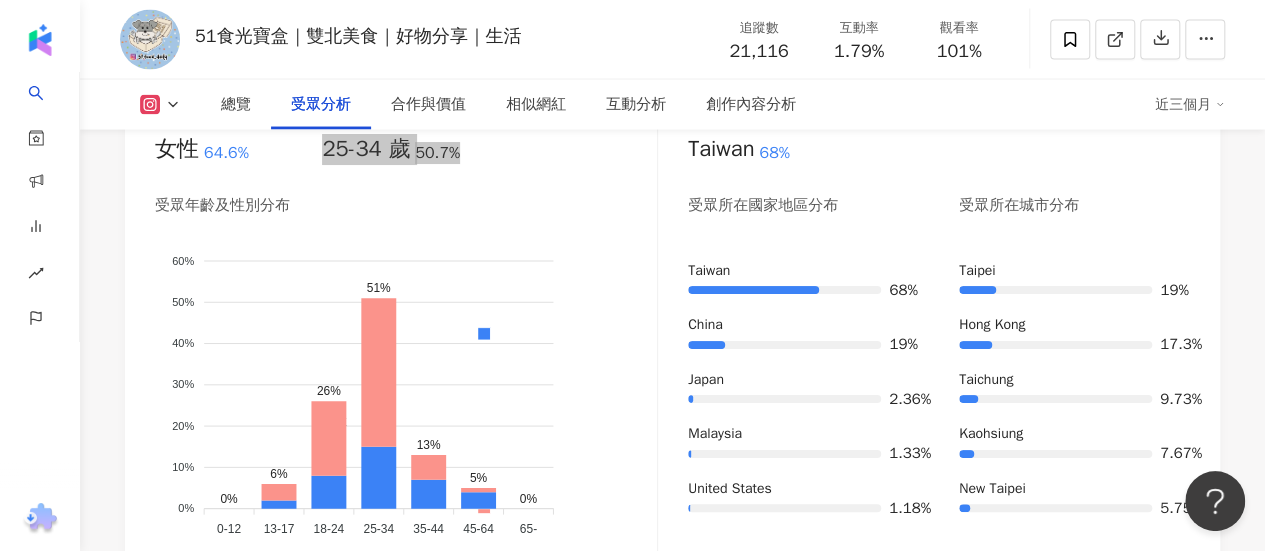 scroll, scrollTop: 1966, scrollLeft: 0, axis: vertical 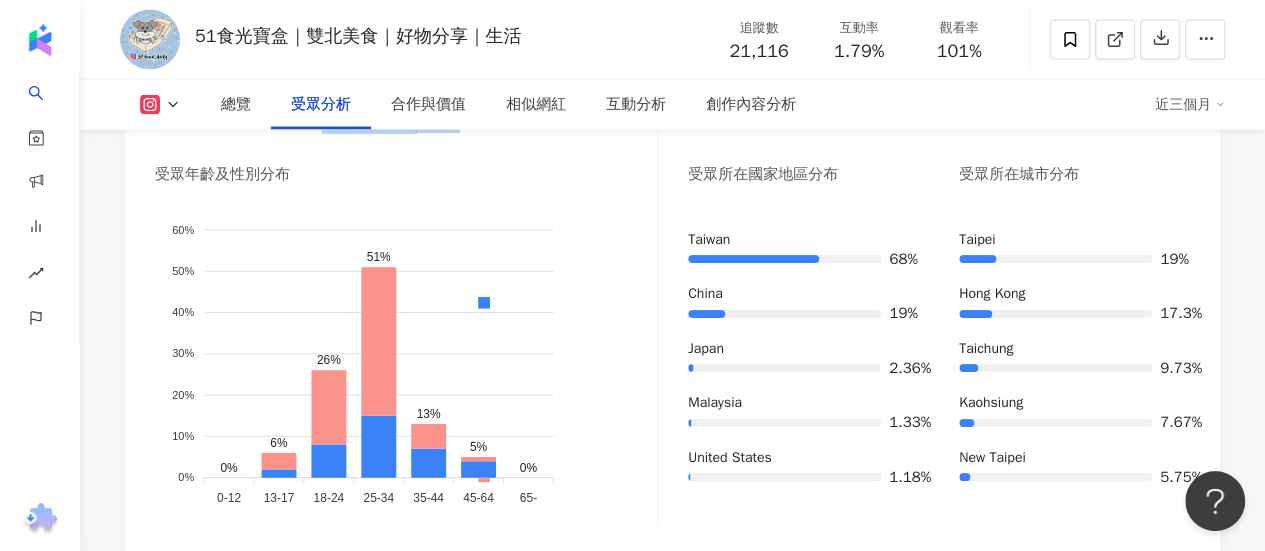 click on "男性 女性" 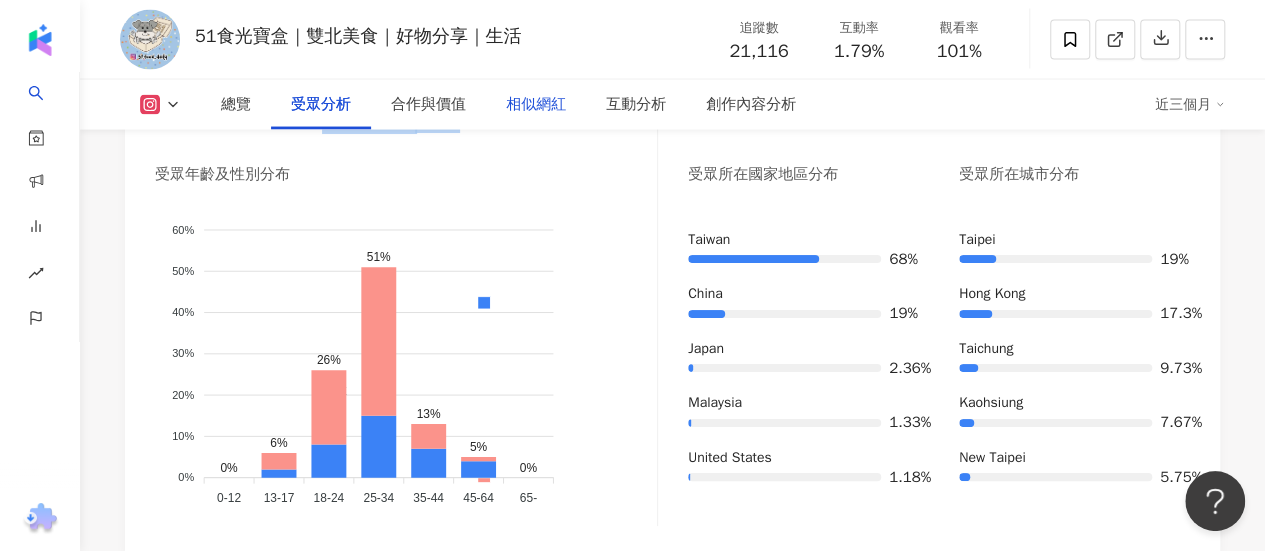 click on "相似網紅" at bounding box center [536, 105] 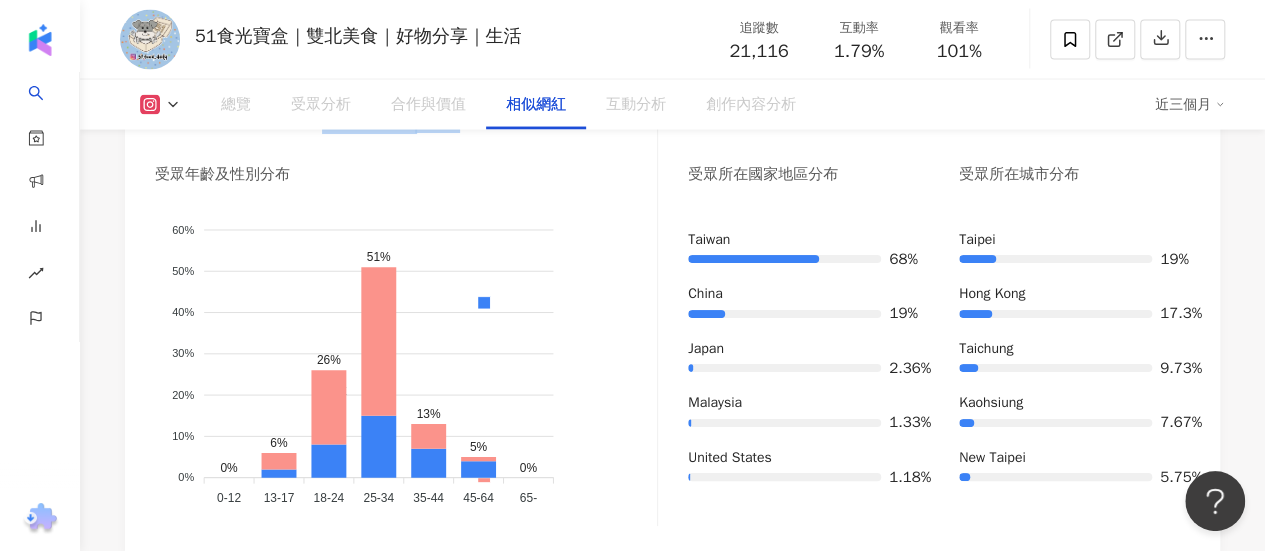 scroll, scrollTop: 3246, scrollLeft: 0, axis: vertical 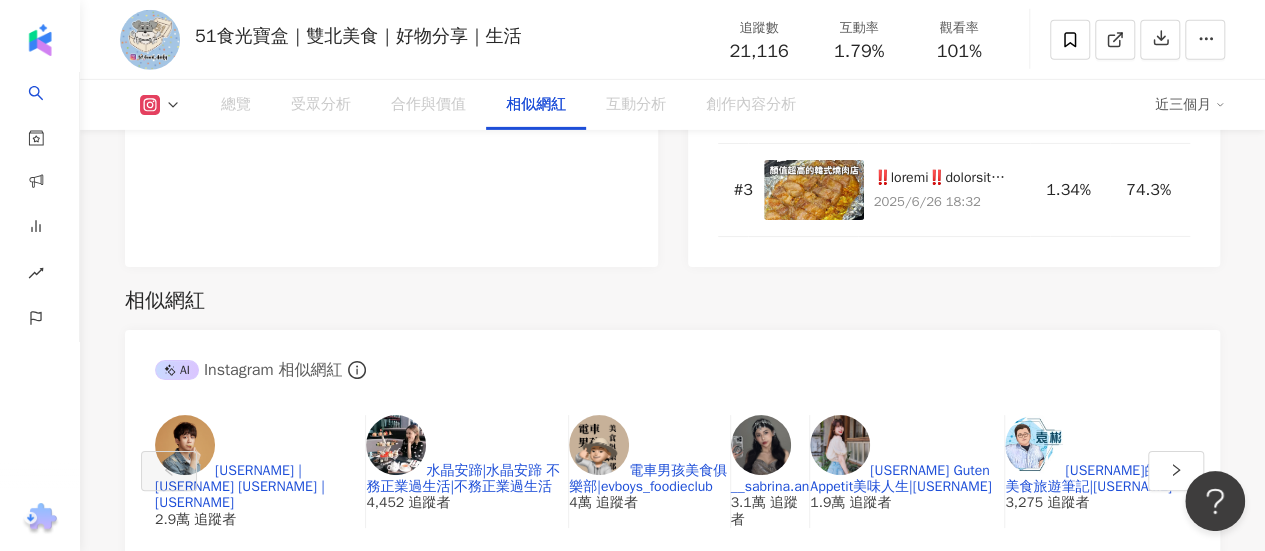 click on "總覽" at bounding box center (236, 105) 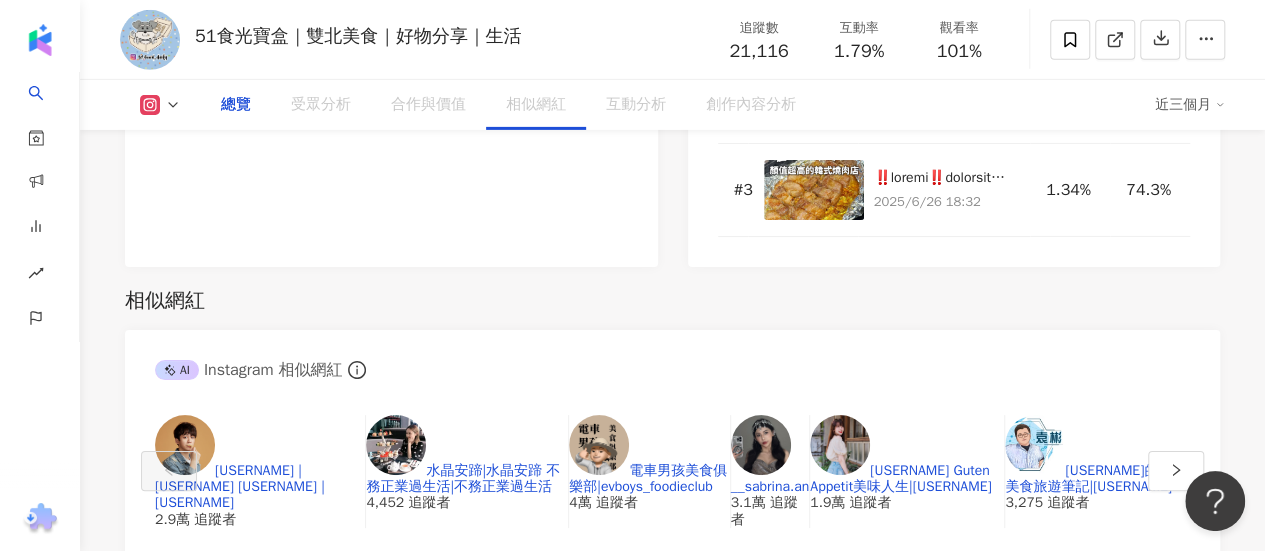 scroll, scrollTop: 122, scrollLeft: 0, axis: vertical 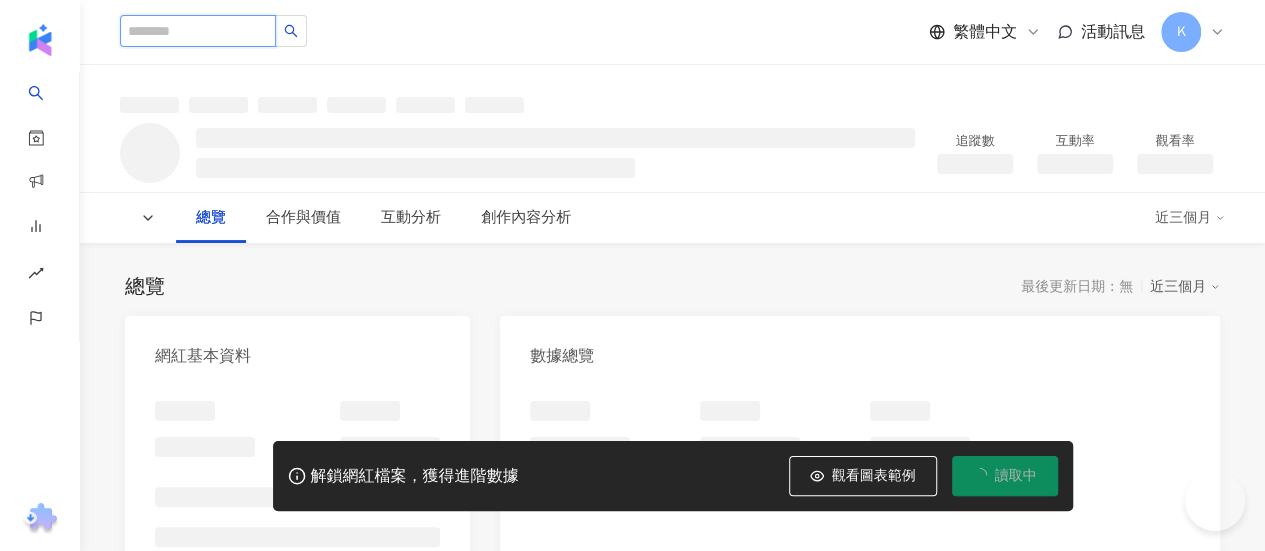 click at bounding box center (198, 31) 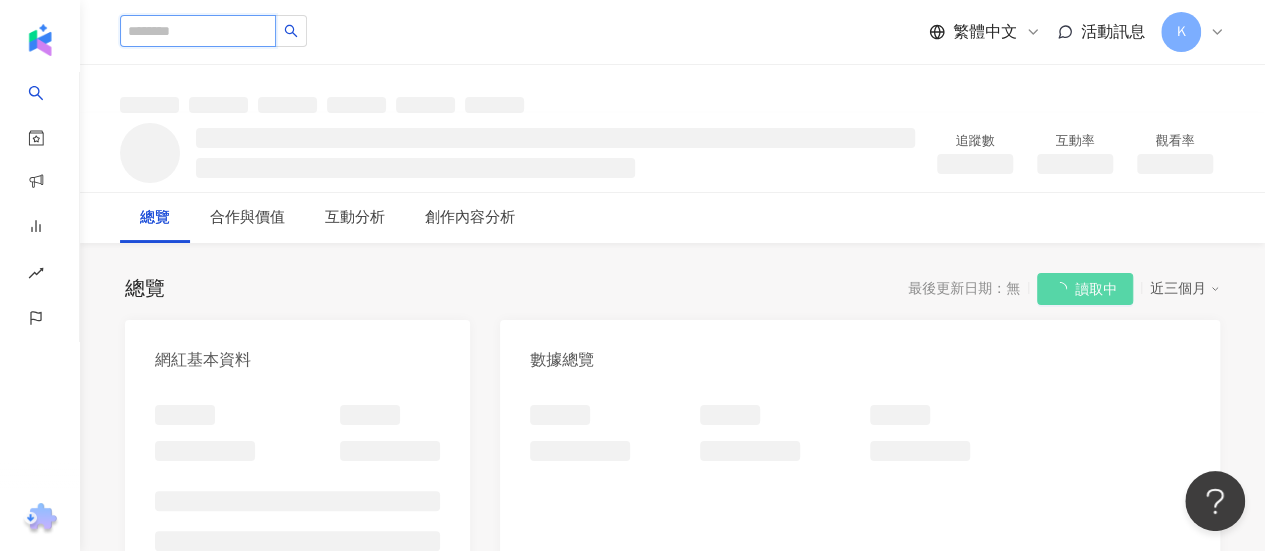 scroll, scrollTop: 0, scrollLeft: 0, axis: both 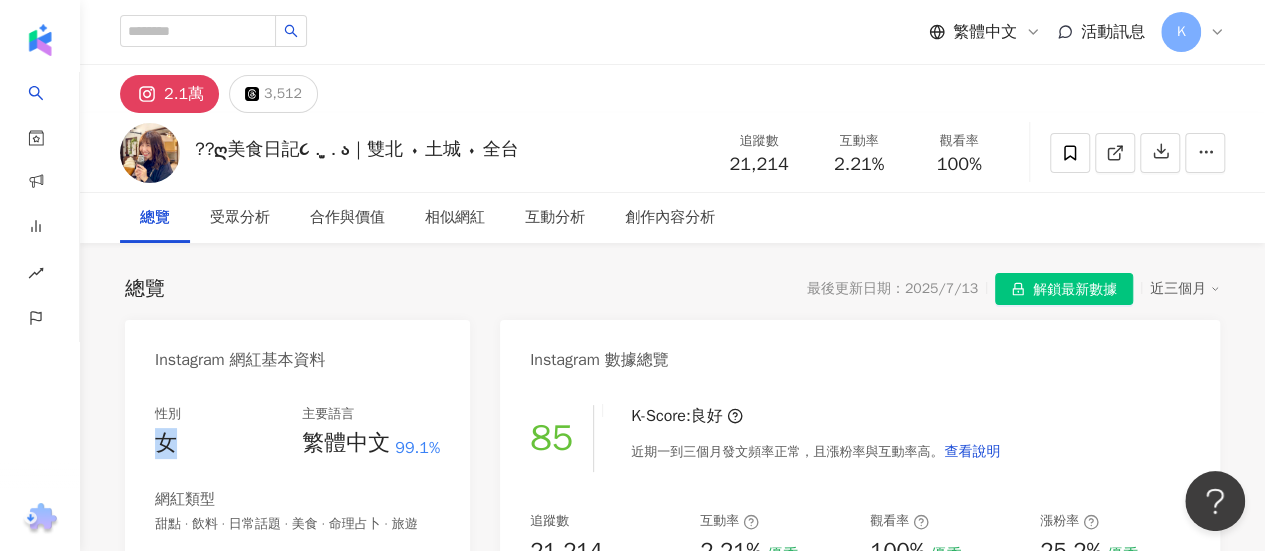 drag, startPoint x: 178, startPoint y: 447, endPoint x: 152, endPoint y: 444, distance: 26.172504 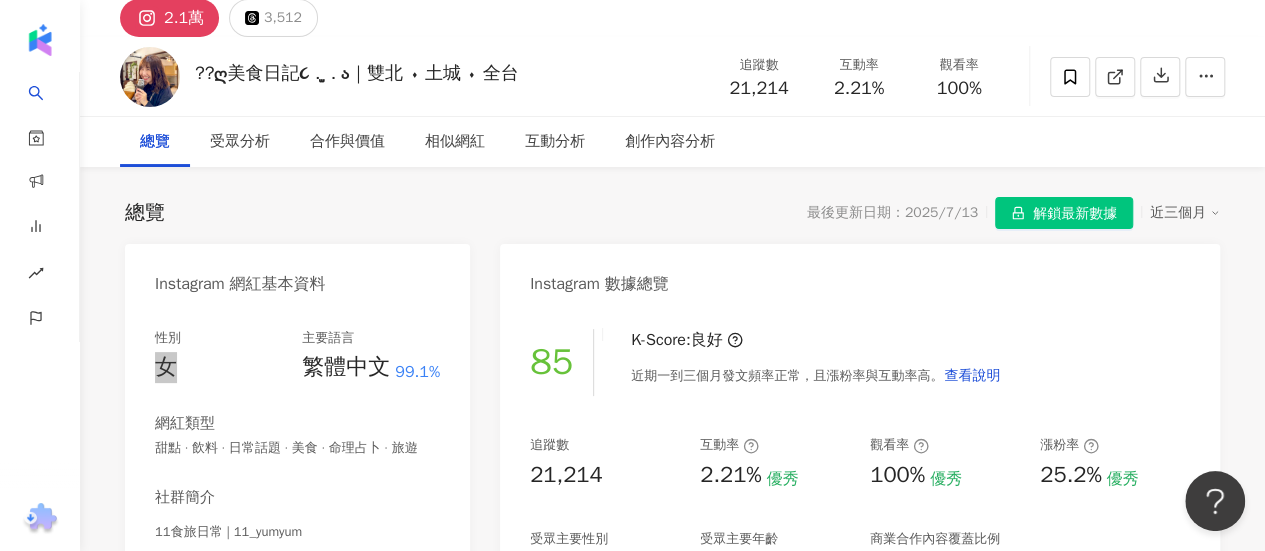 scroll, scrollTop: 200, scrollLeft: 0, axis: vertical 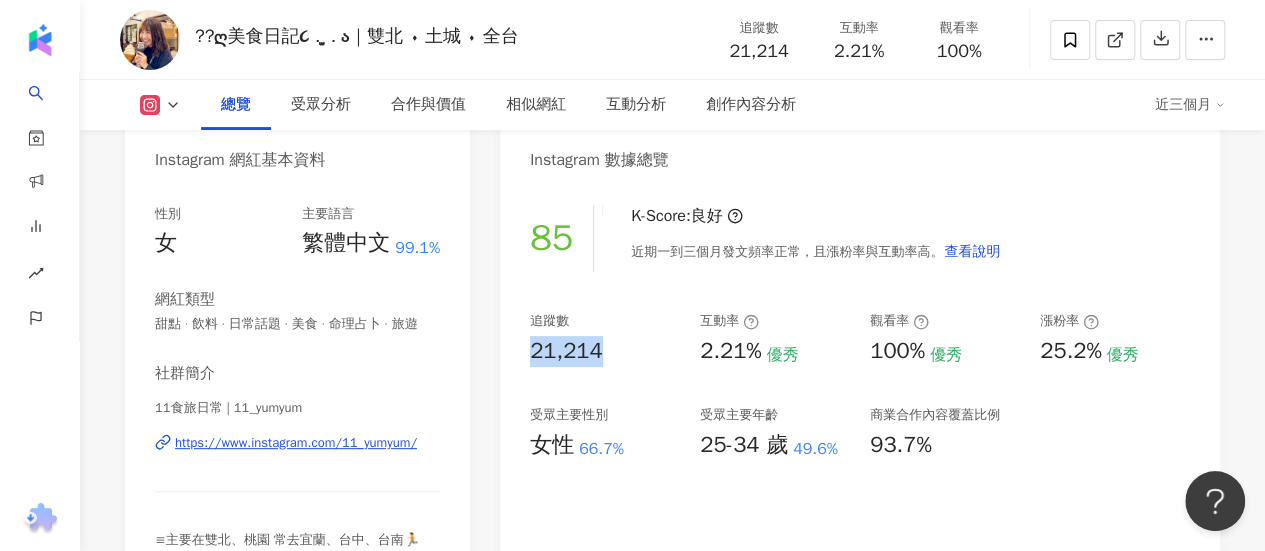 drag, startPoint x: 544, startPoint y: 350, endPoint x: 622, endPoint y: 353, distance: 78.05767 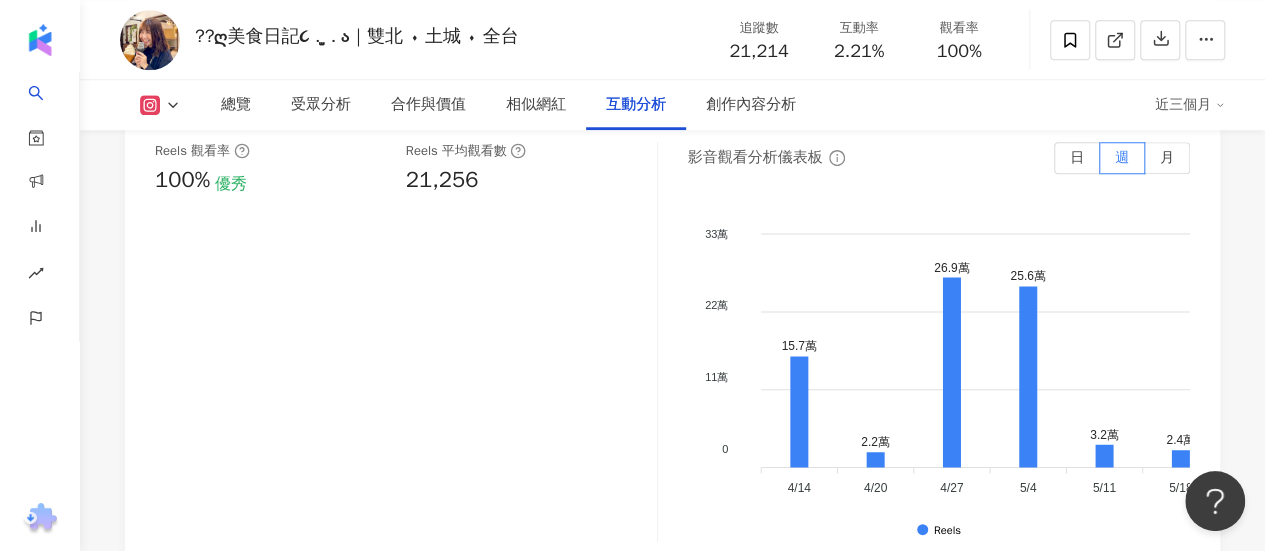 scroll, scrollTop: 4700, scrollLeft: 0, axis: vertical 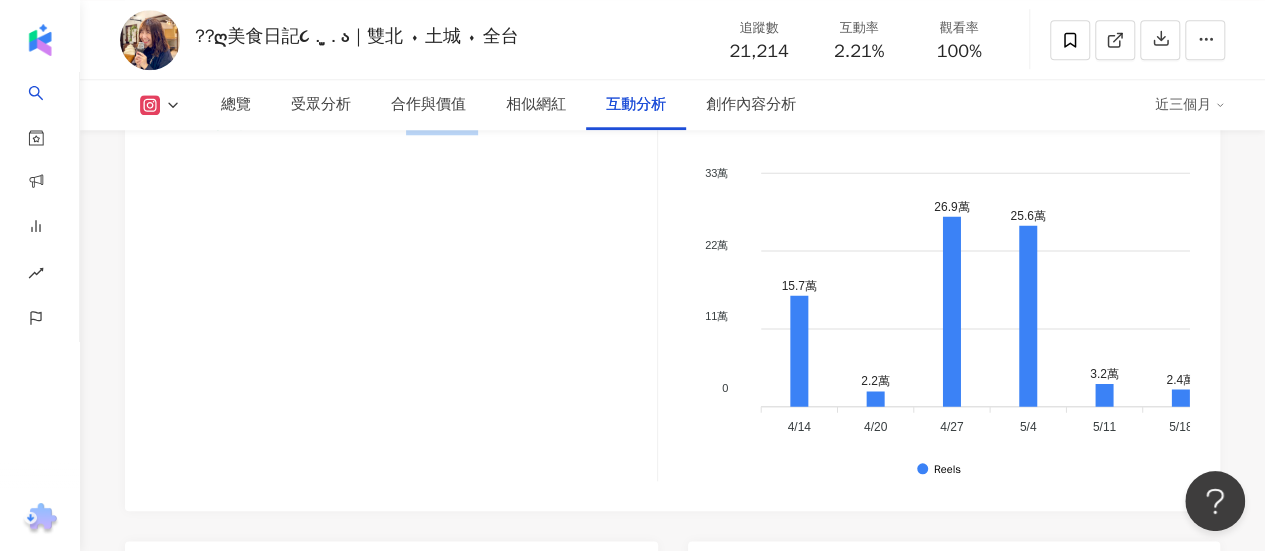 drag, startPoint x: 401, startPoint y: 159, endPoint x: 487, endPoint y: 173, distance: 87.13208 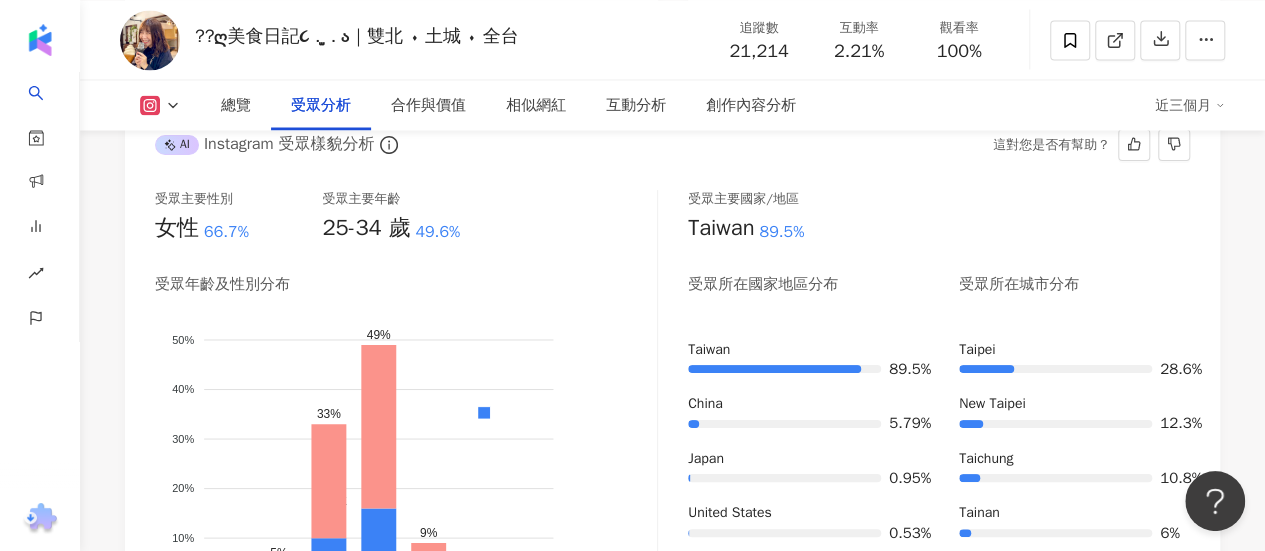 scroll, scrollTop: 1900, scrollLeft: 0, axis: vertical 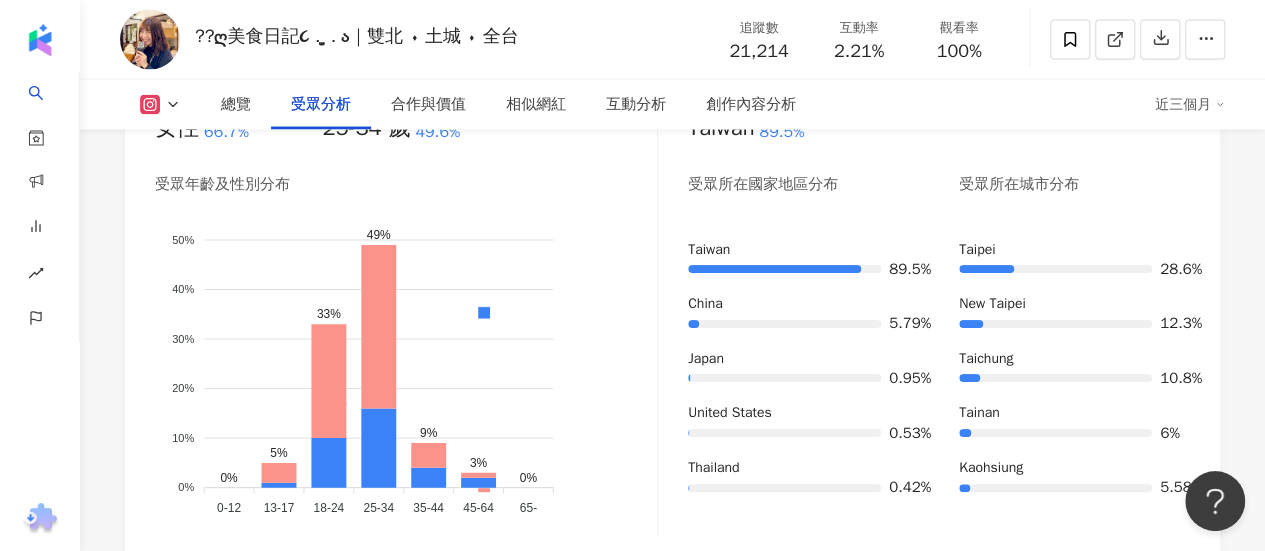 click on "受眾年齡及性別分布 男性 女性 50% 50% 40% 40% 30% 30% 20% 20% 10% 10% 0% 0% 0% 5% 33% 49% 9% 3% 0% 0-12 0-12 13-17 13-17 18-24 18-24 25-34 25-34 35-44 35-44 45-64 45-64 65- 65-" at bounding box center [406, 355] 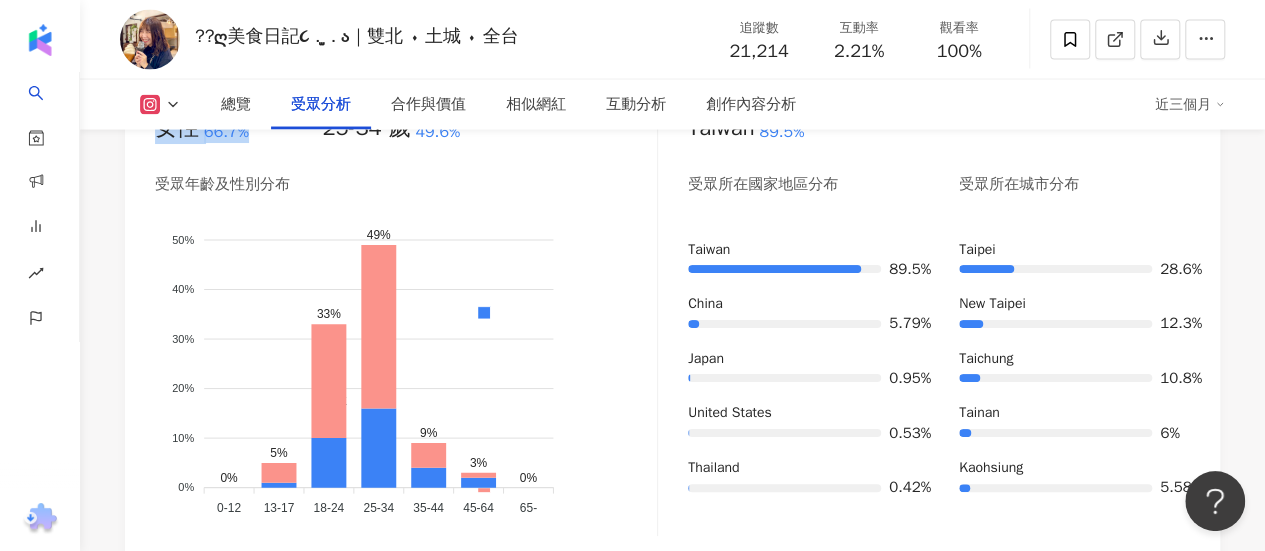 drag, startPoint x: 163, startPoint y: 145, endPoint x: 291, endPoint y: 144, distance: 128.0039 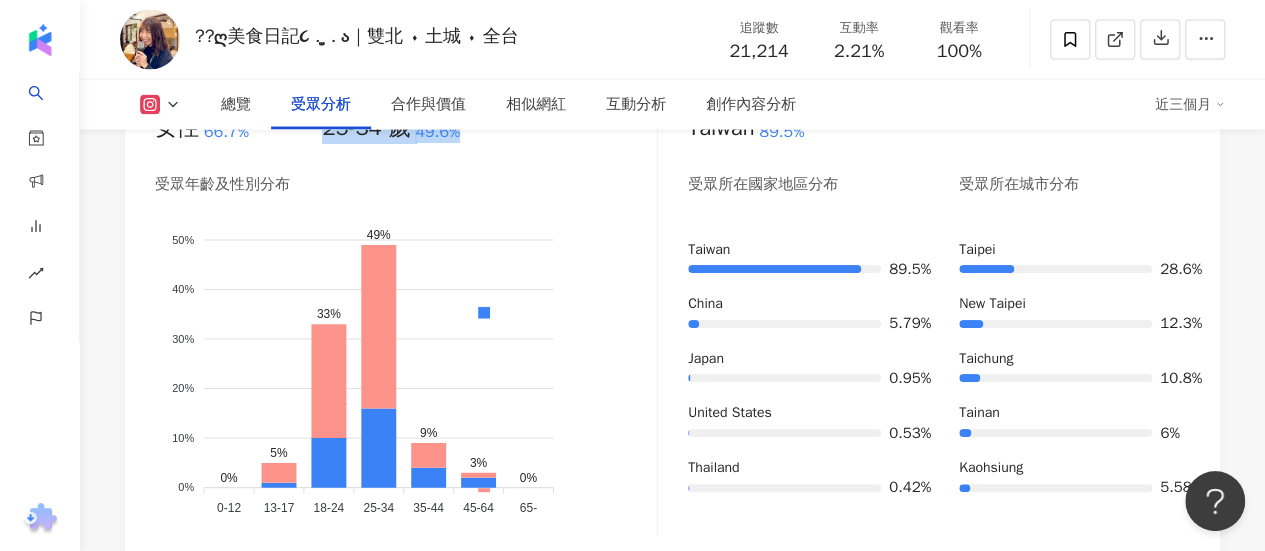 drag, startPoint x: 327, startPoint y: 153, endPoint x: 456, endPoint y: 147, distance: 129.13947 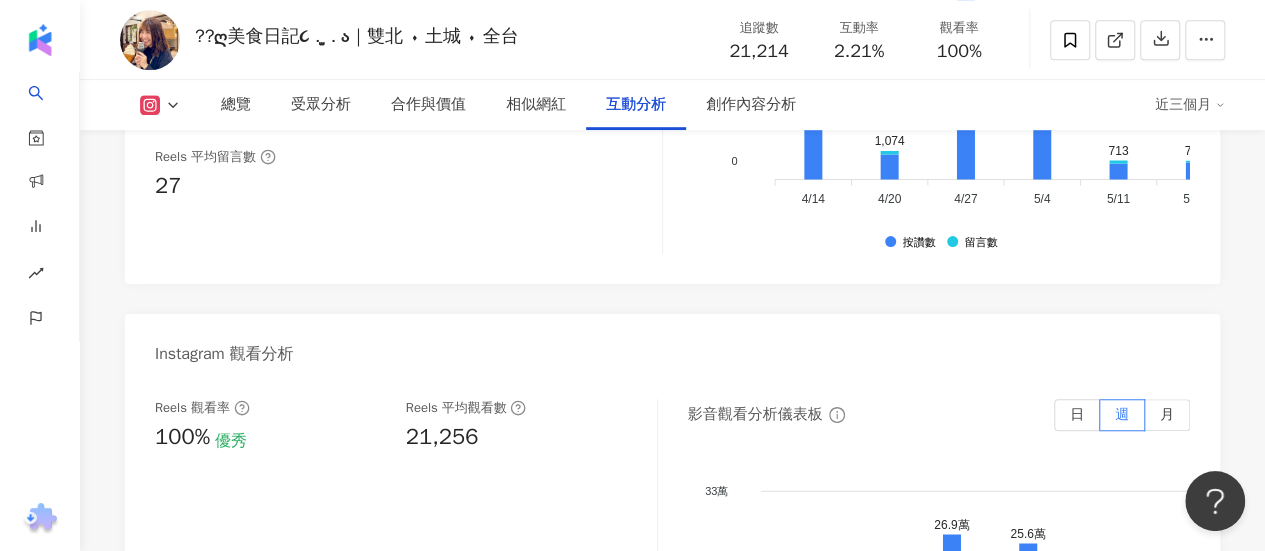 scroll, scrollTop: 4500, scrollLeft: 0, axis: vertical 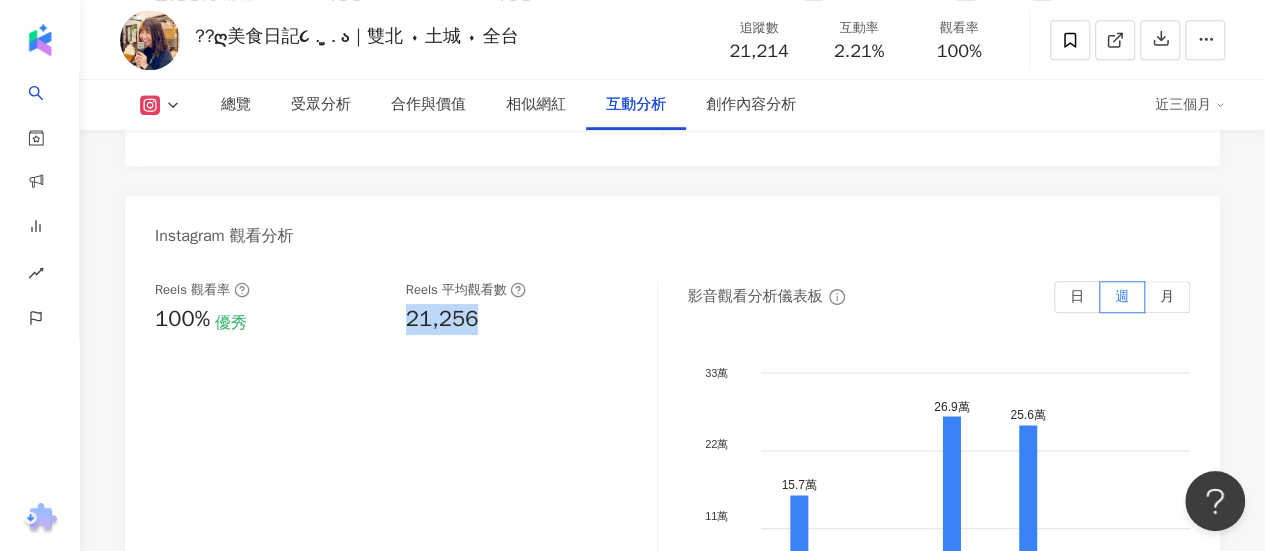 drag, startPoint x: 405, startPoint y: 359, endPoint x: 484, endPoint y: 359, distance: 79 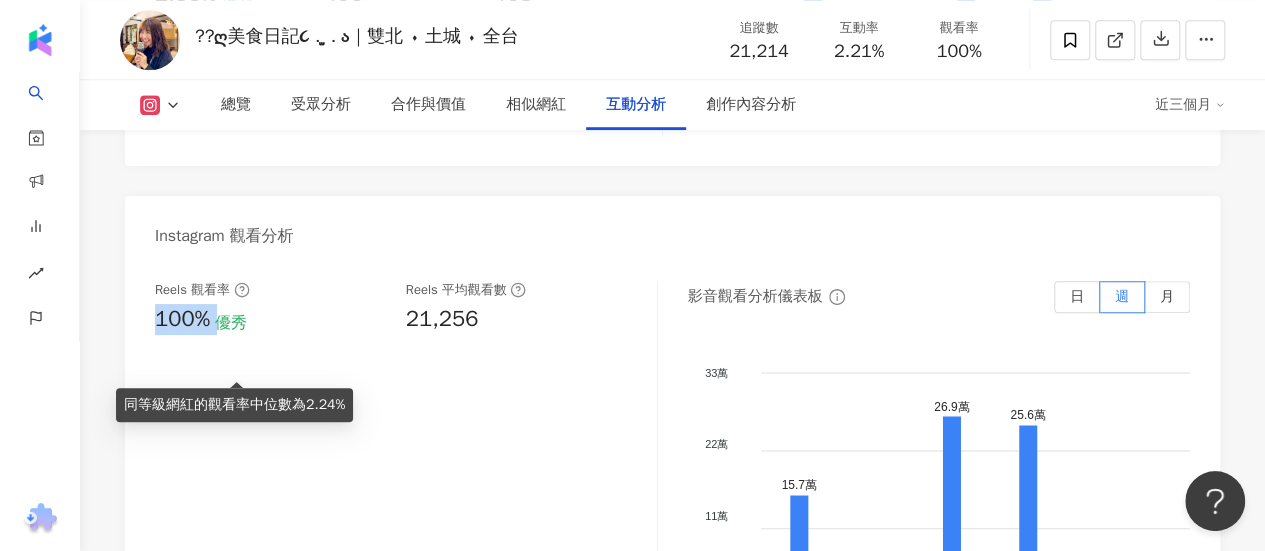 drag, startPoint x: 154, startPoint y: 362, endPoint x: 220, endPoint y: 361, distance: 66.007576 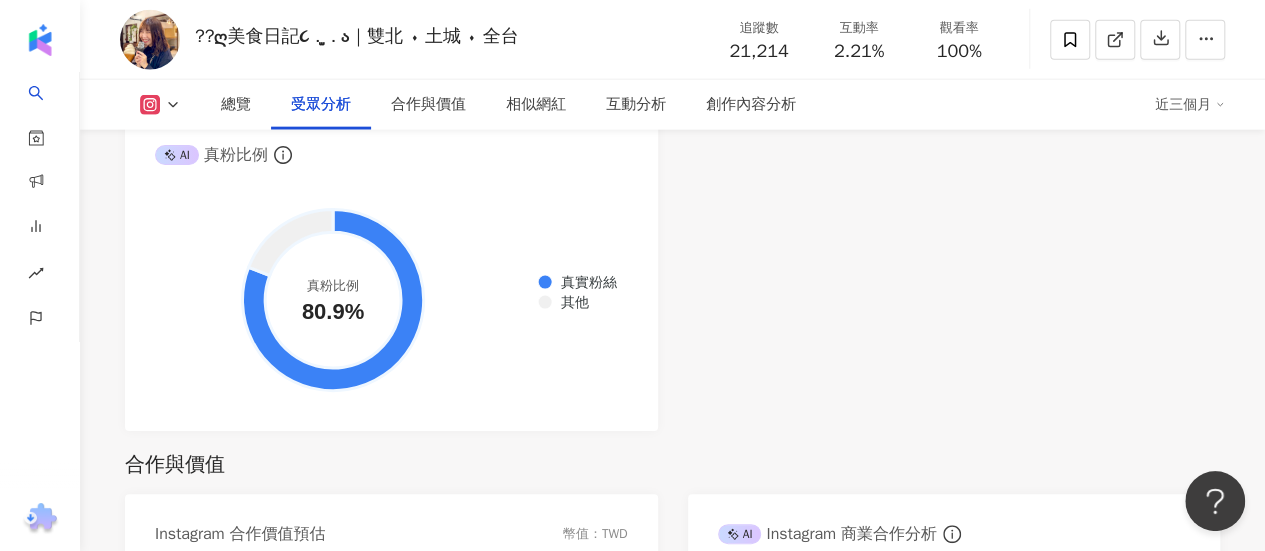scroll, scrollTop: 2400, scrollLeft: 0, axis: vertical 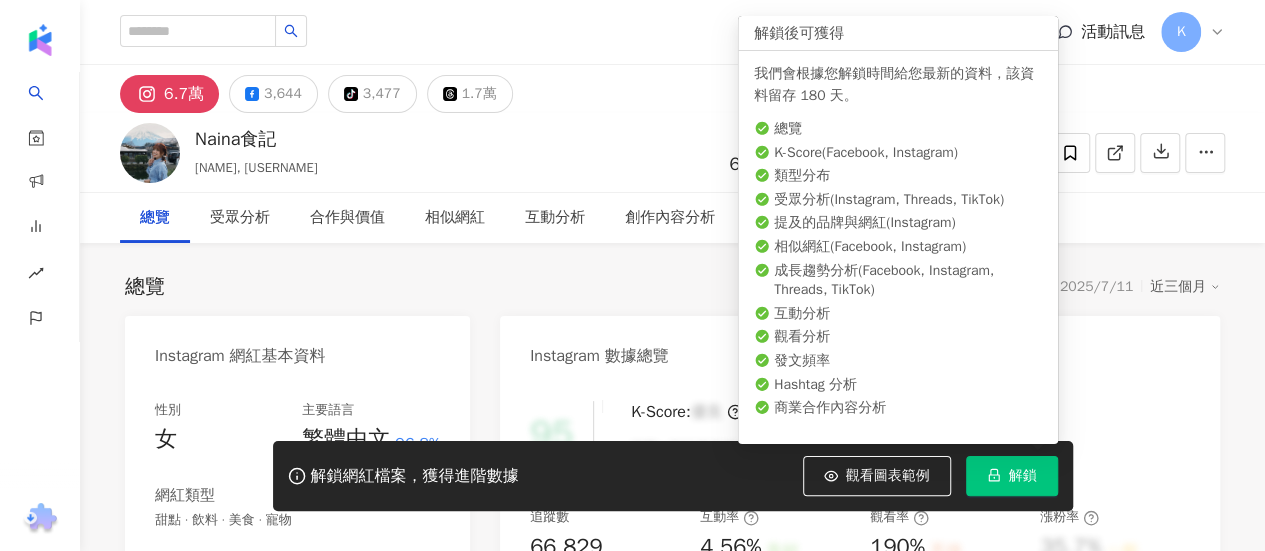 click on "解鎖" at bounding box center (1023, 476) 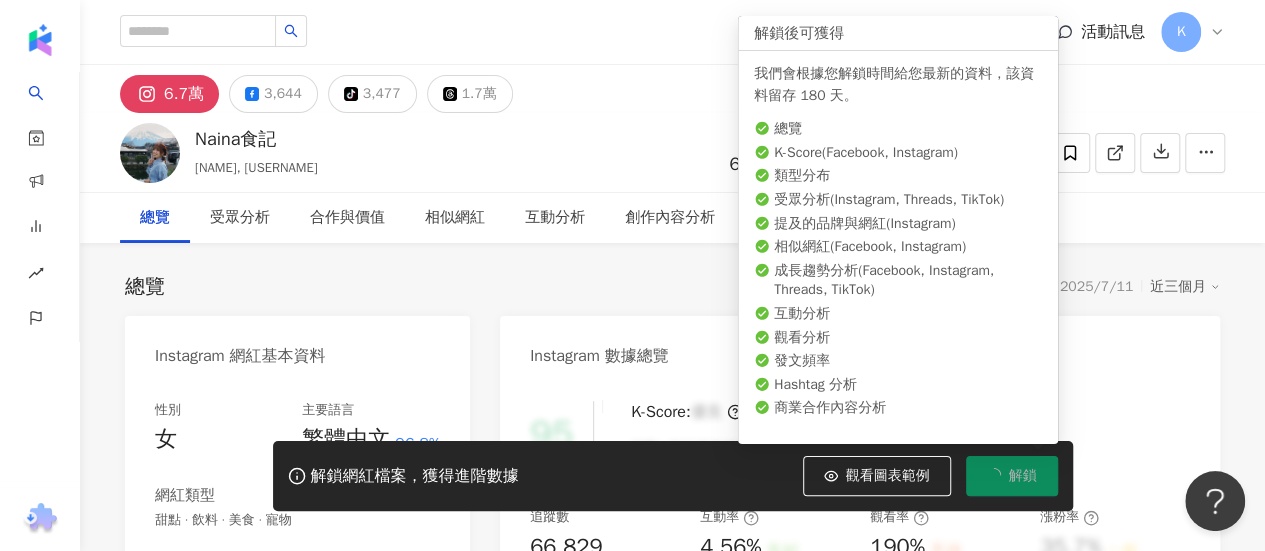 scroll, scrollTop: 0, scrollLeft: 0, axis: both 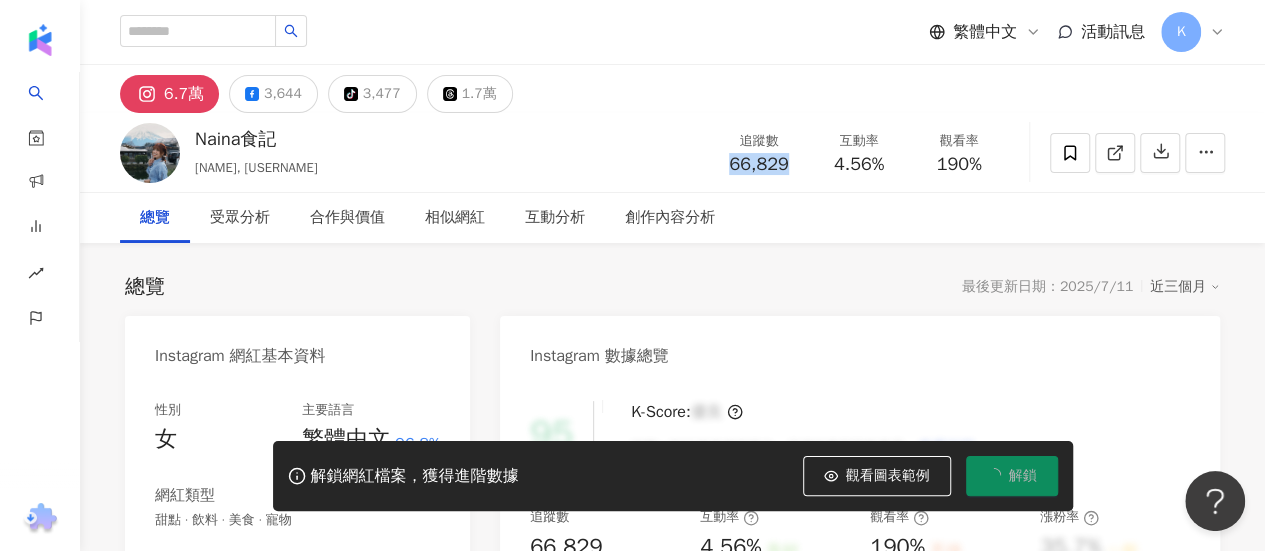 drag, startPoint x: 731, startPoint y: 169, endPoint x: 788, endPoint y: 170, distance: 57.00877 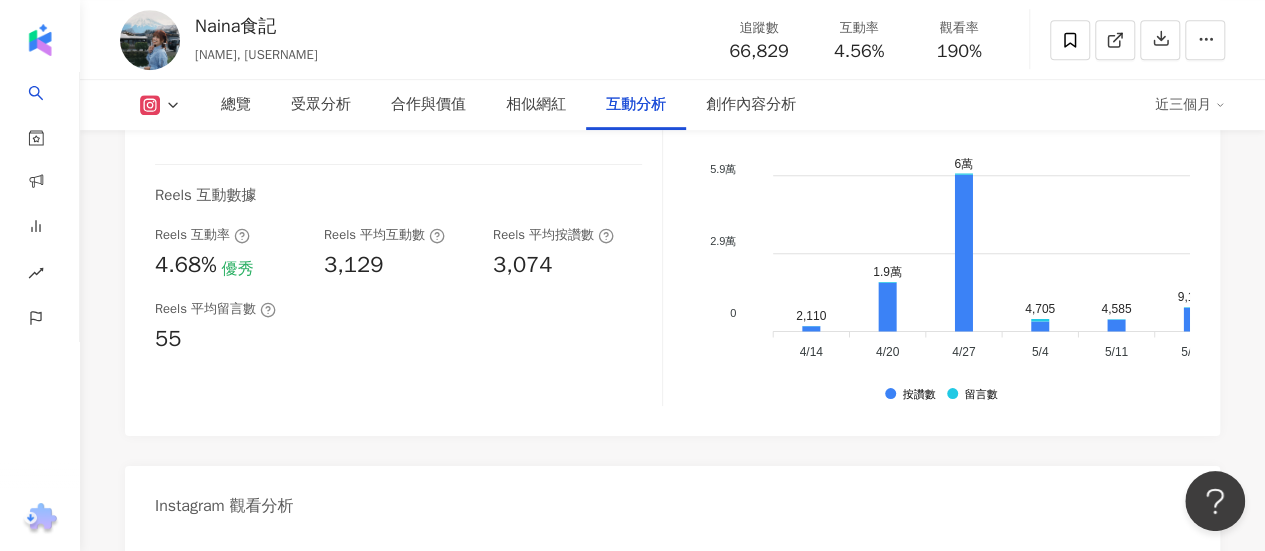 scroll, scrollTop: 4400, scrollLeft: 0, axis: vertical 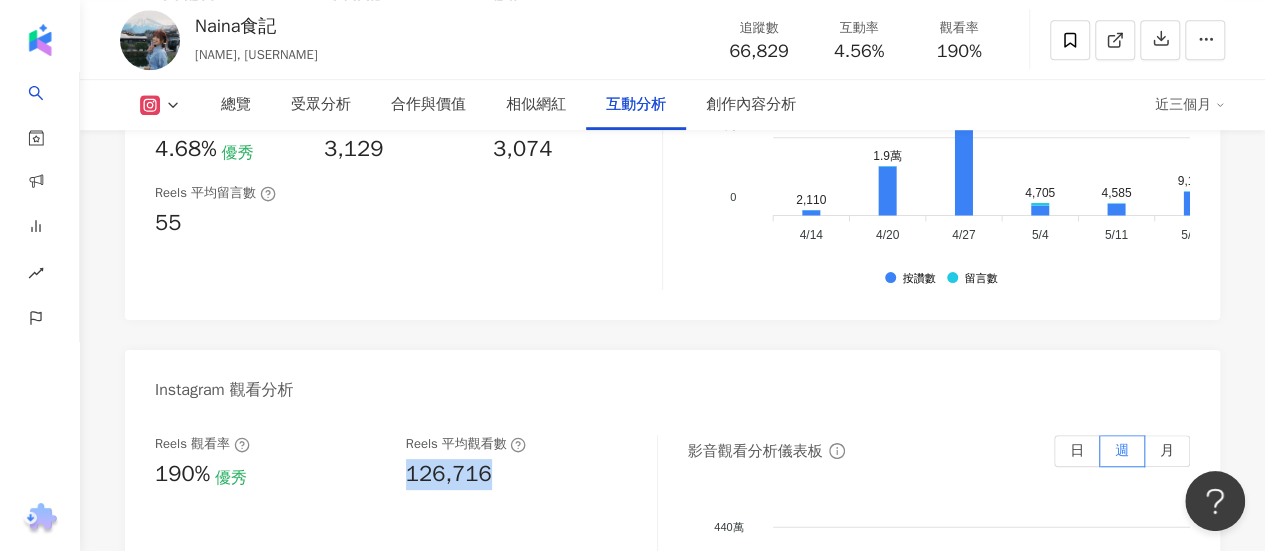 drag, startPoint x: 400, startPoint y: 478, endPoint x: 491, endPoint y: 479, distance: 91.00549 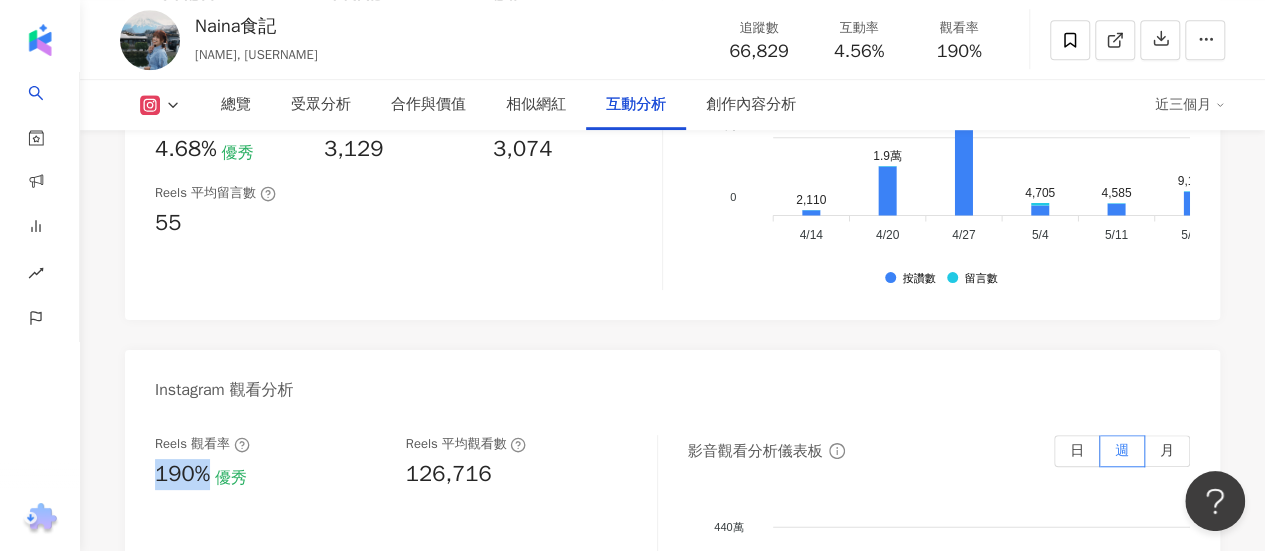 drag, startPoint x: 213, startPoint y: 475, endPoint x: 128, endPoint y: 475, distance: 85 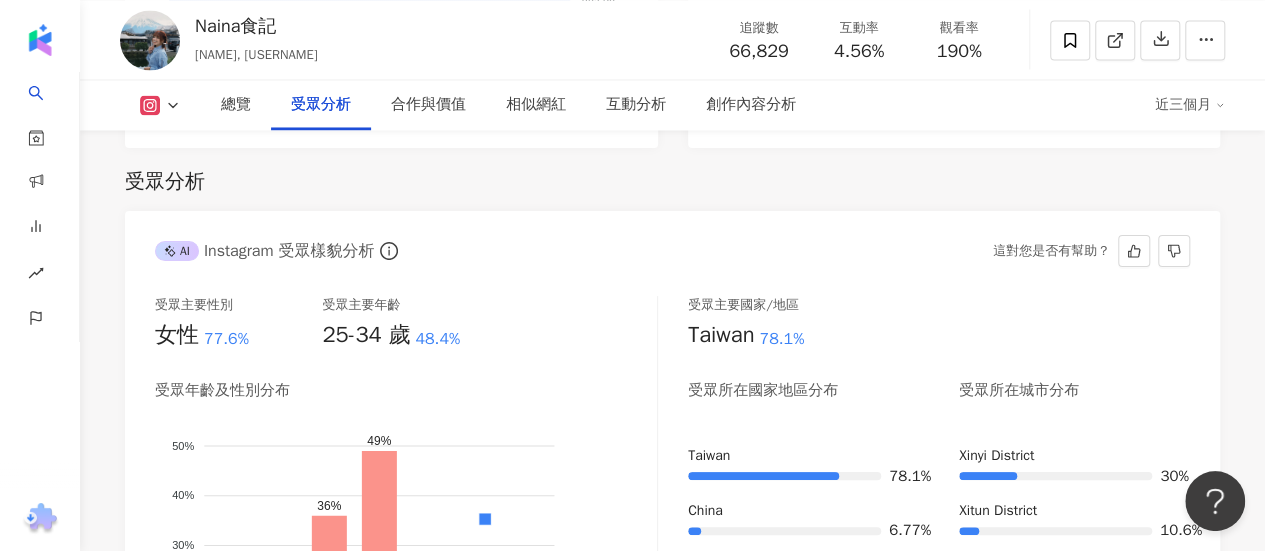scroll, scrollTop: 1500, scrollLeft: 0, axis: vertical 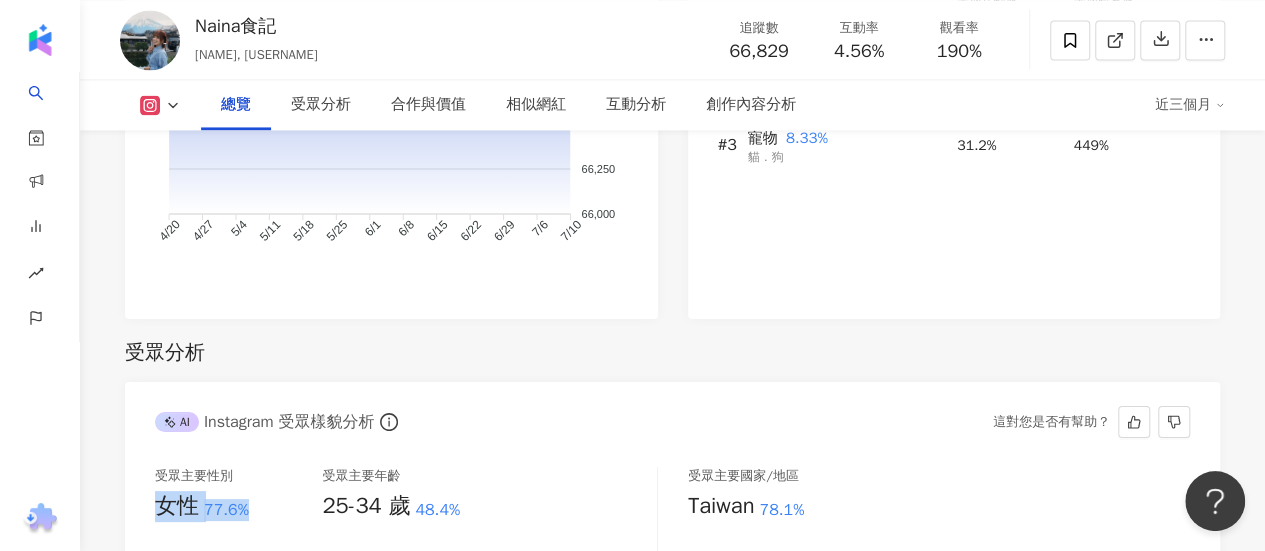 drag, startPoint x: 158, startPoint y: 511, endPoint x: 269, endPoint y: 512, distance: 111.0045 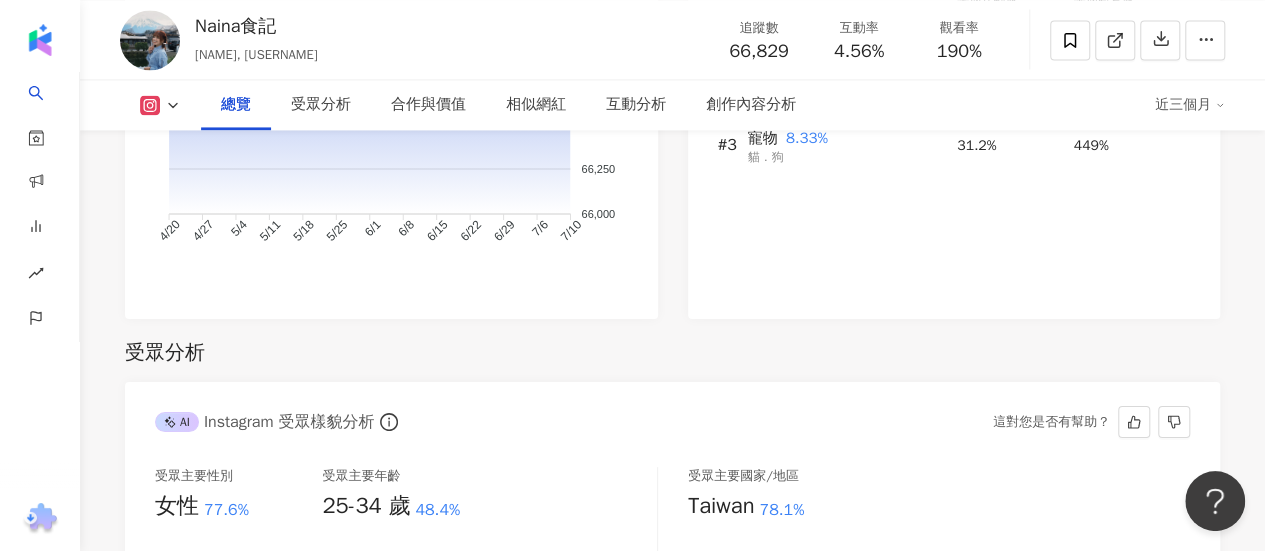 drag, startPoint x: 441, startPoint y: 504, endPoint x: 404, endPoint y: 503, distance: 37.01351 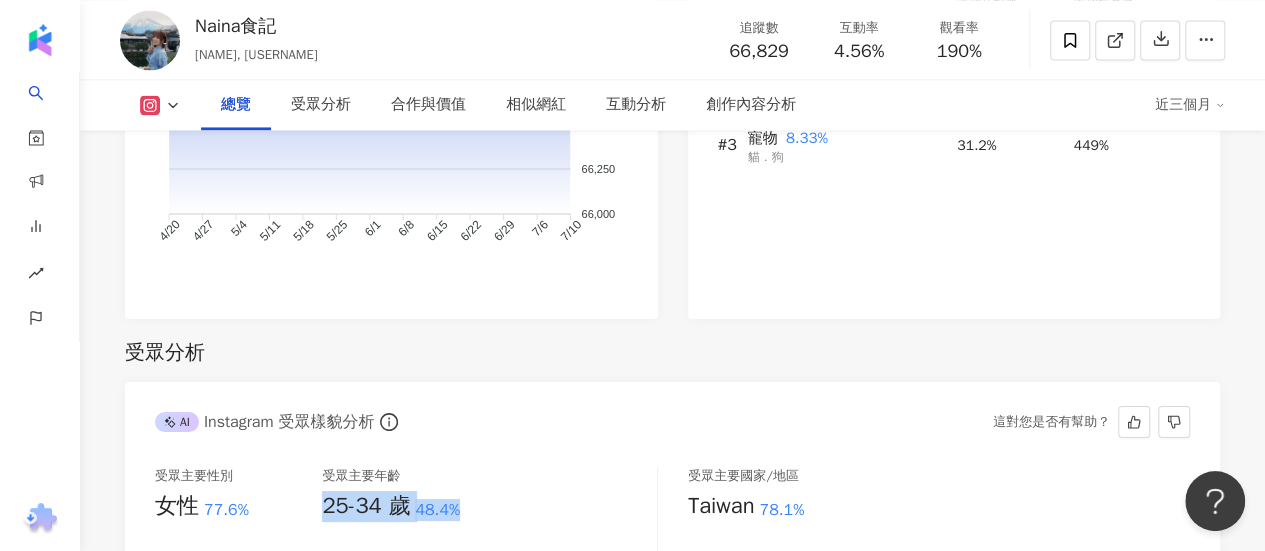 drag, startPoint x: 326, startPoint y: 505, endPoint x: 457, endPoint y: 494, distance: 131.46101 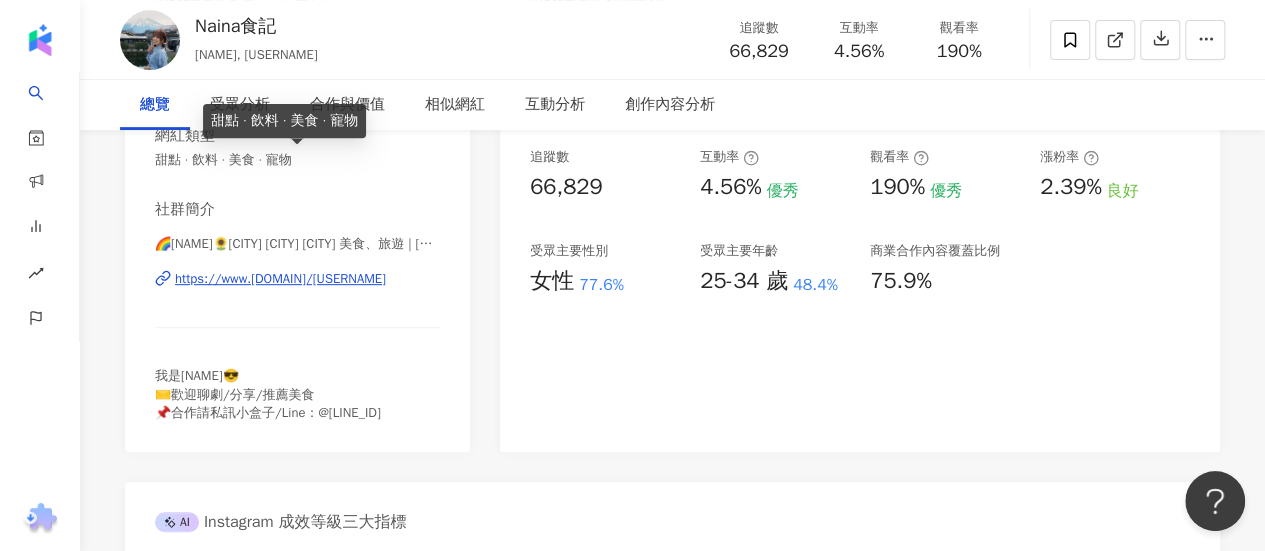 scroll, scrollTop: 0, scrollLeft: 0, axis: both 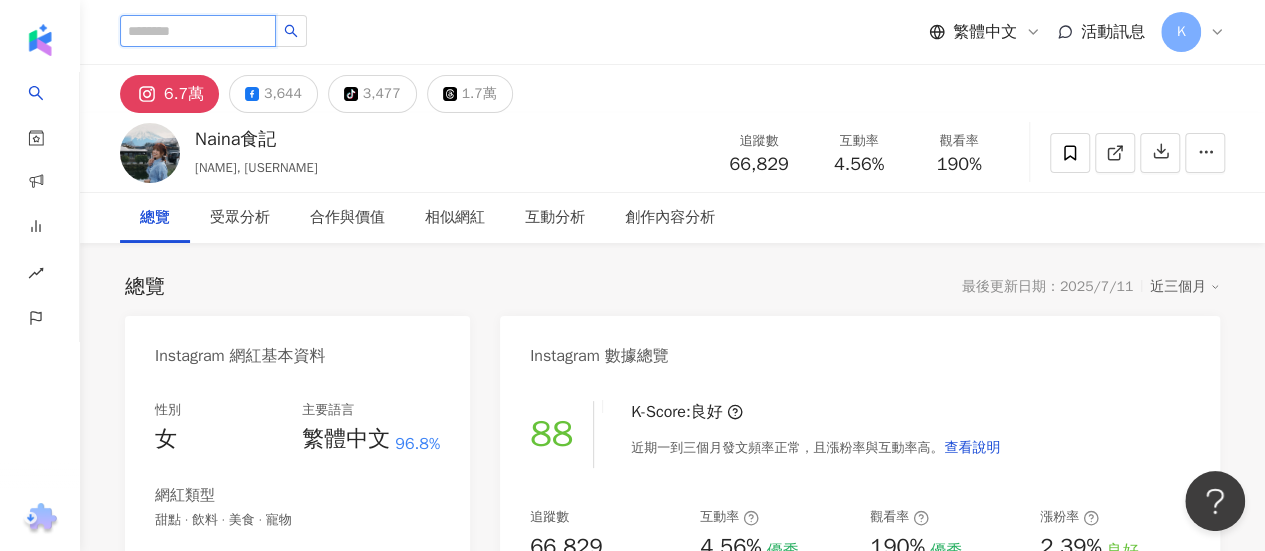 click at bounding box center (198, 31) 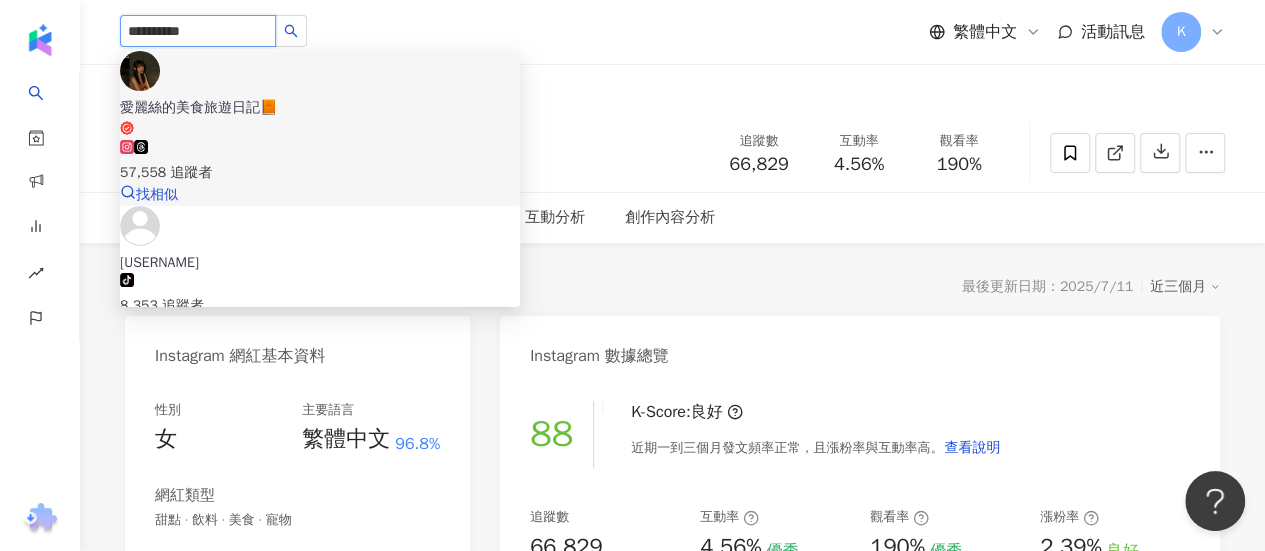 click on "57,558   追蹤者" at bounding box center (320, 173) 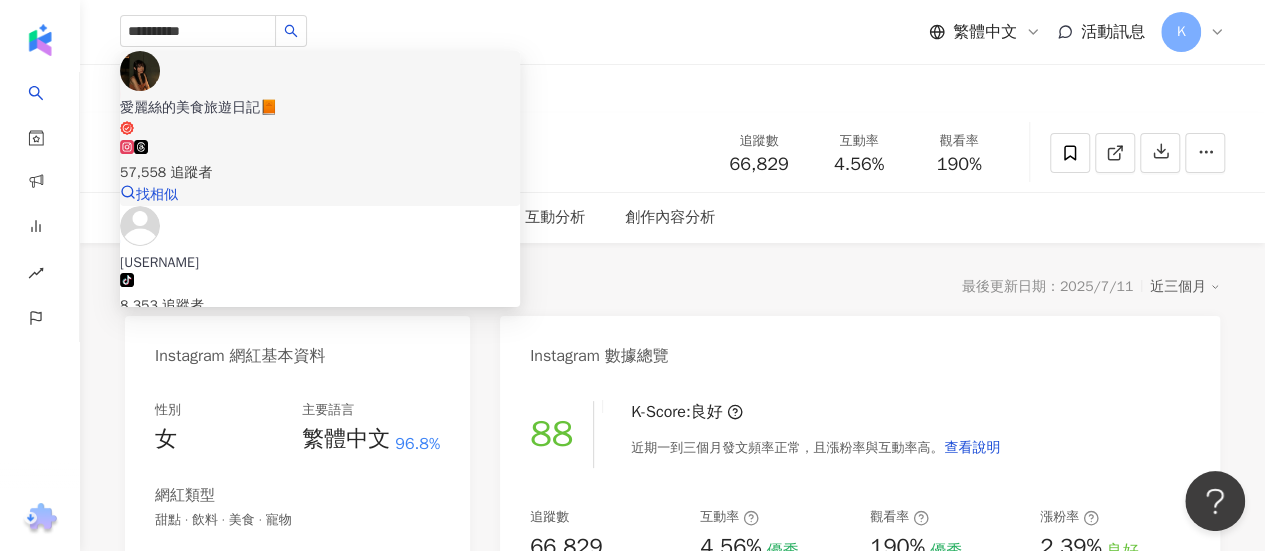 type 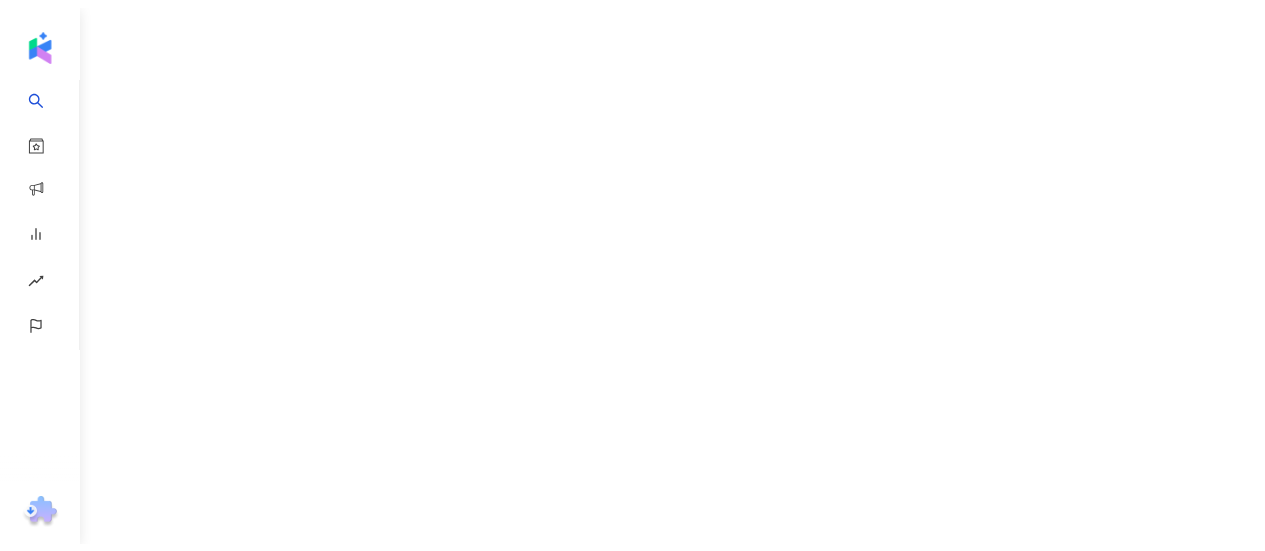 scroll, scrollTop: 0, scrollLeft: 0, axis: both 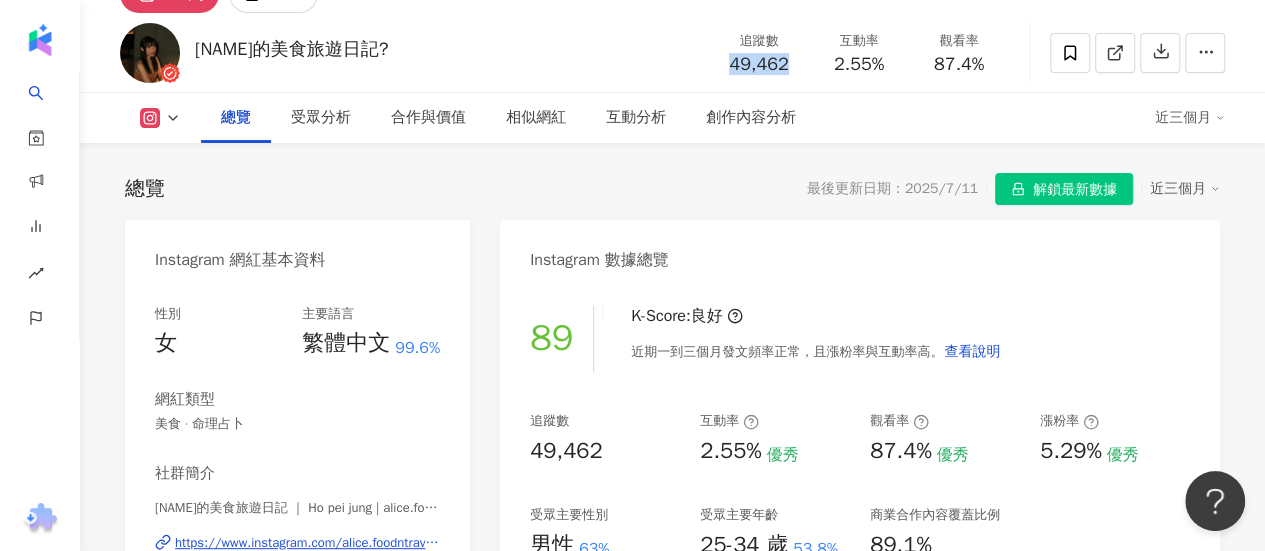 drag, startPoint x: 710, startPoint y: 71, endPoint x: 802, endPoint y: 71, distance: 92 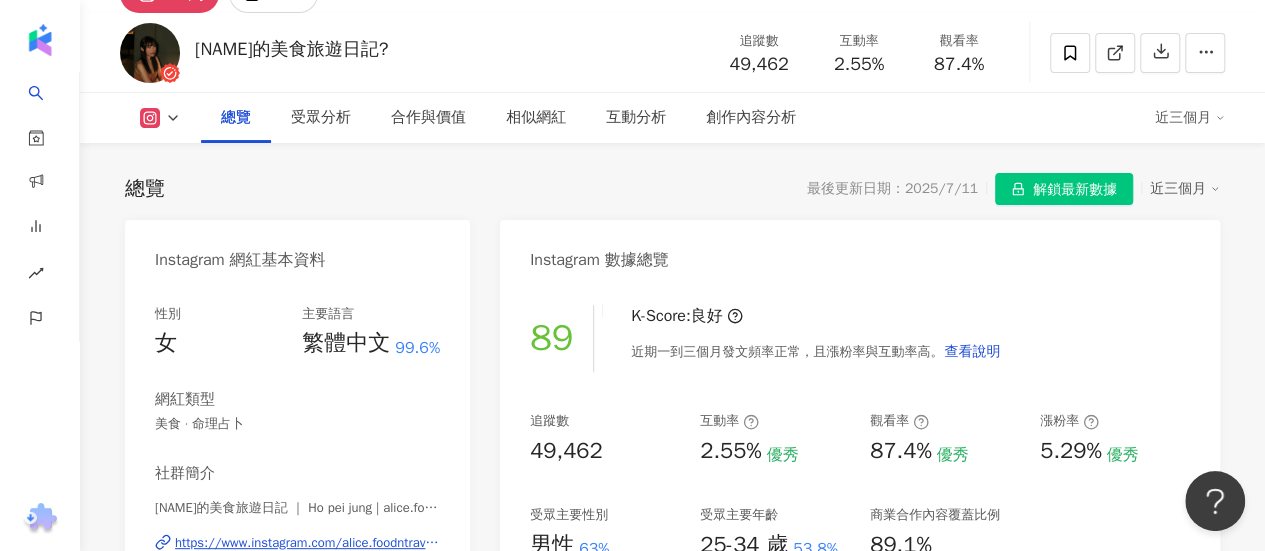 click on "性別   女 主要語言   繁體中文 99.6%" at bounding box center (297, 332) 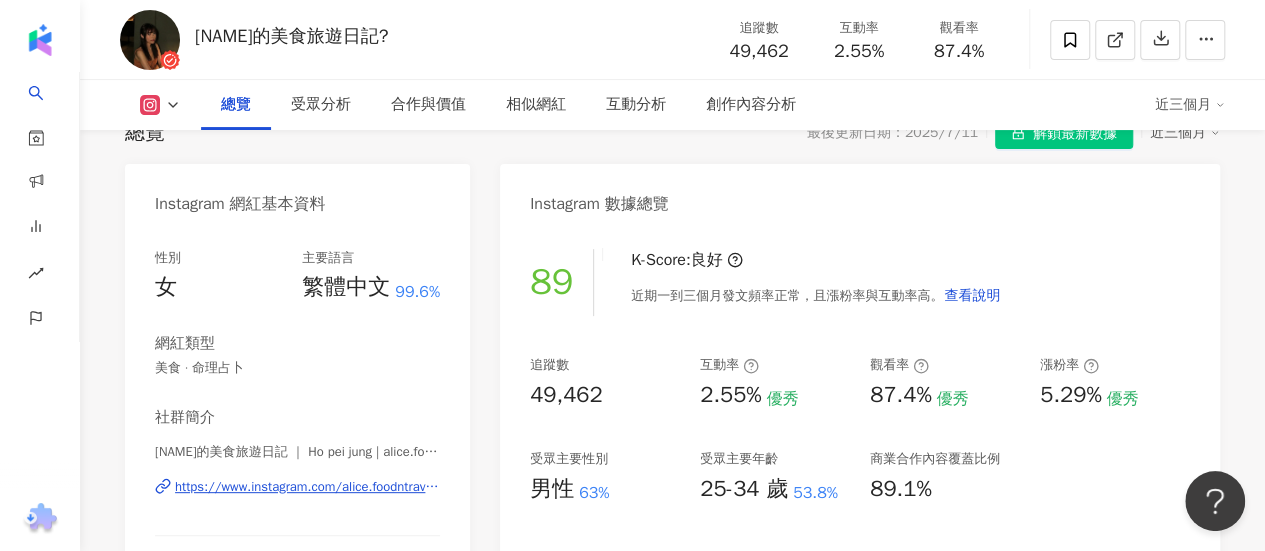 scroll, scrollTop: 200, scrollLeft: 0, axis: vertical 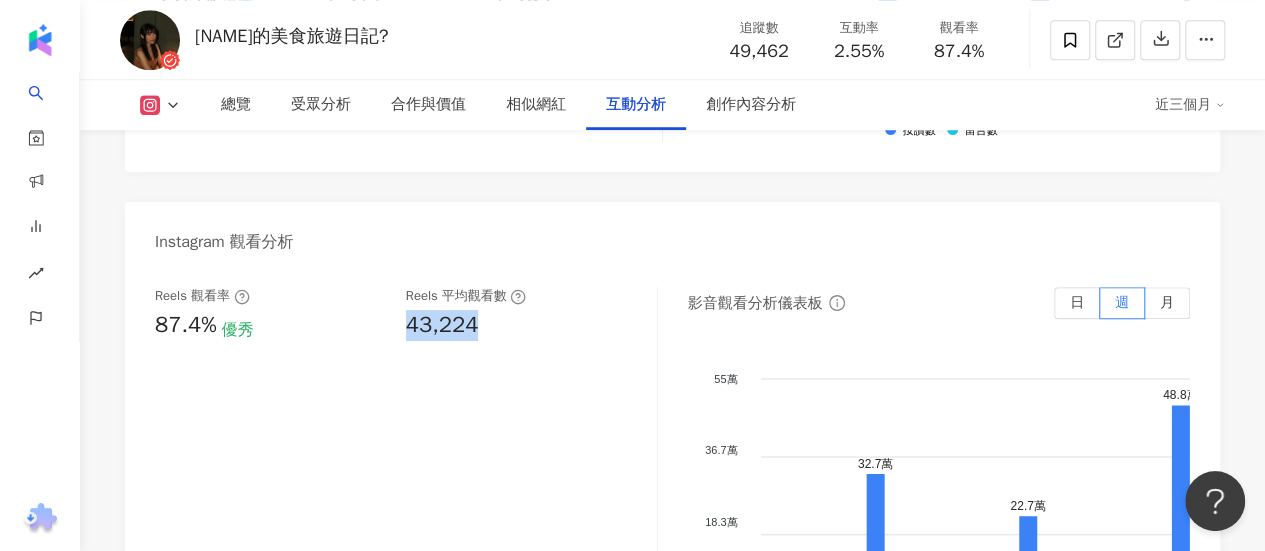 drag, startPoint x: 407, startPoint y: 329, endPoint x: 478, endPoint y: 341, distance: 72.00694 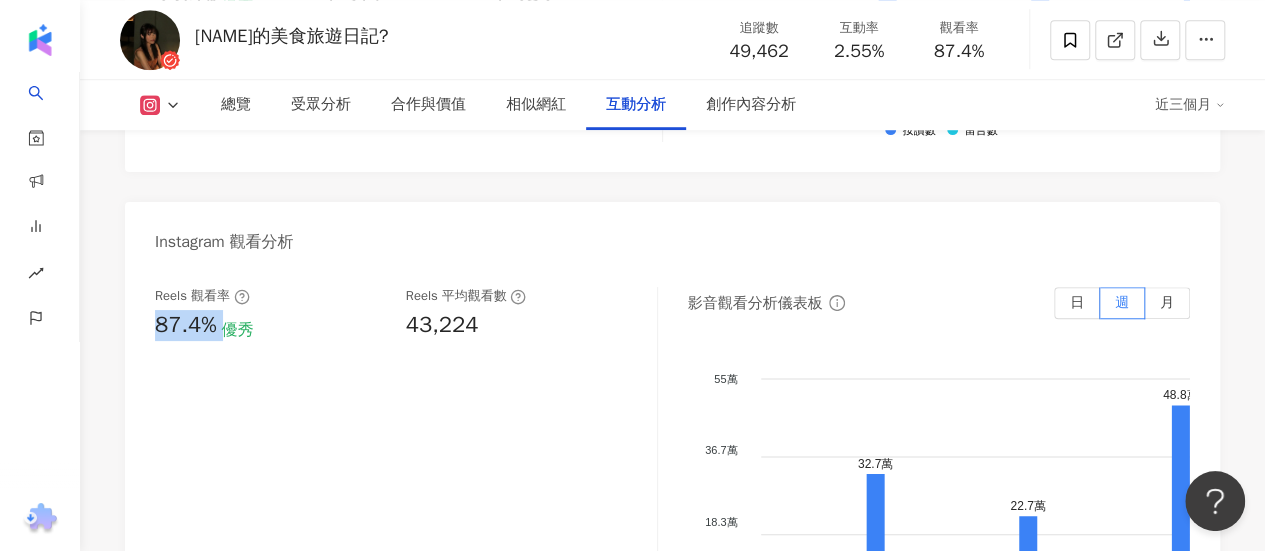 drag, startPoint x: 153, startPoint y: 335, endPoint x: 226, endPoint y: 327, distance: 73.43705 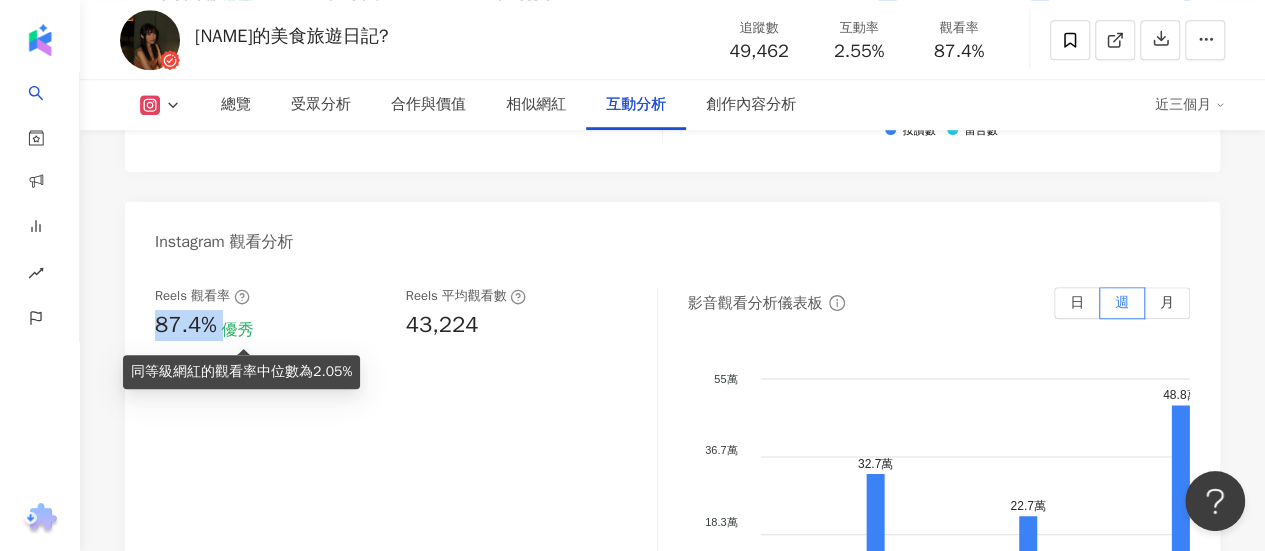 copy on "87.4%" 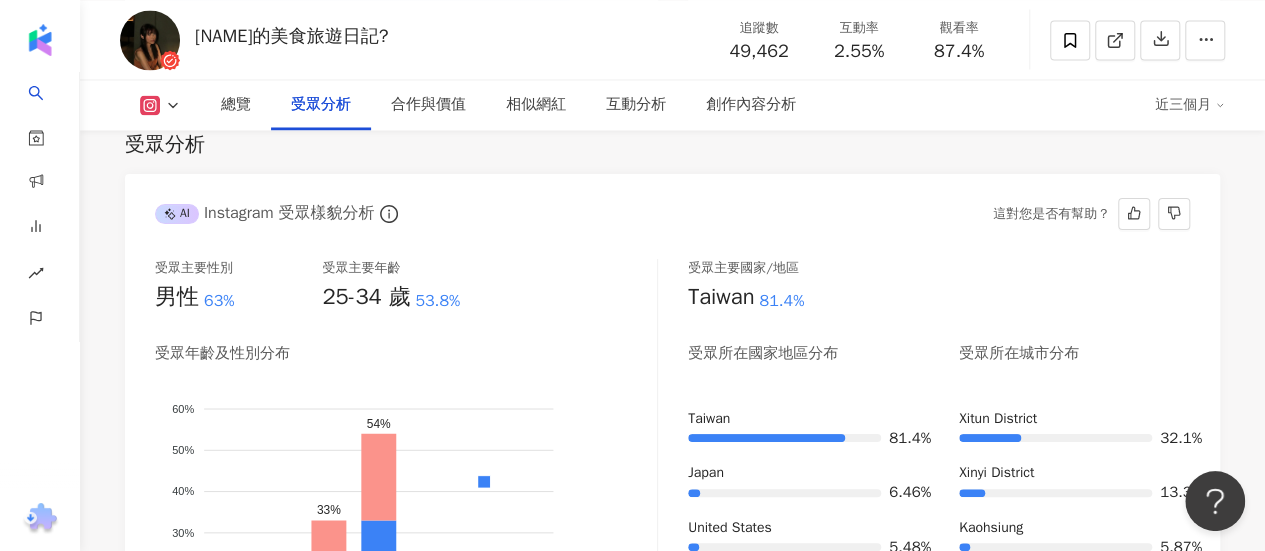 scroll, scrollTop: 1700, scrollLeft: 0, axis: vertical 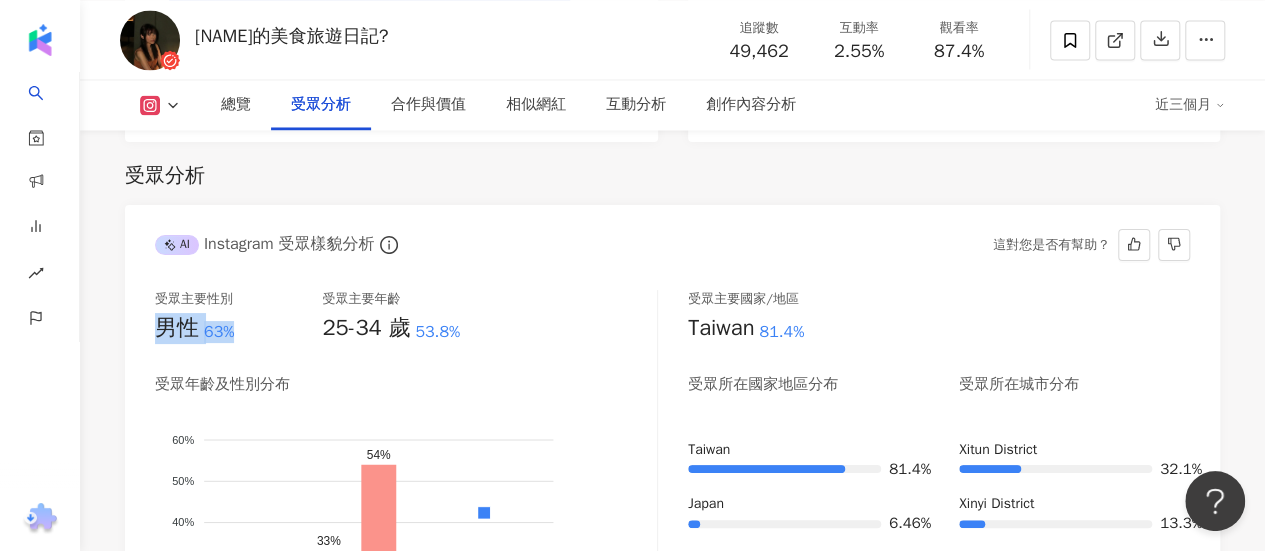 drag, startPoint x: 156, startPoint y: 331, endPoint x: 242, endPoint y: 347, distance: 87.47571 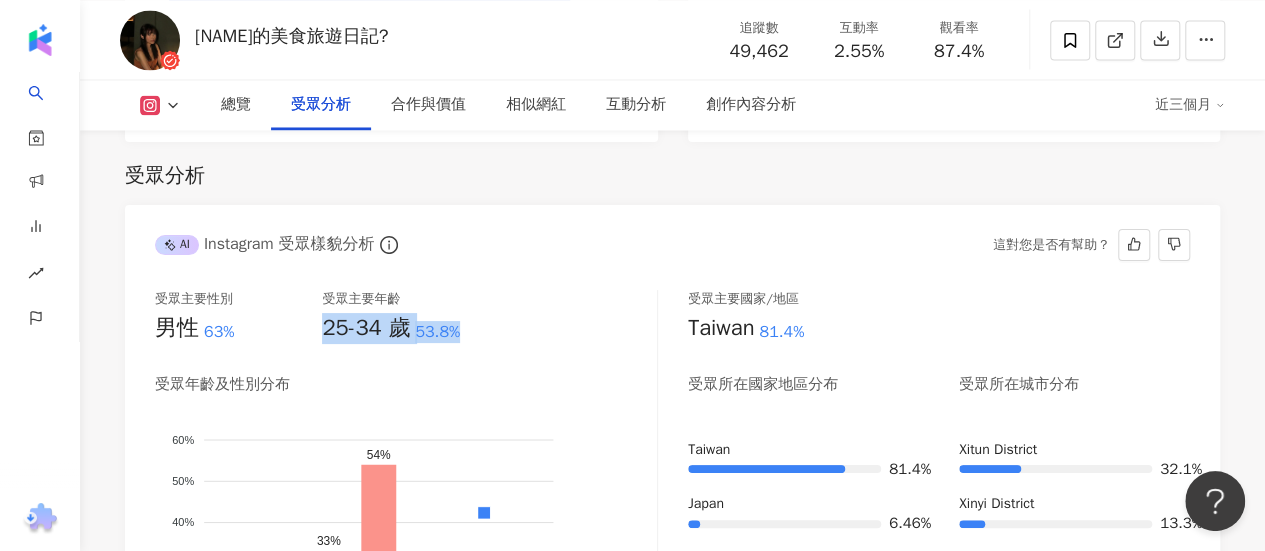 drag, startPoint x: 326, startPoint y: 328, endPoint x: 507, endPoint y: 338, distance: 181.27603 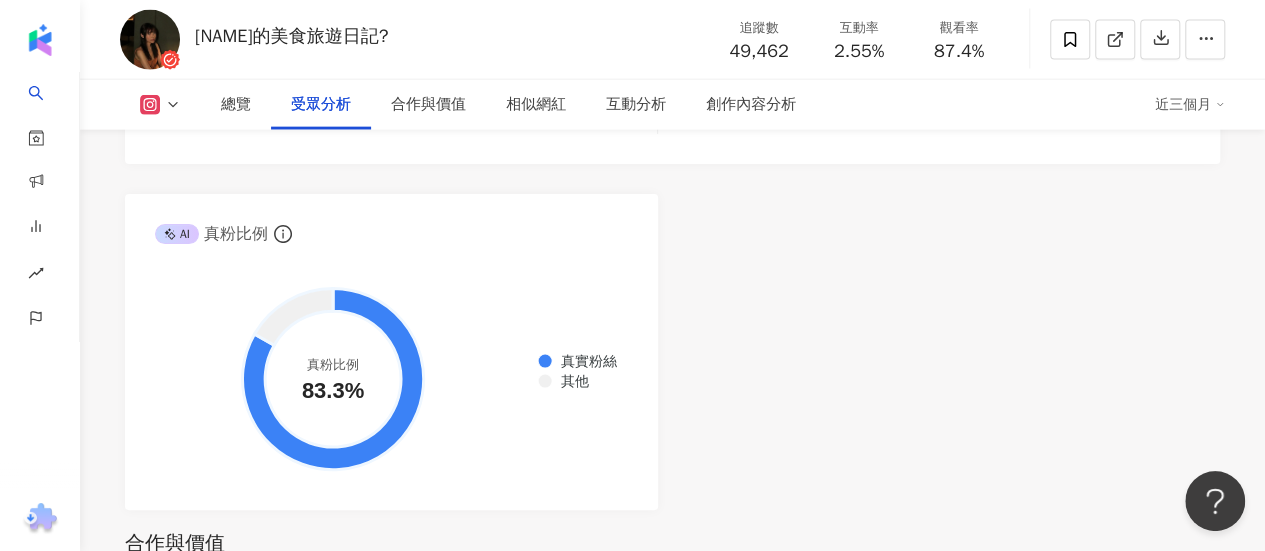 scroll, scrollTop: 2300, scrollLeft: 0, axis: vertical 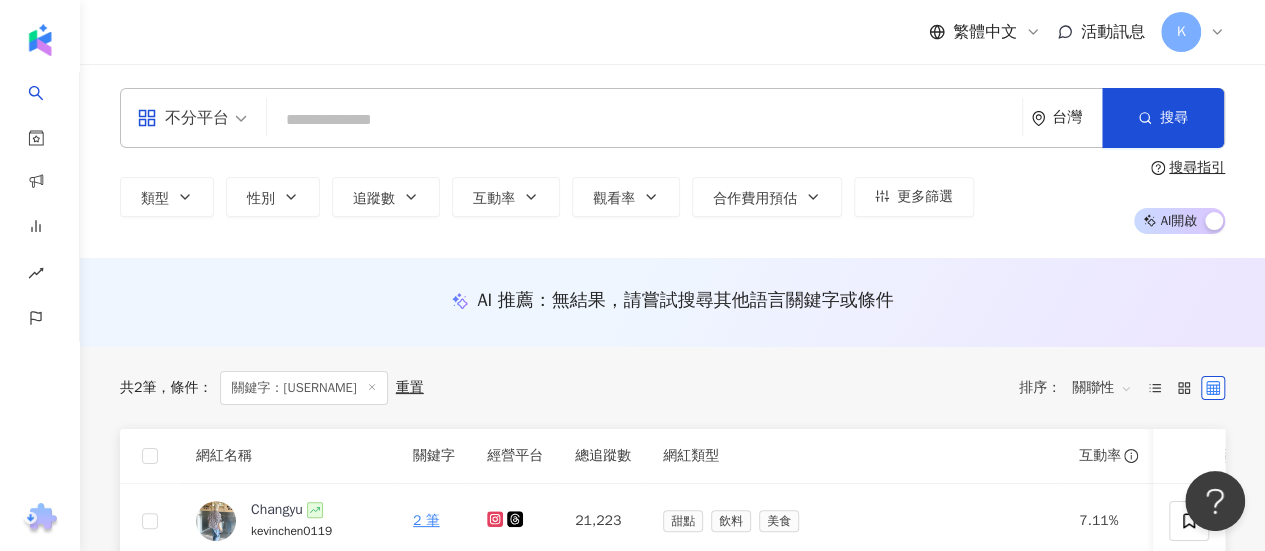 type on "**********" 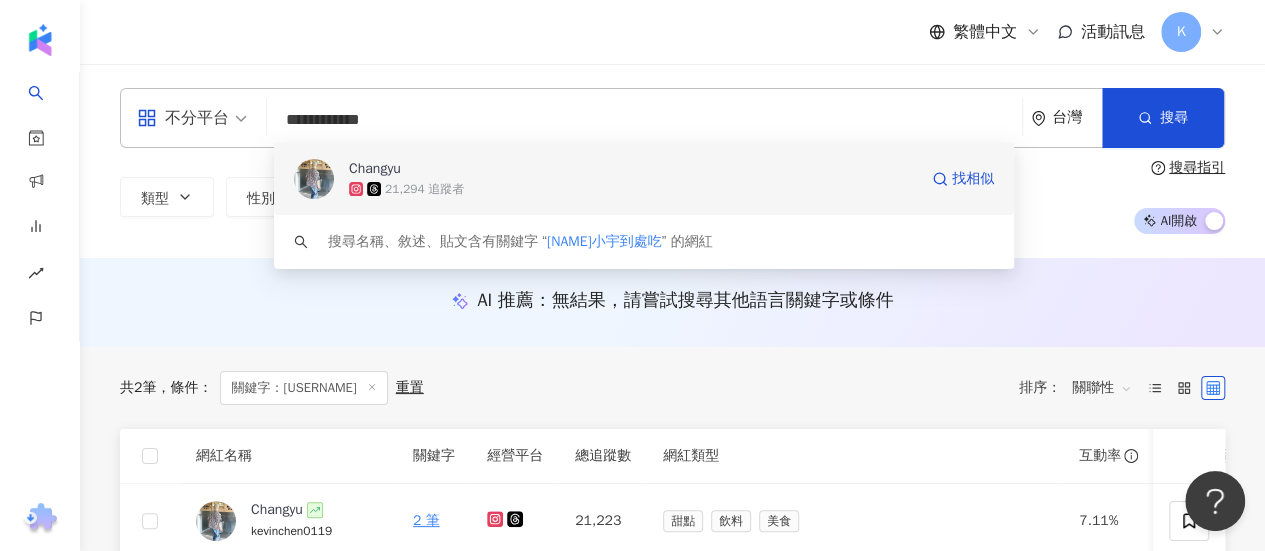 click on "Changyu" at bounding box center (375, 169) 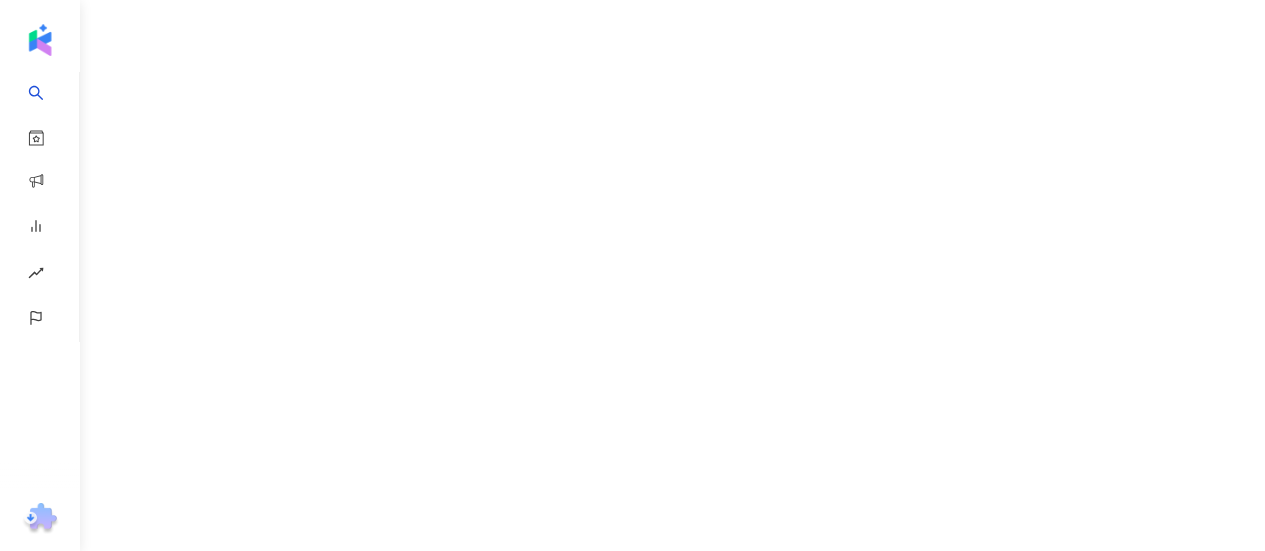 scroll, scrollTop: 0, scrollLeft: 0, axis: both 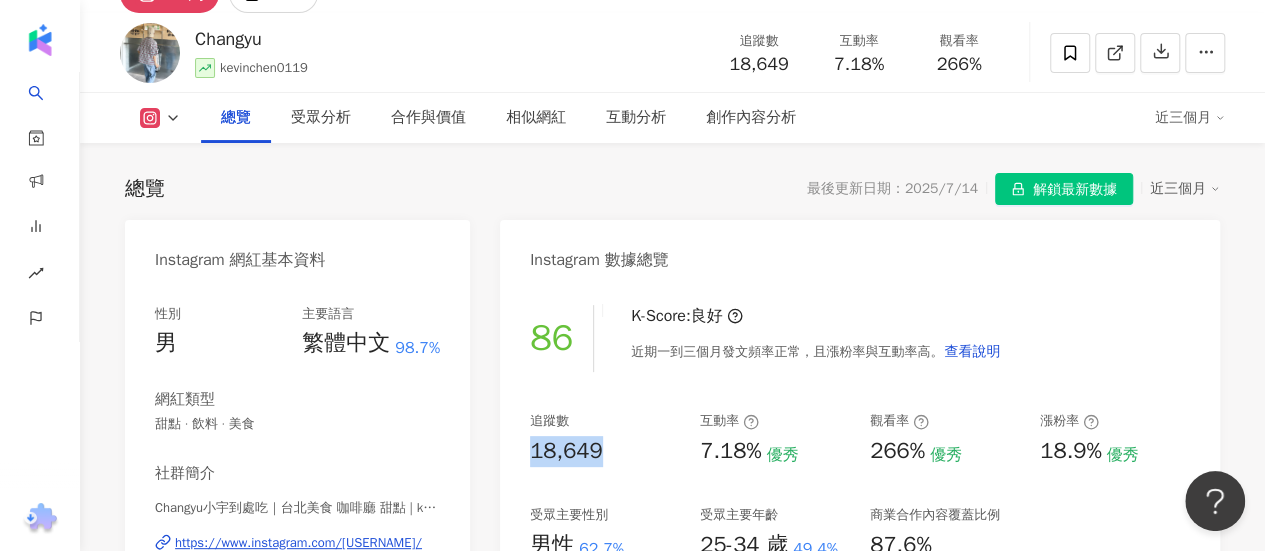 drag, startPoint x: 618, startPoint y: 449, endPoint x: 501, endPoint y: 450, distance: 117.00427 